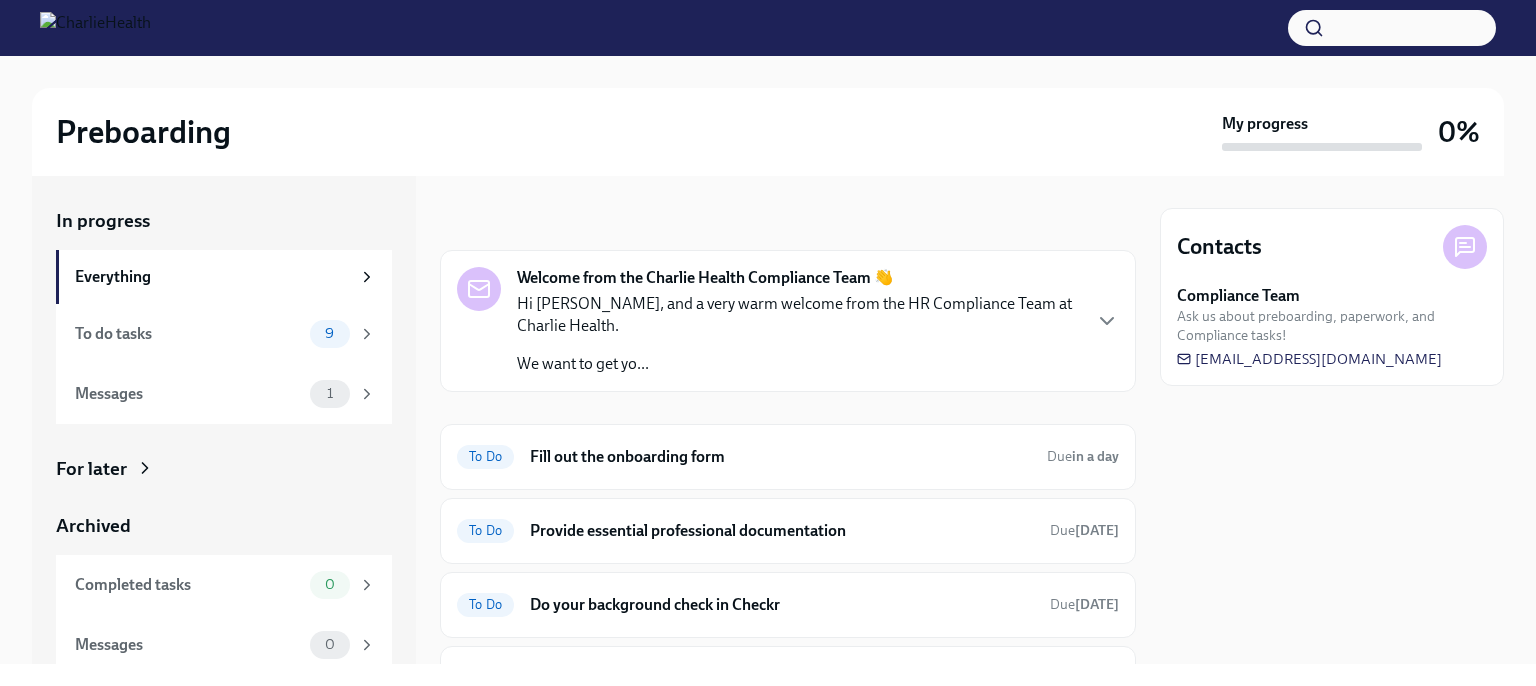scroll, scrollTop: 0, scrollLeft: 0, axis: both 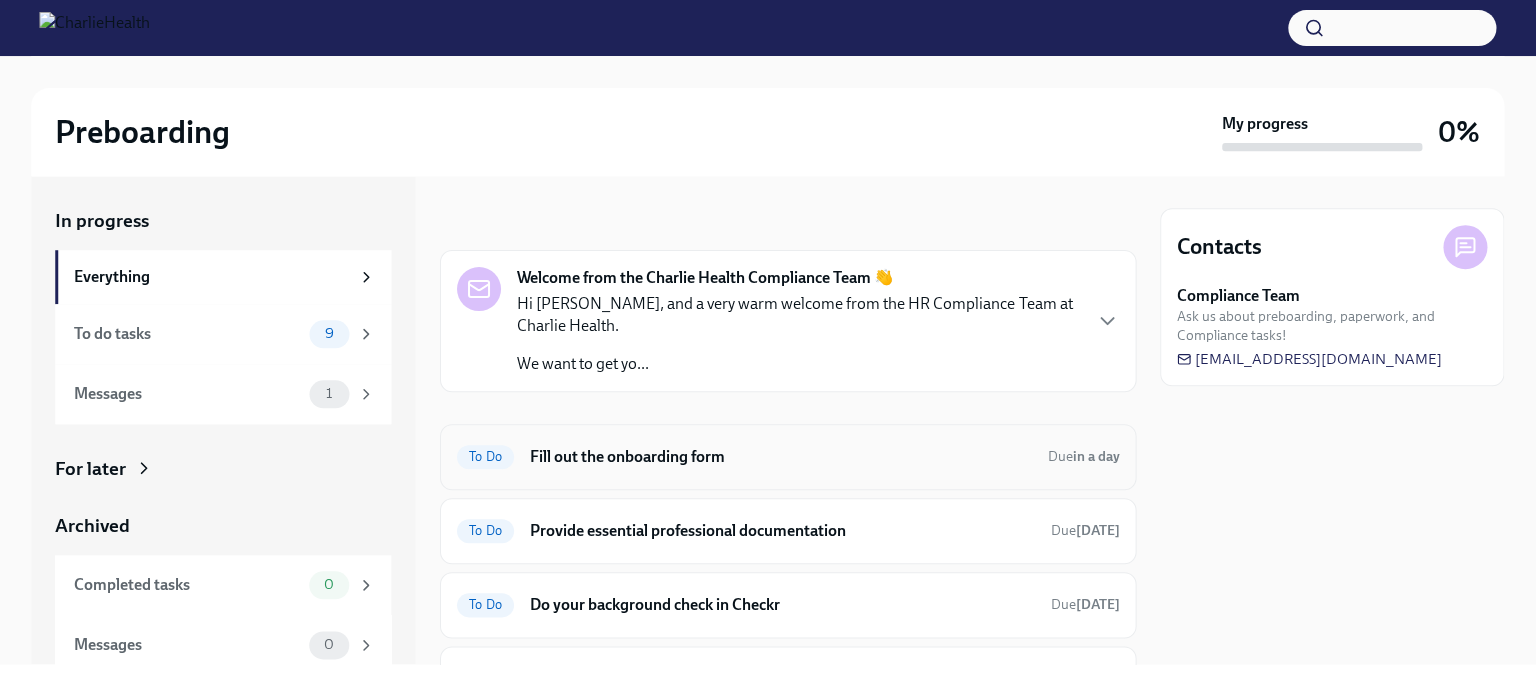 click on "To Do Fill out the onboarding form Due  in a day" at bounding box center [788, 457] 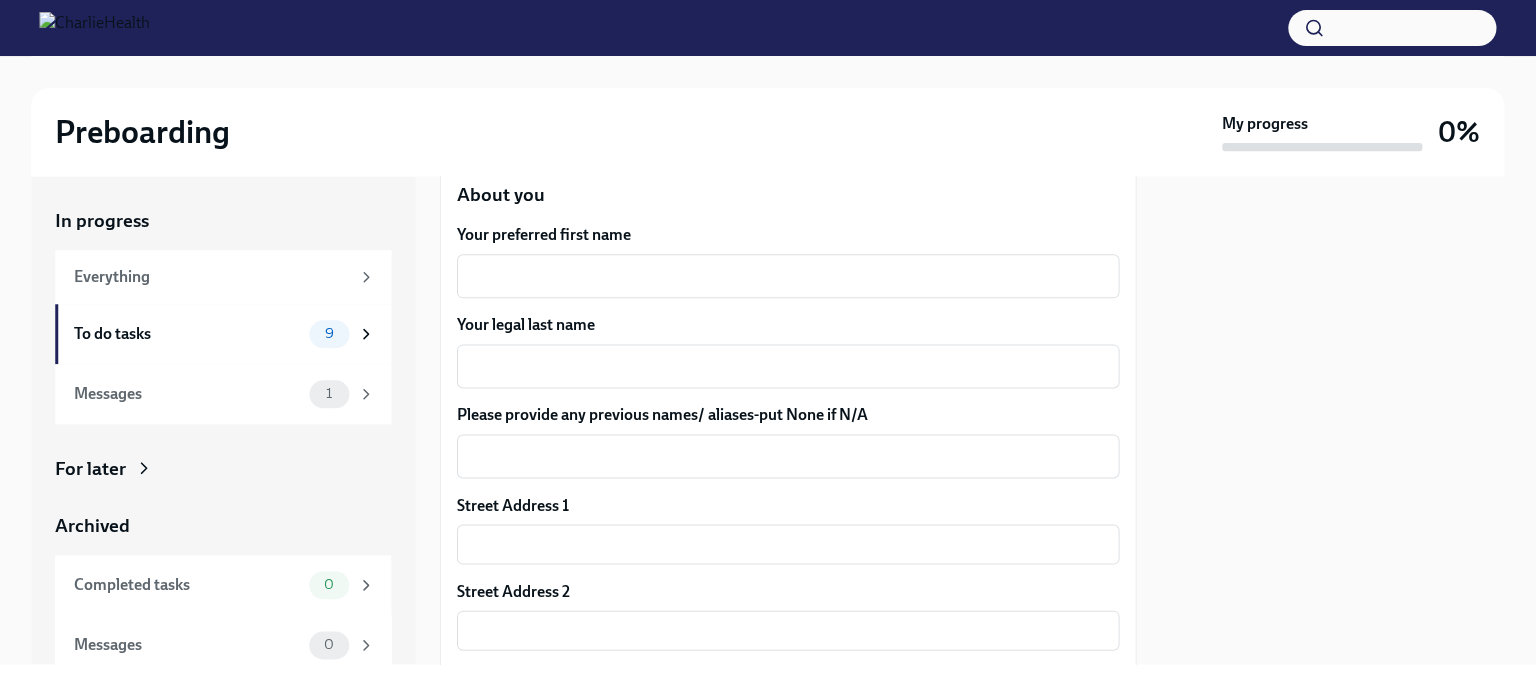scroll, scrollTop: 296, scrollLeft: 0, axis: vertical 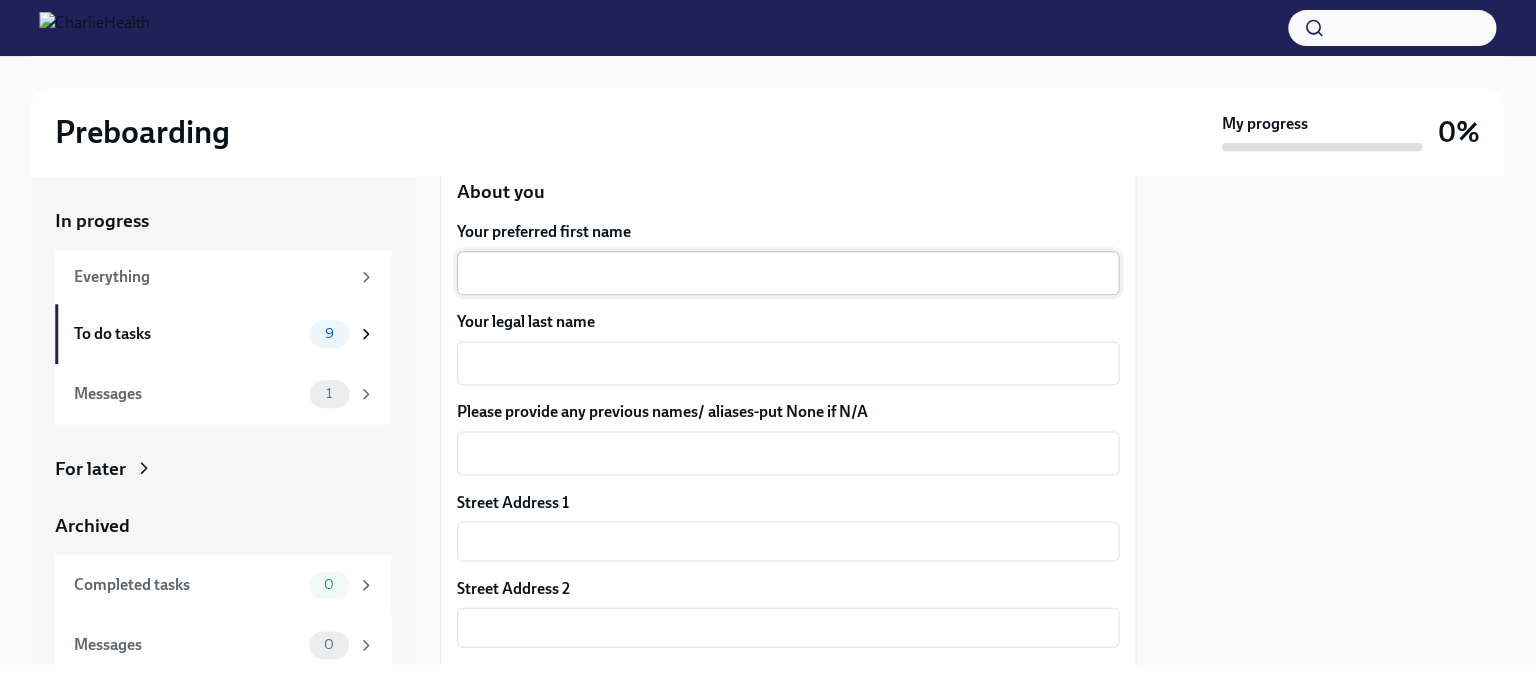 click on "Your preferred first name" at bounding box center [788, 273] 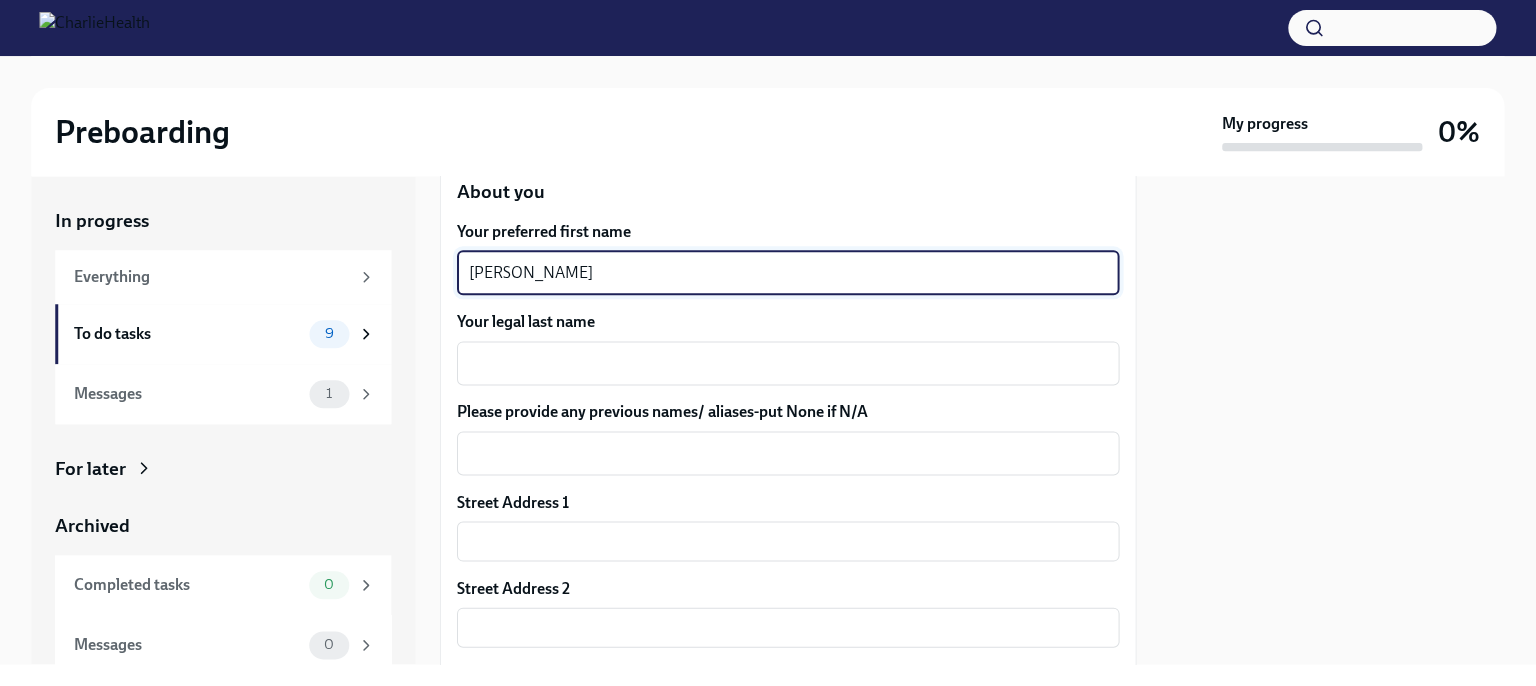 type on "[PERSON_NAME]" 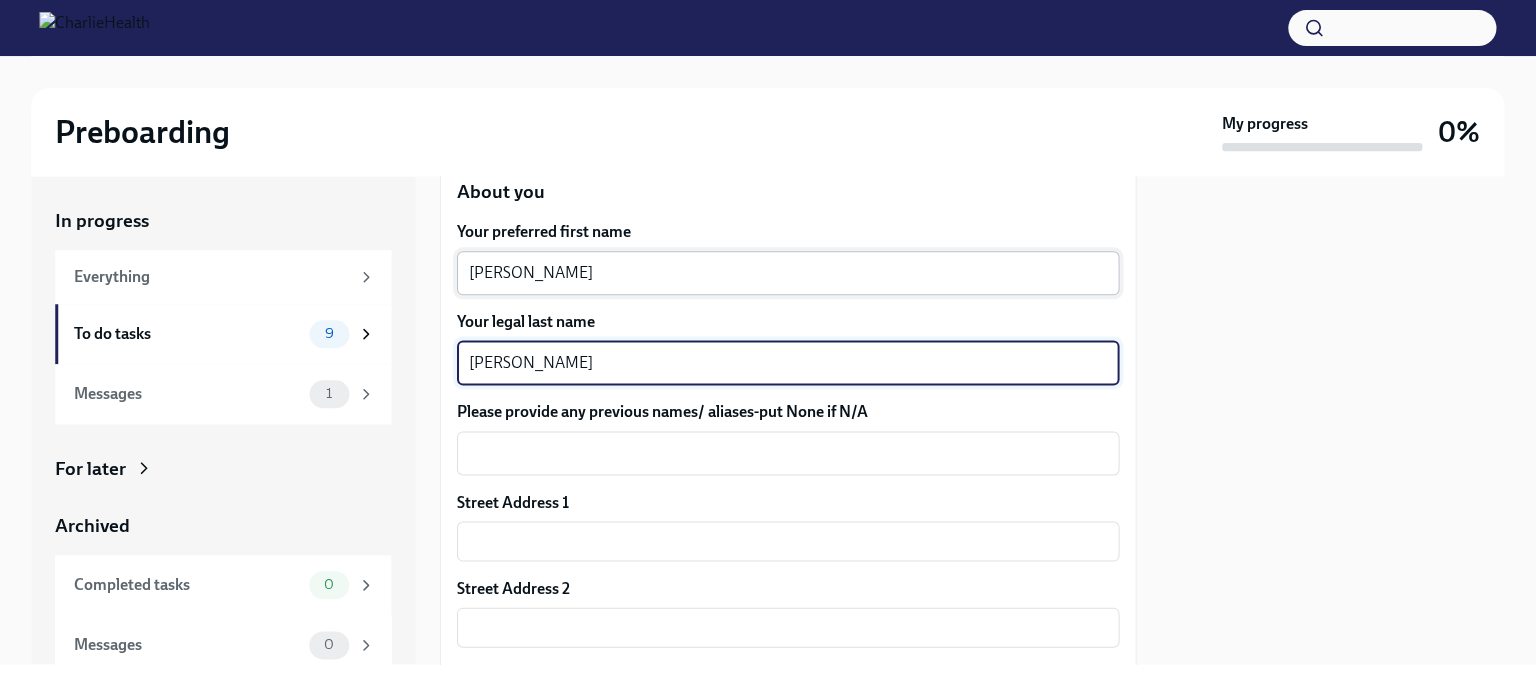 type on "[PERSON_NAME]" 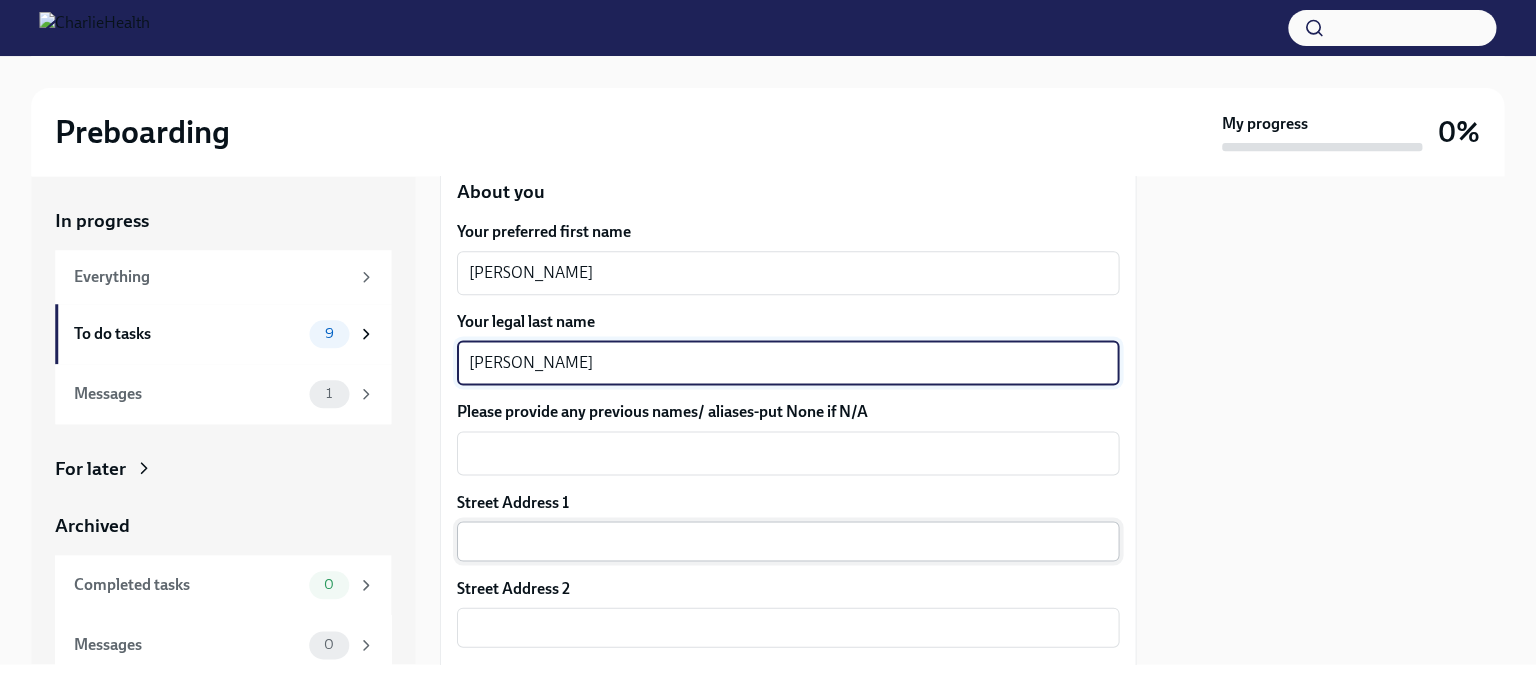 click at bounding box center [788, 541] 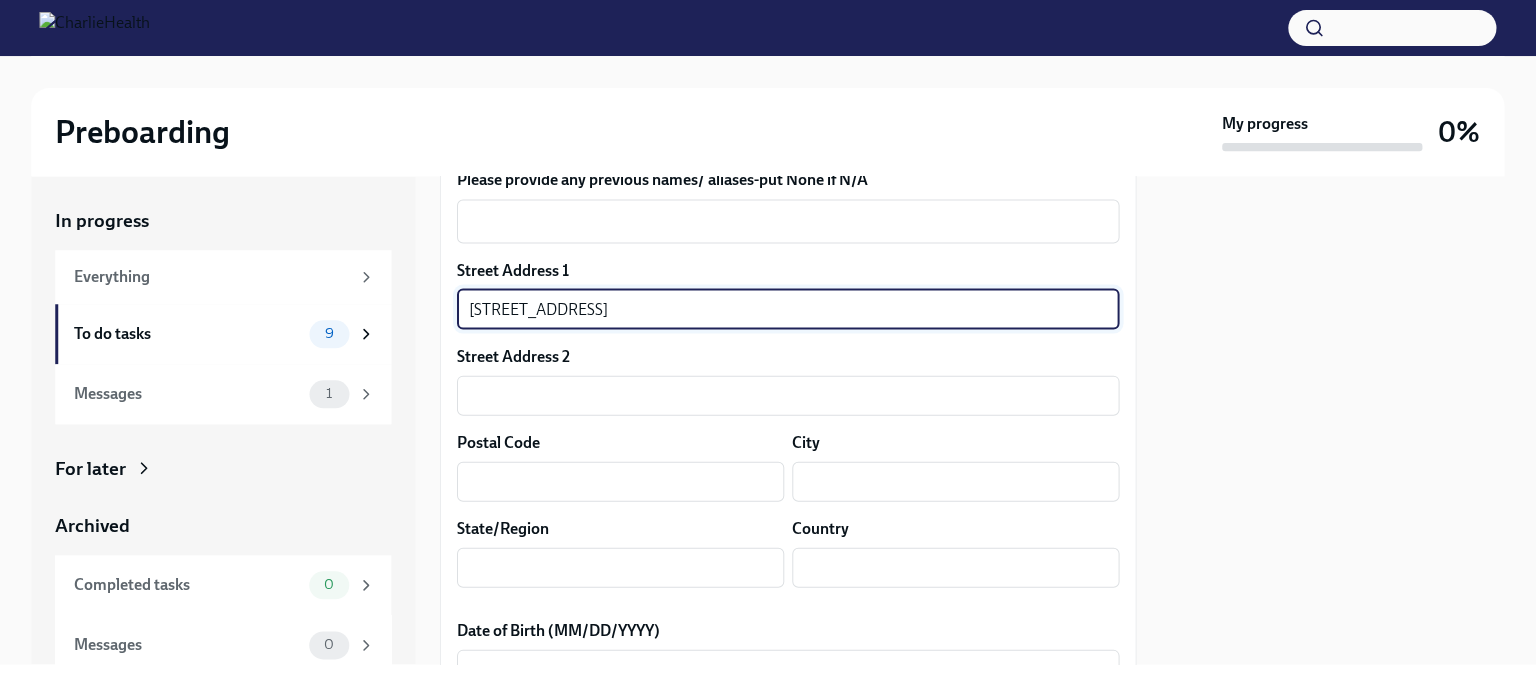 scroll, scrollTop: 533, scrollLeft: 0, axis: vertical 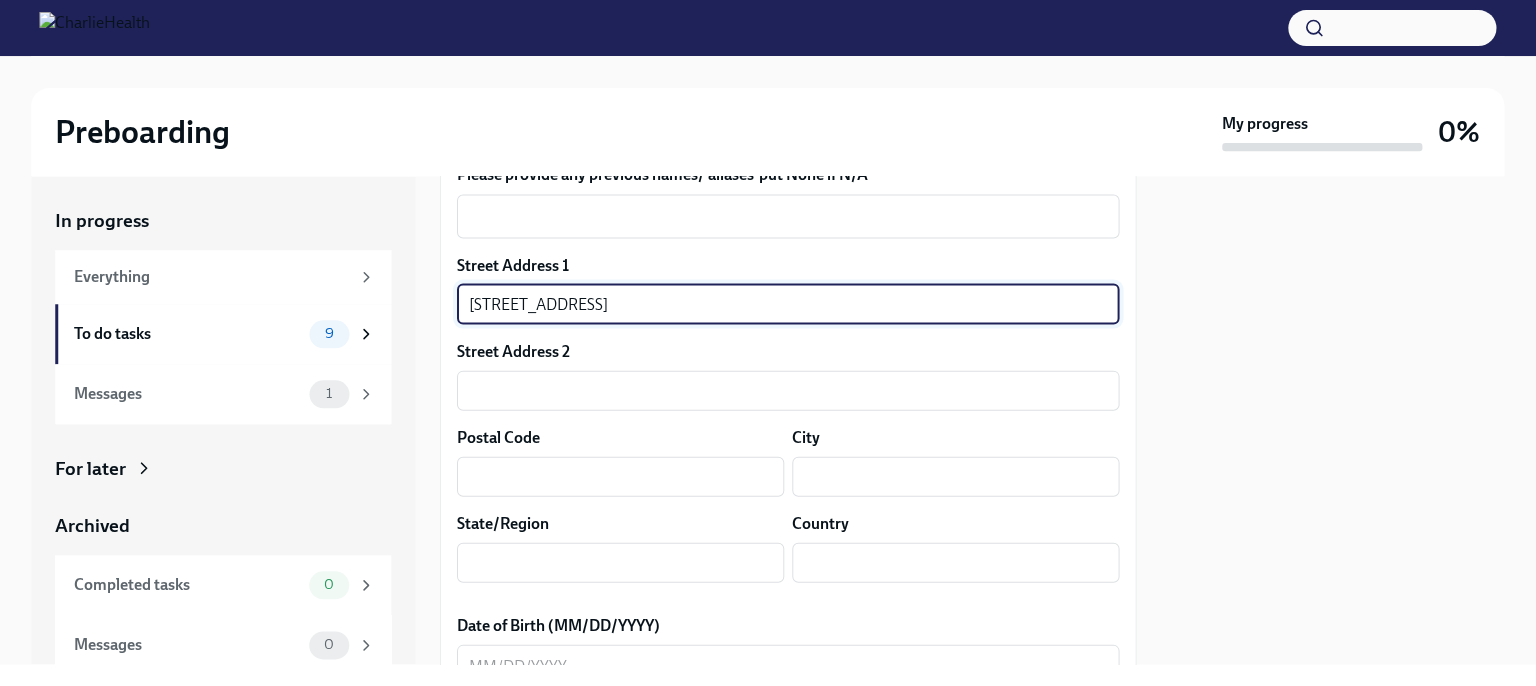 type on "[STREET_ADDRESS]" 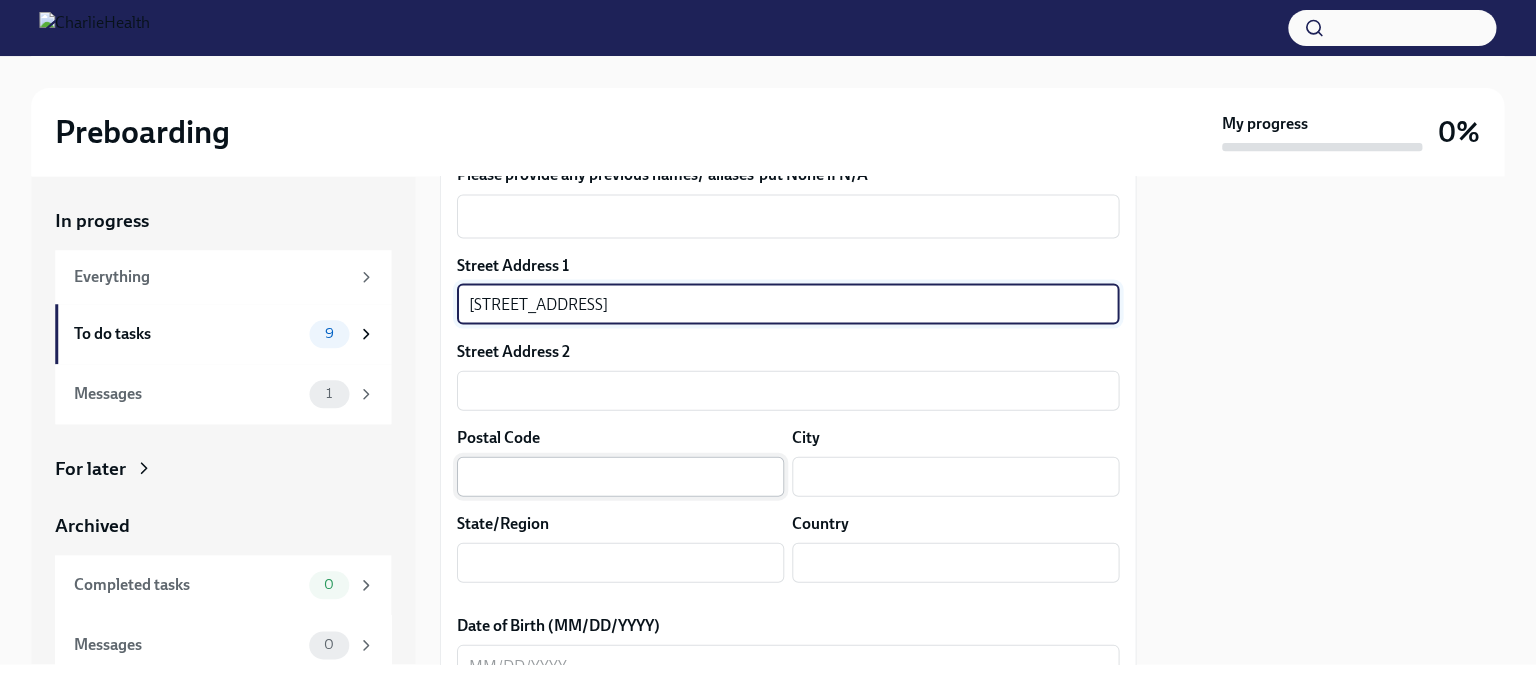 click at bounding box center (620, 476) 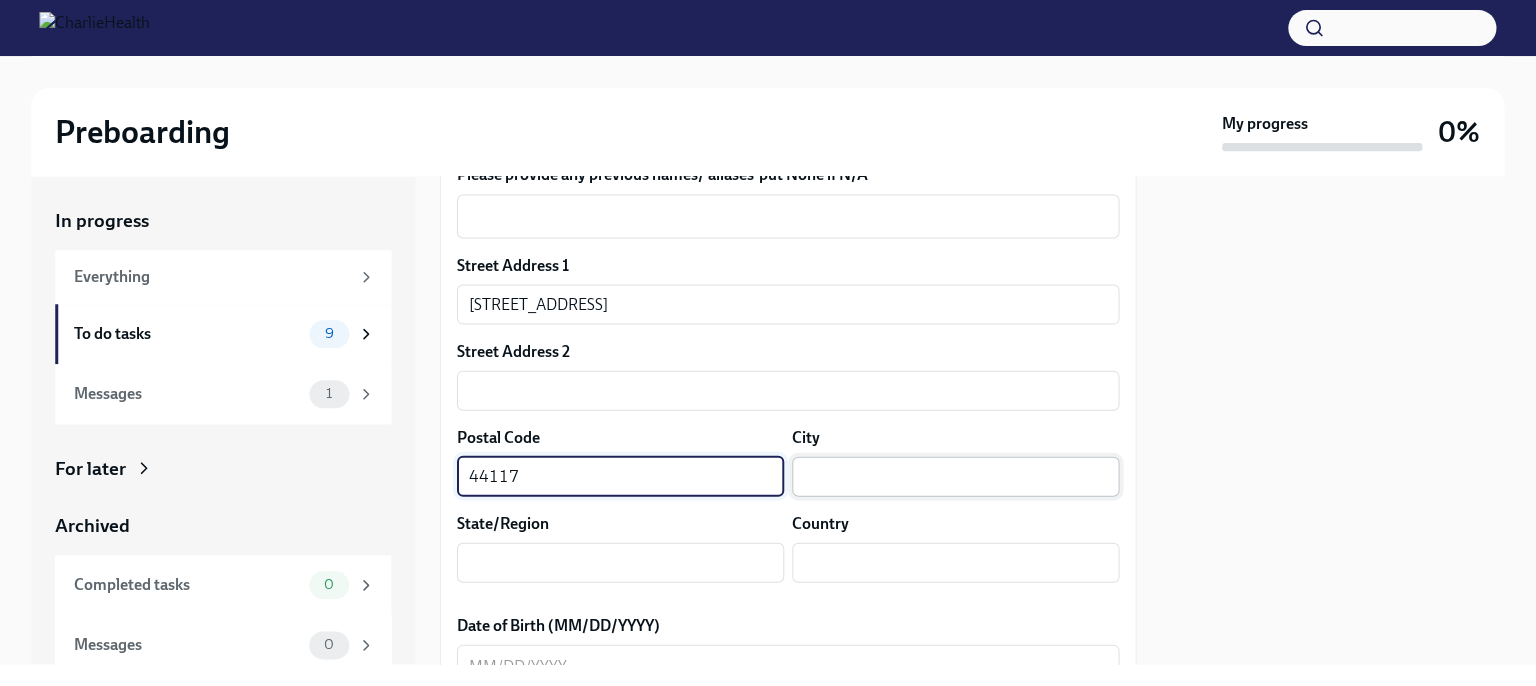 type on "44117" 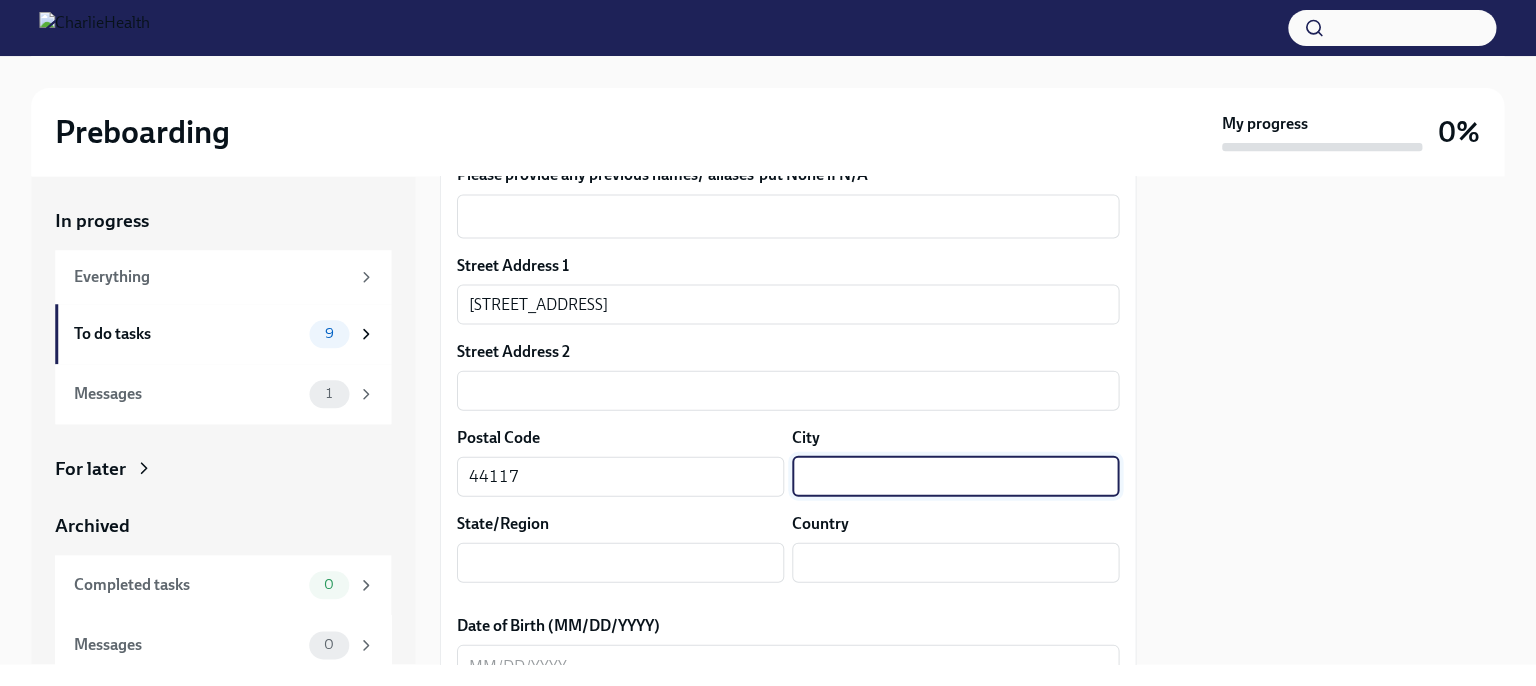 type on "E" 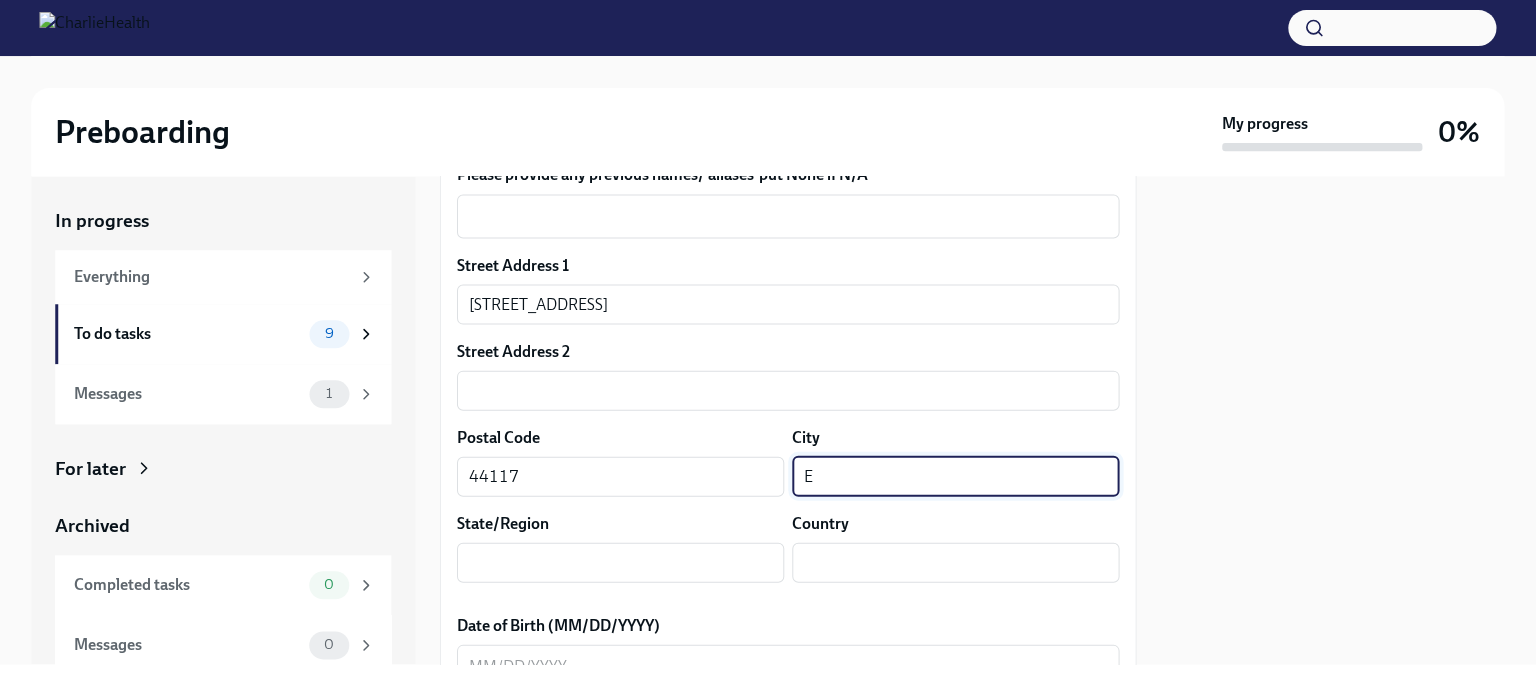 type on "Euclid" 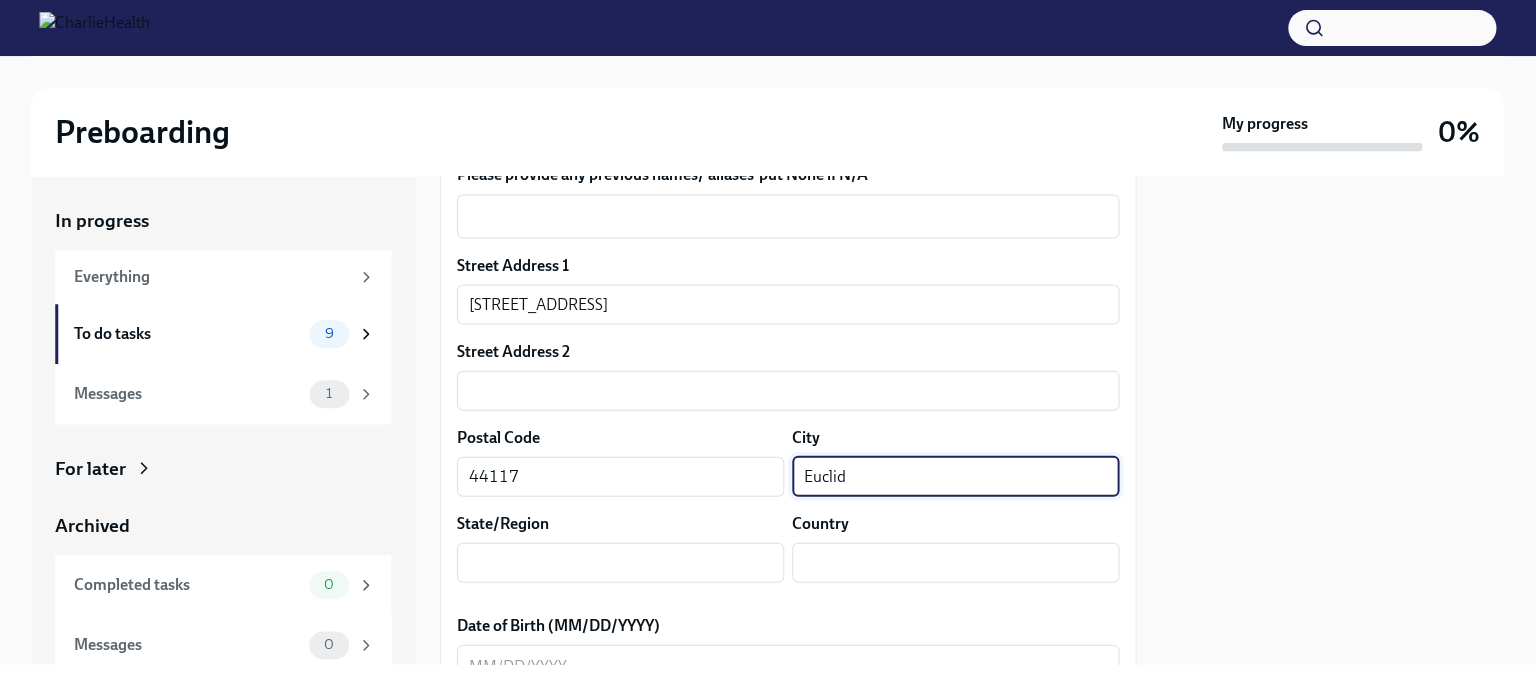 type on "OH" 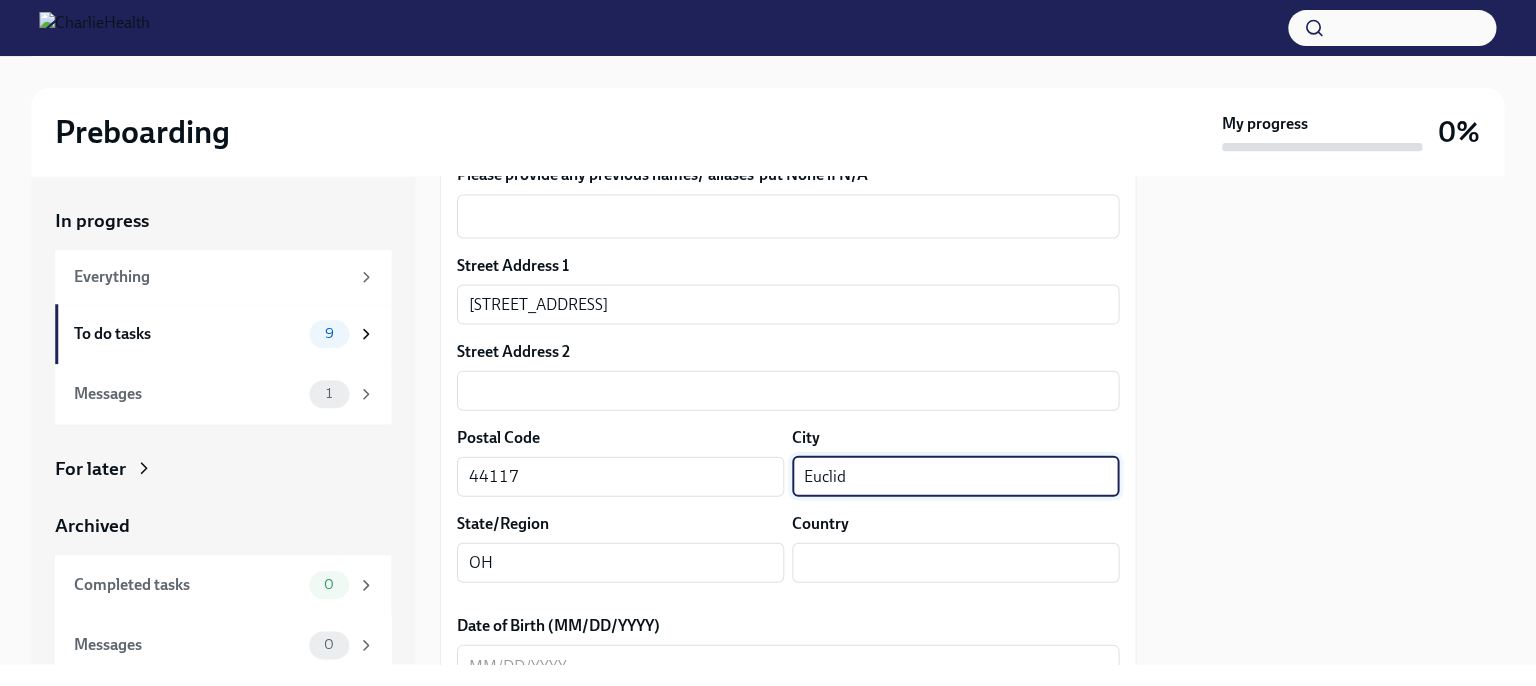 type on "US" 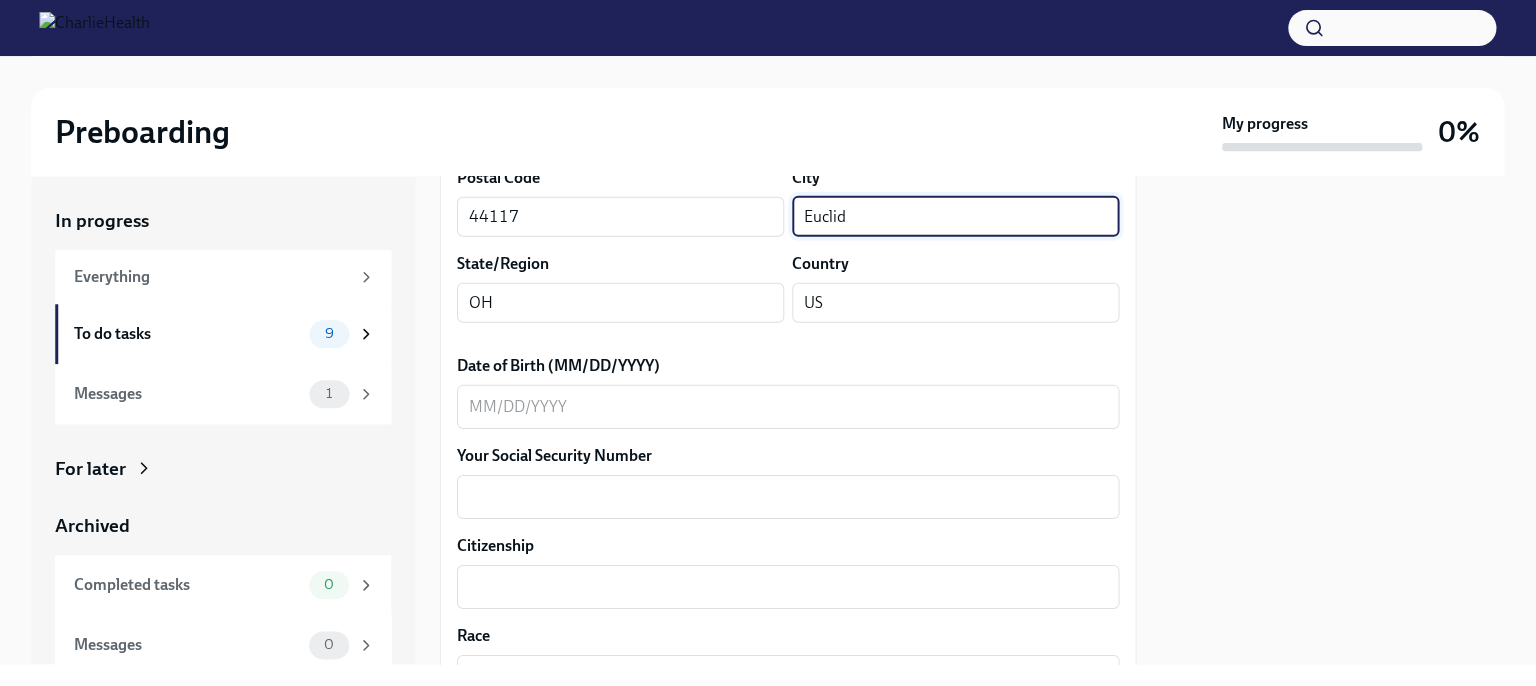 scroll, scrollTop: 825, scrollLeft: 0, axis: vertical 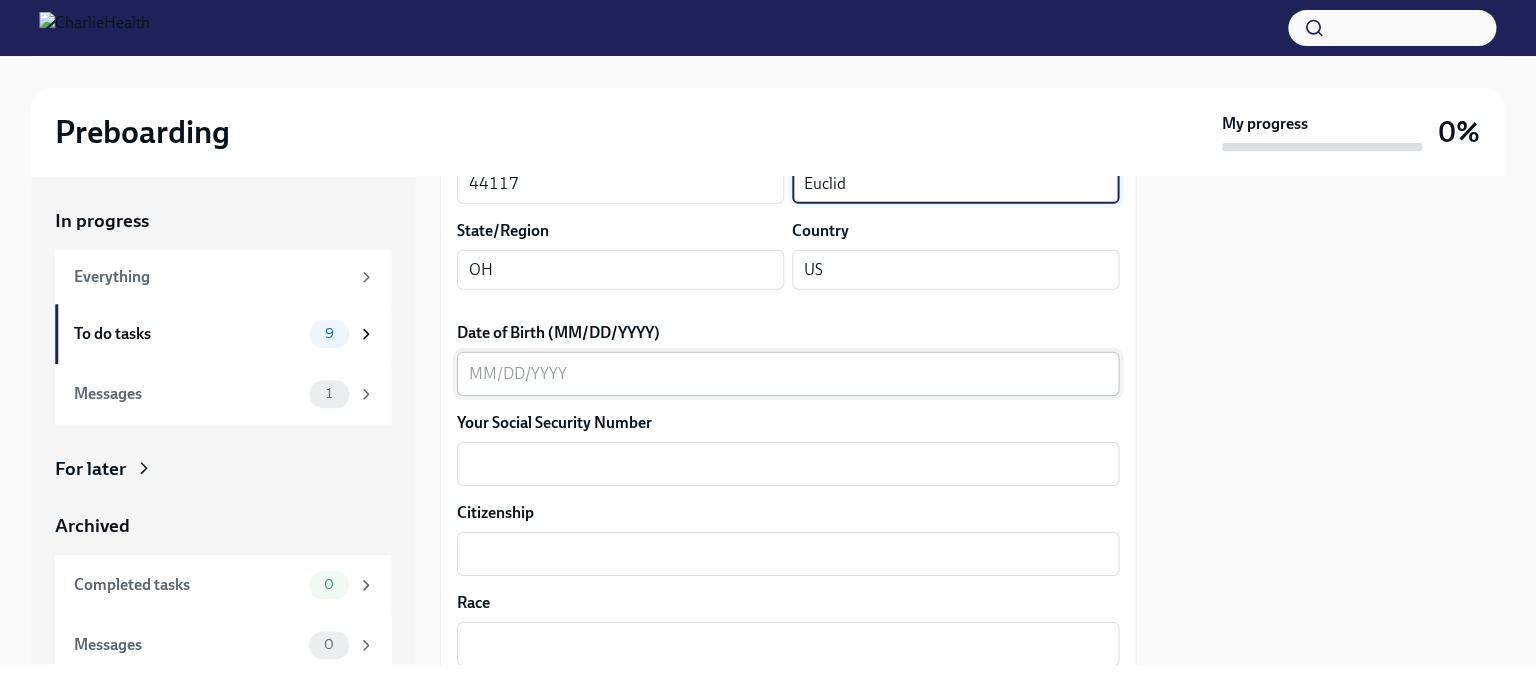 click on "Date of Birth (MM/DD/YYYY)" at bounding box center [788, 374] 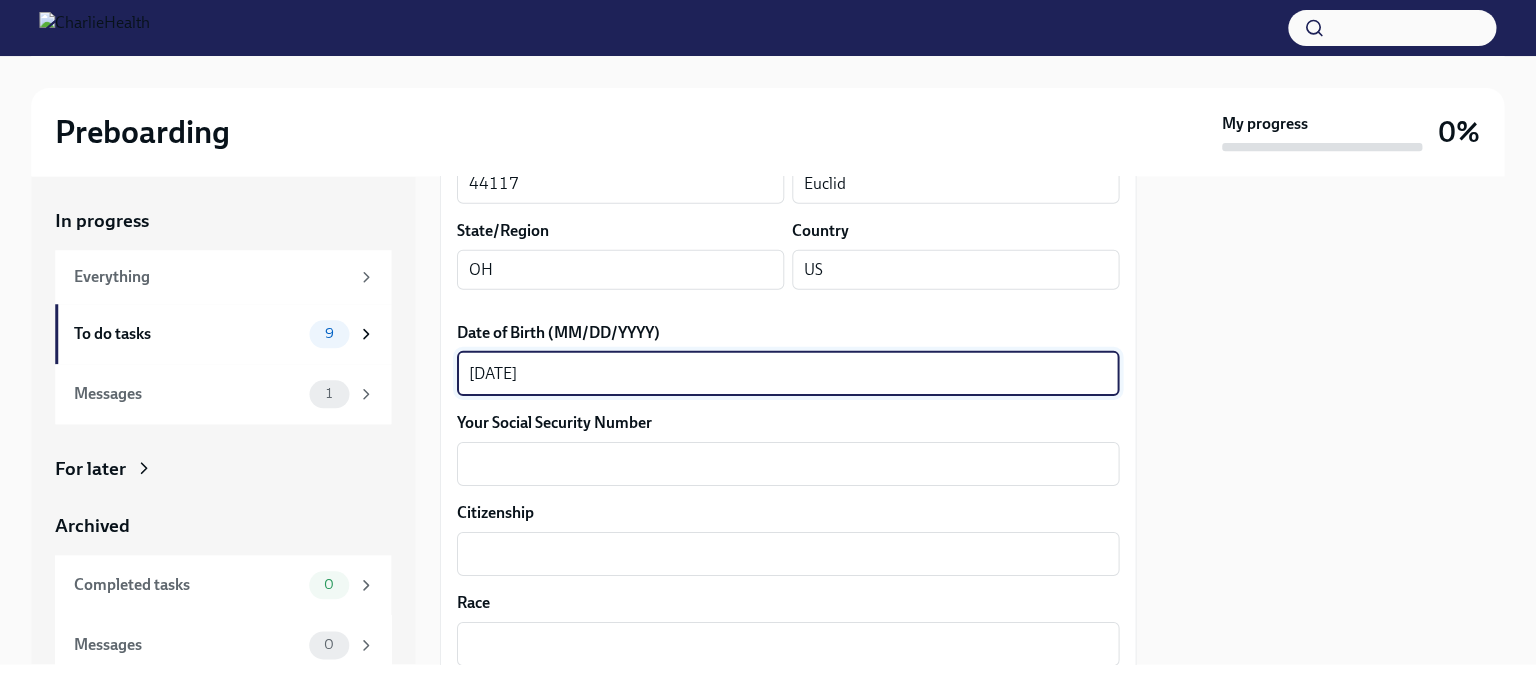 type on "[DATE]" 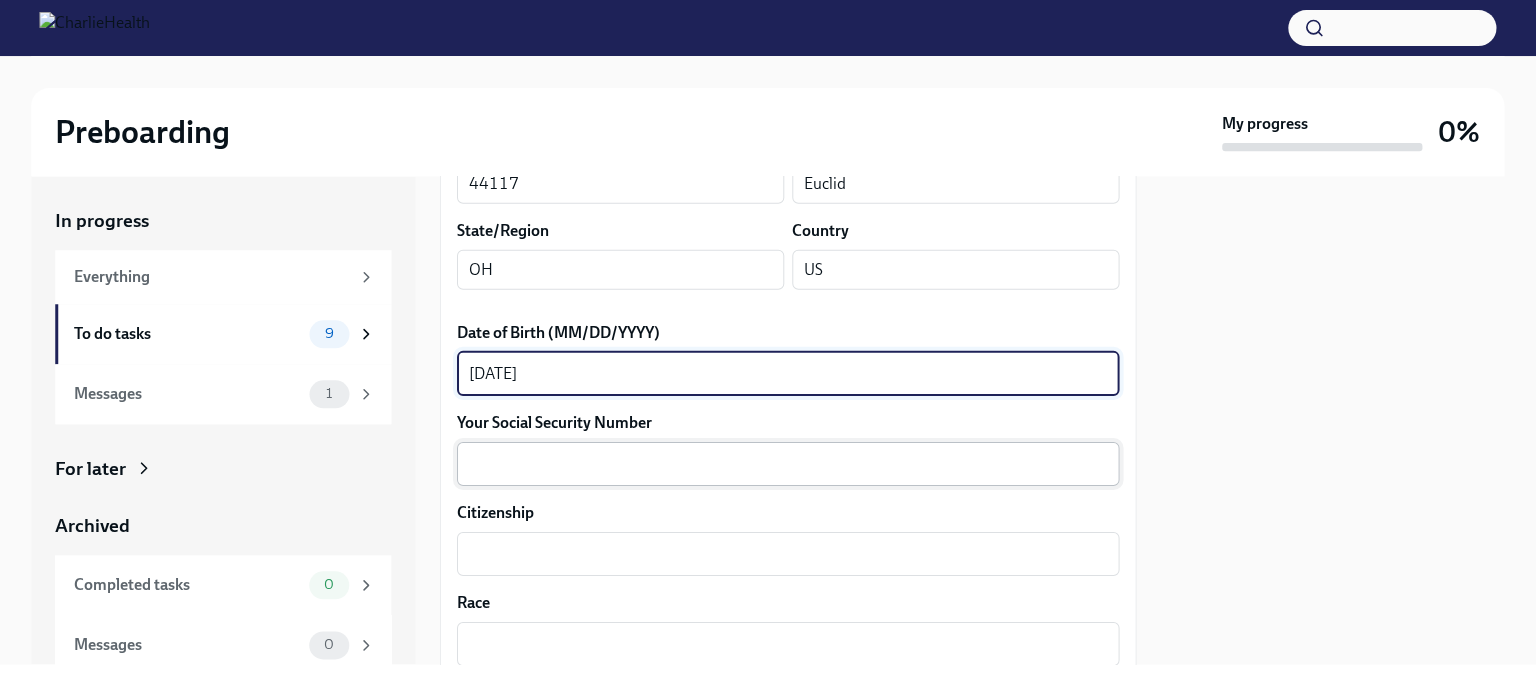 click on "Your Social Security Number" at bounding box center [788, 464] 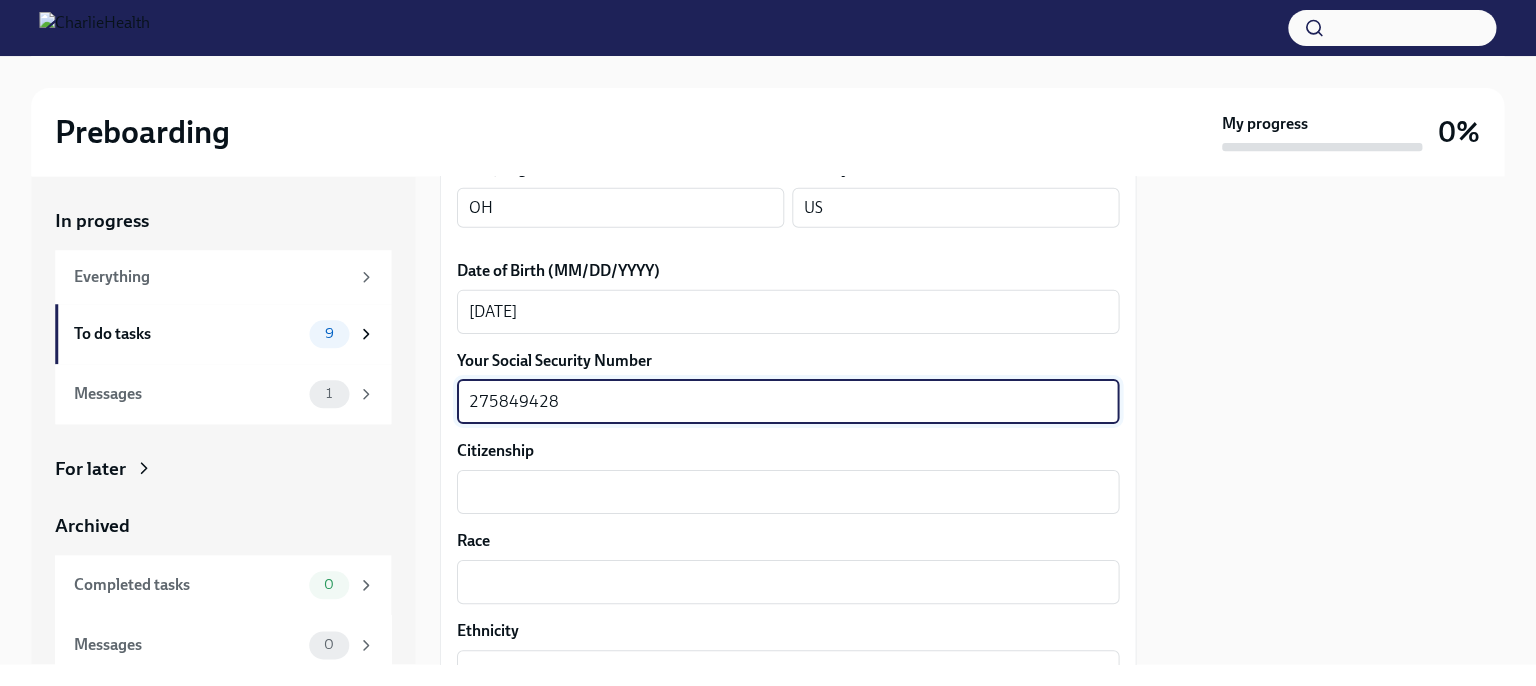 scroll, scrollTop: 920, scrollLeft: 0, axis: vertical 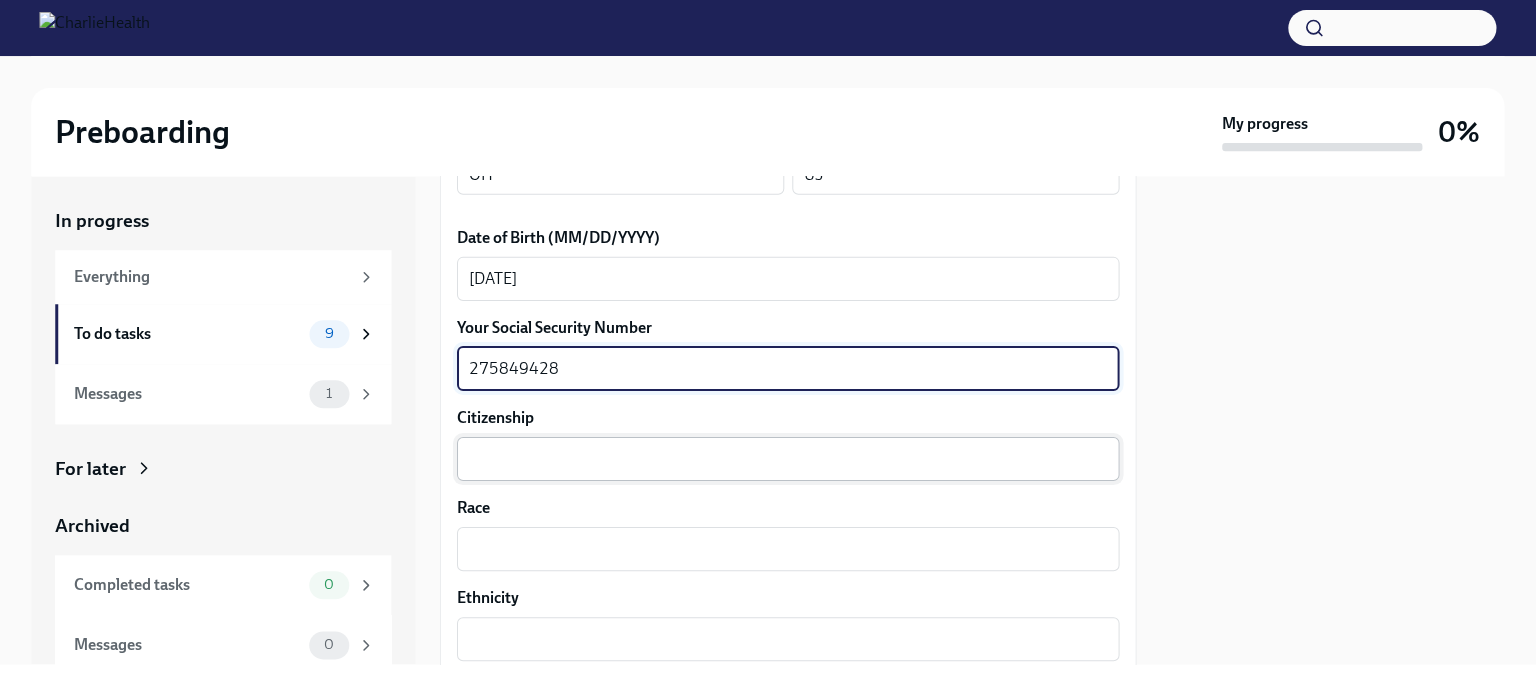 type on "275849428" 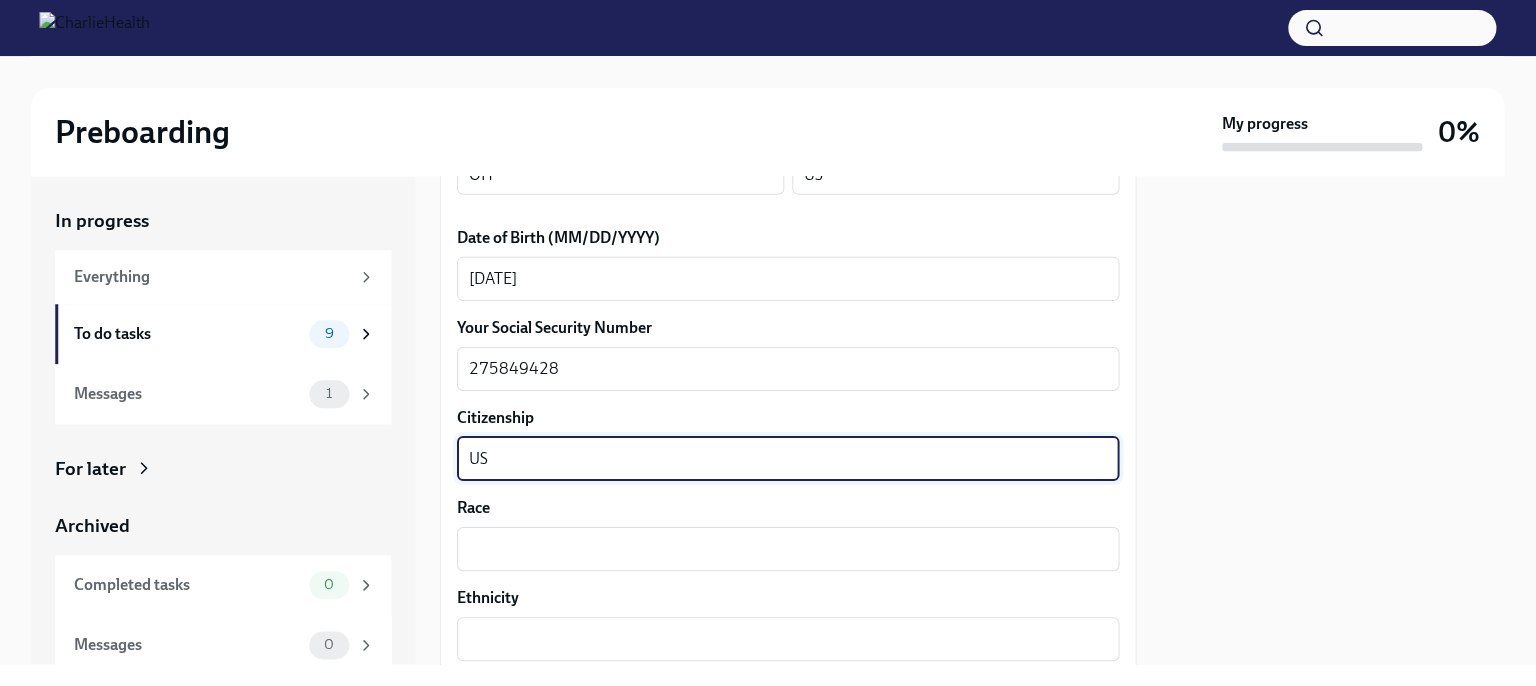 type on "US" 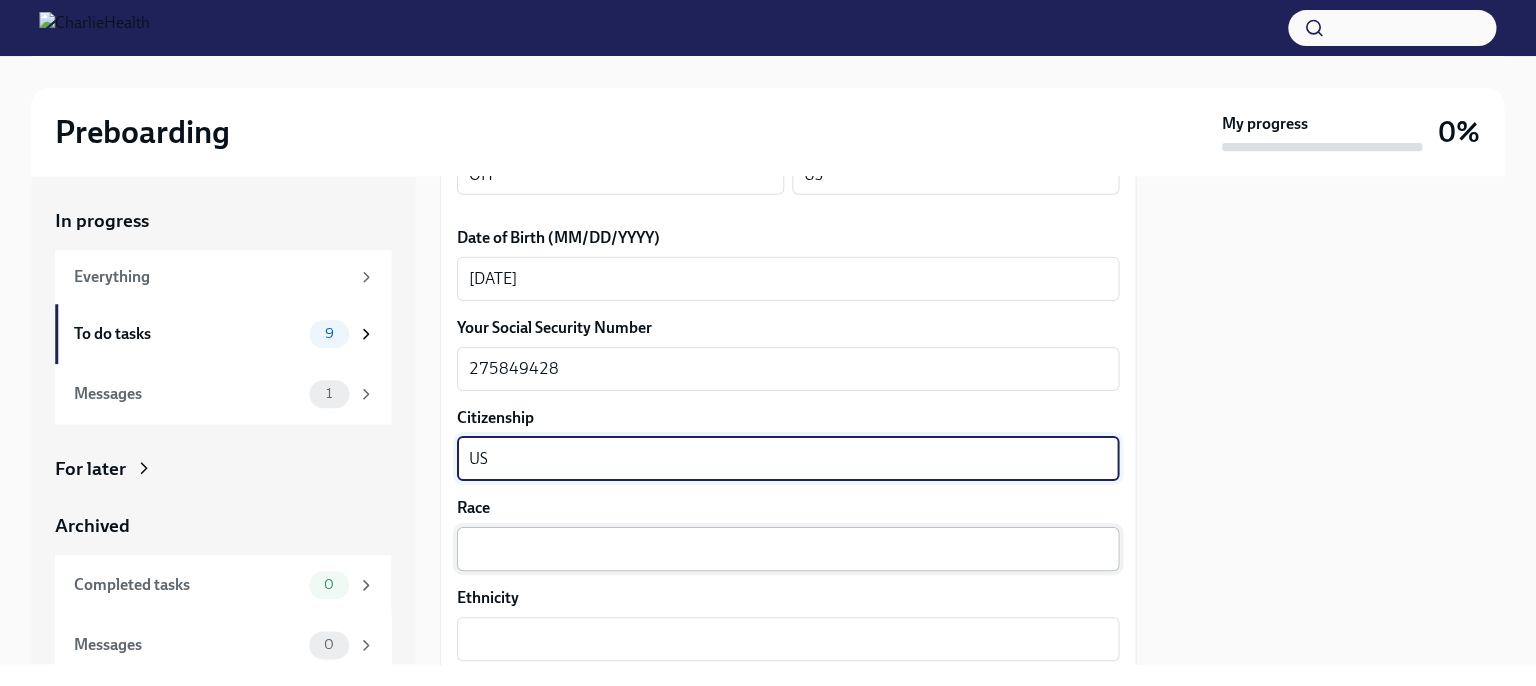 click on "Race" at bounding box center [788, 549] 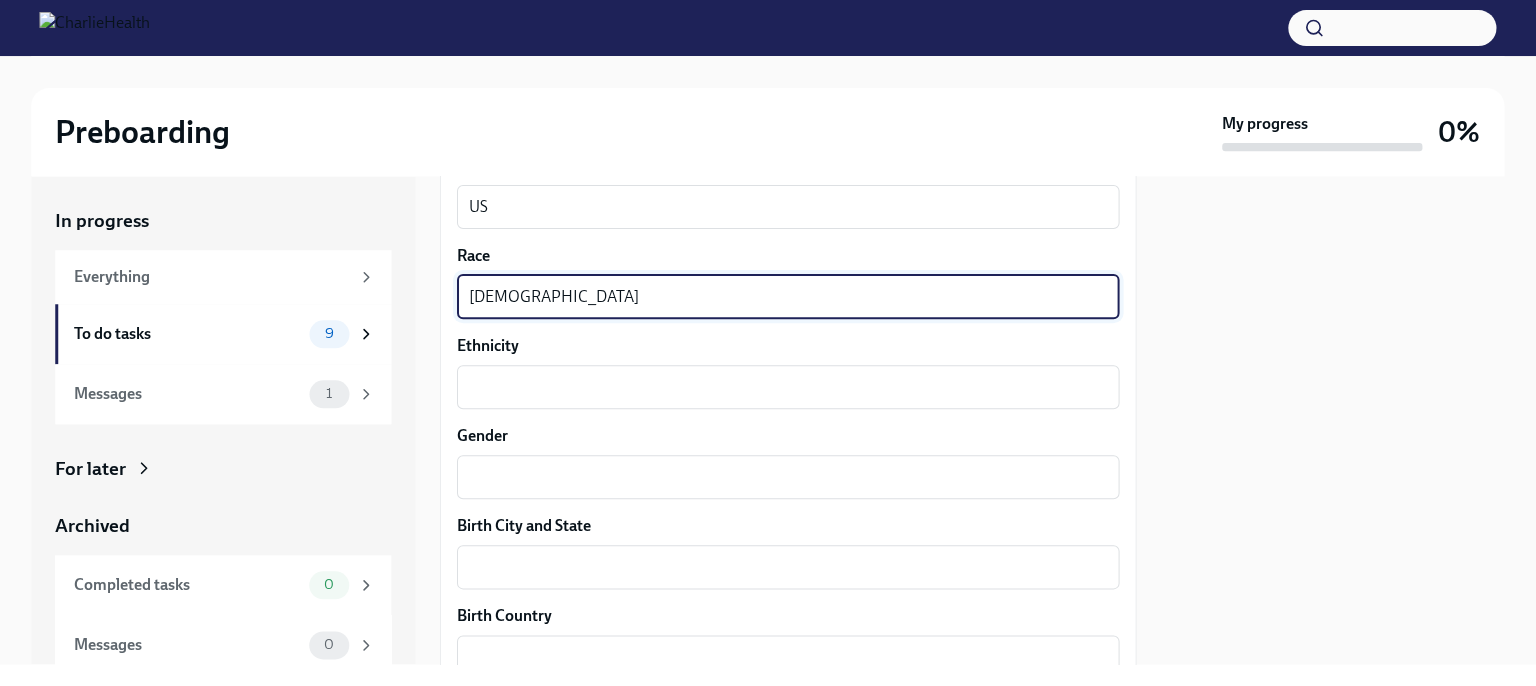 scroll, scrollTop: 1180, scrollLeft: 0, axis: vertical 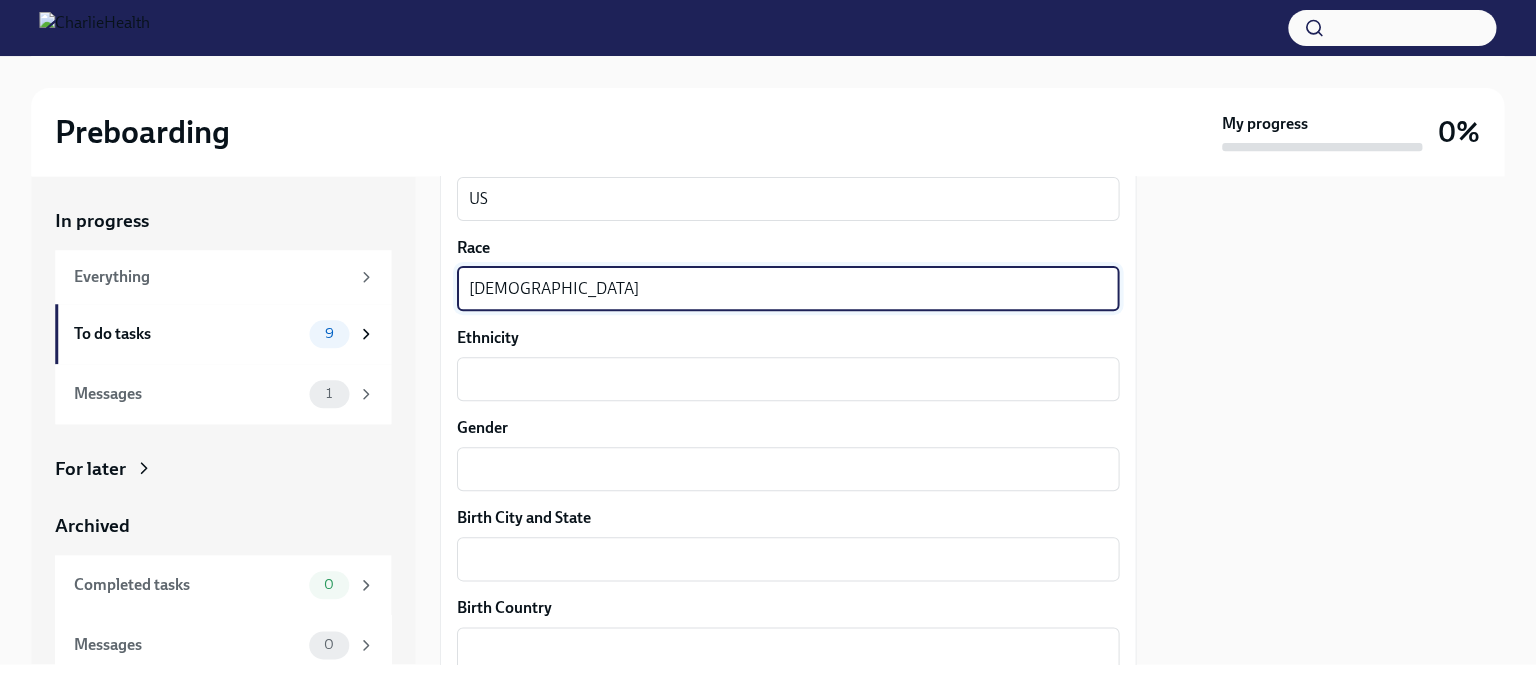 type on "[DEMOGRAPHIC_DATA]" 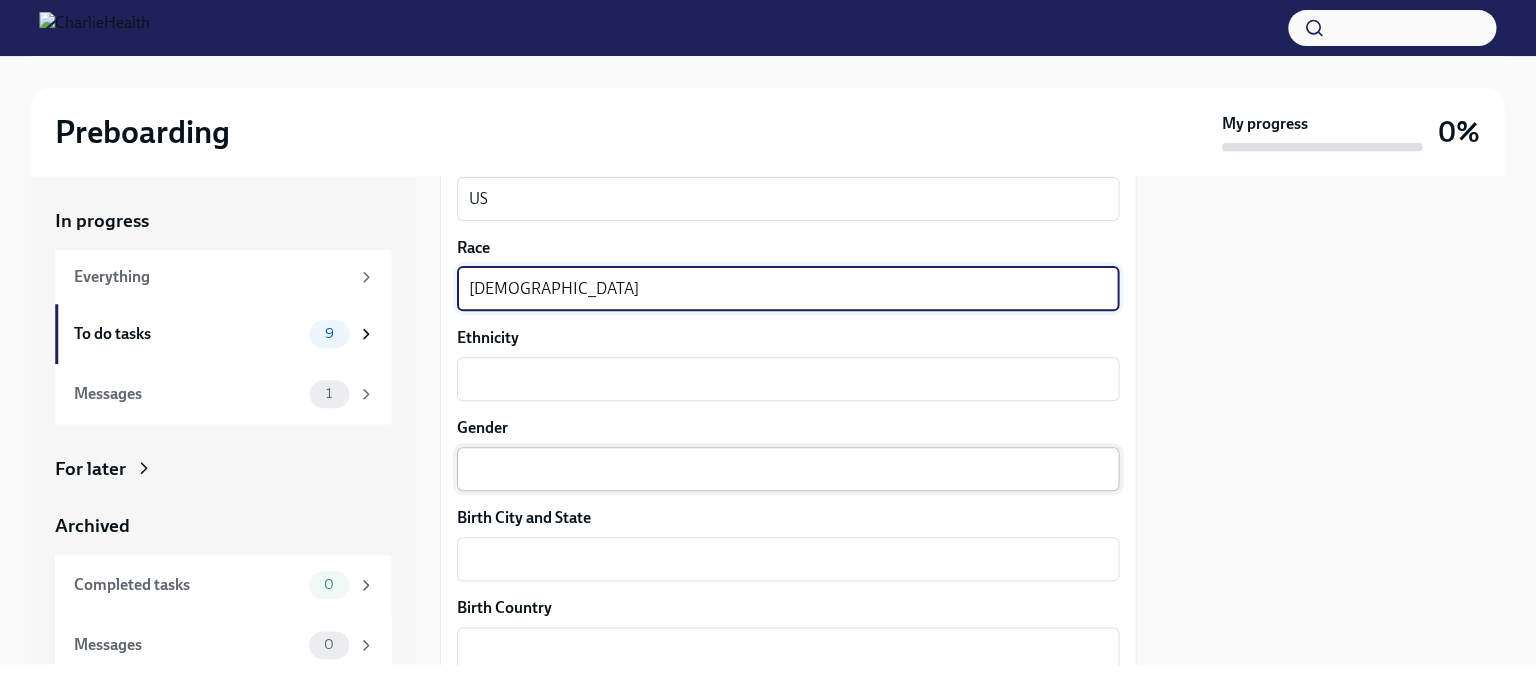 click on "Gender" at bounding box center (788, 469) 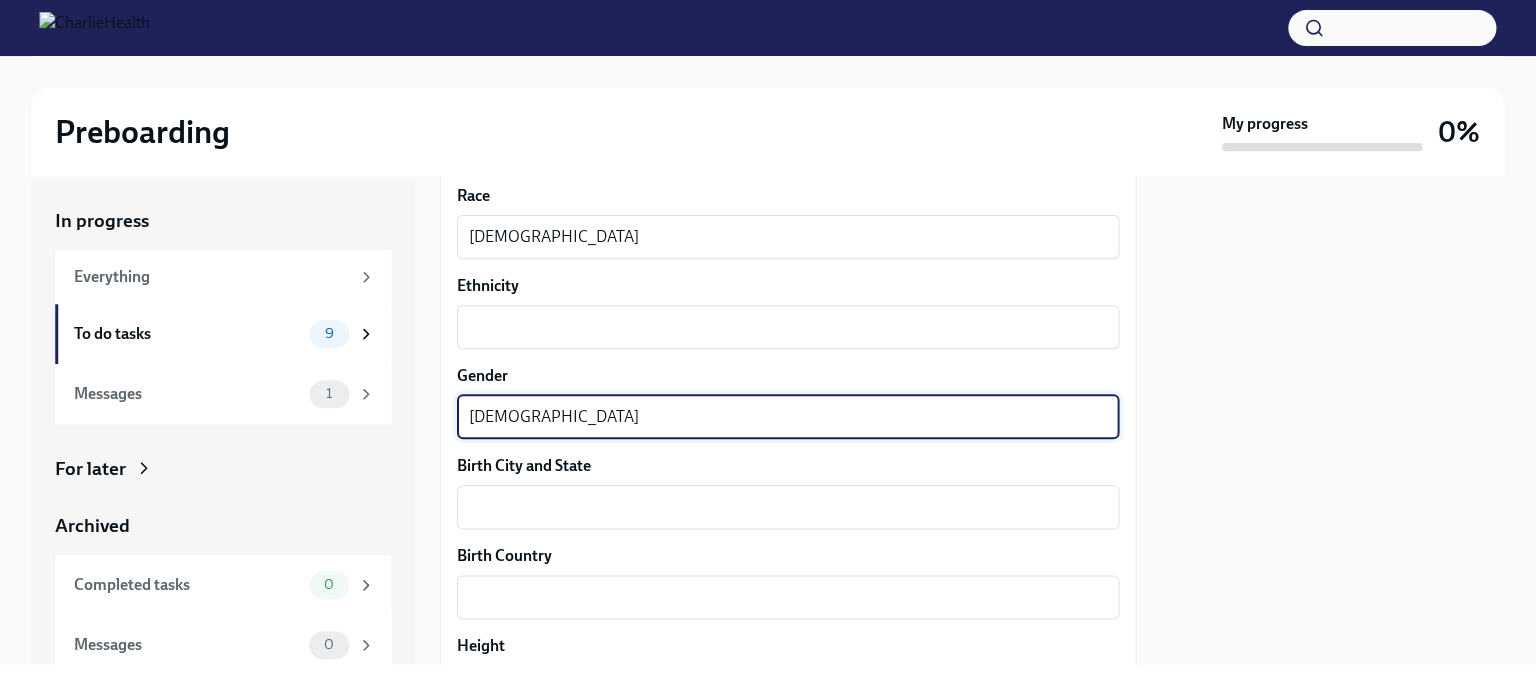 scroll, scrollTop: 1260, scrollLeft: 0, axis: vertical 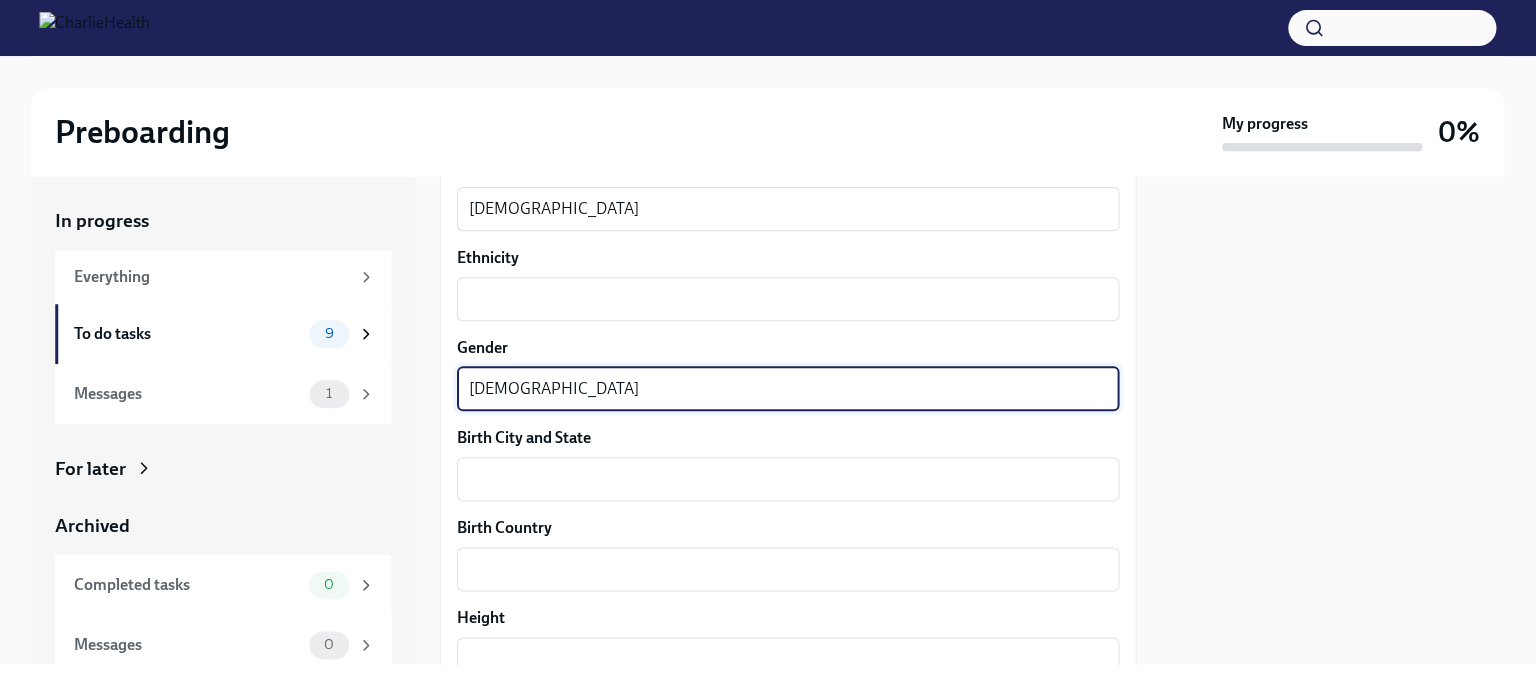 type on "[DEMOGRAPHIC_DATA]" 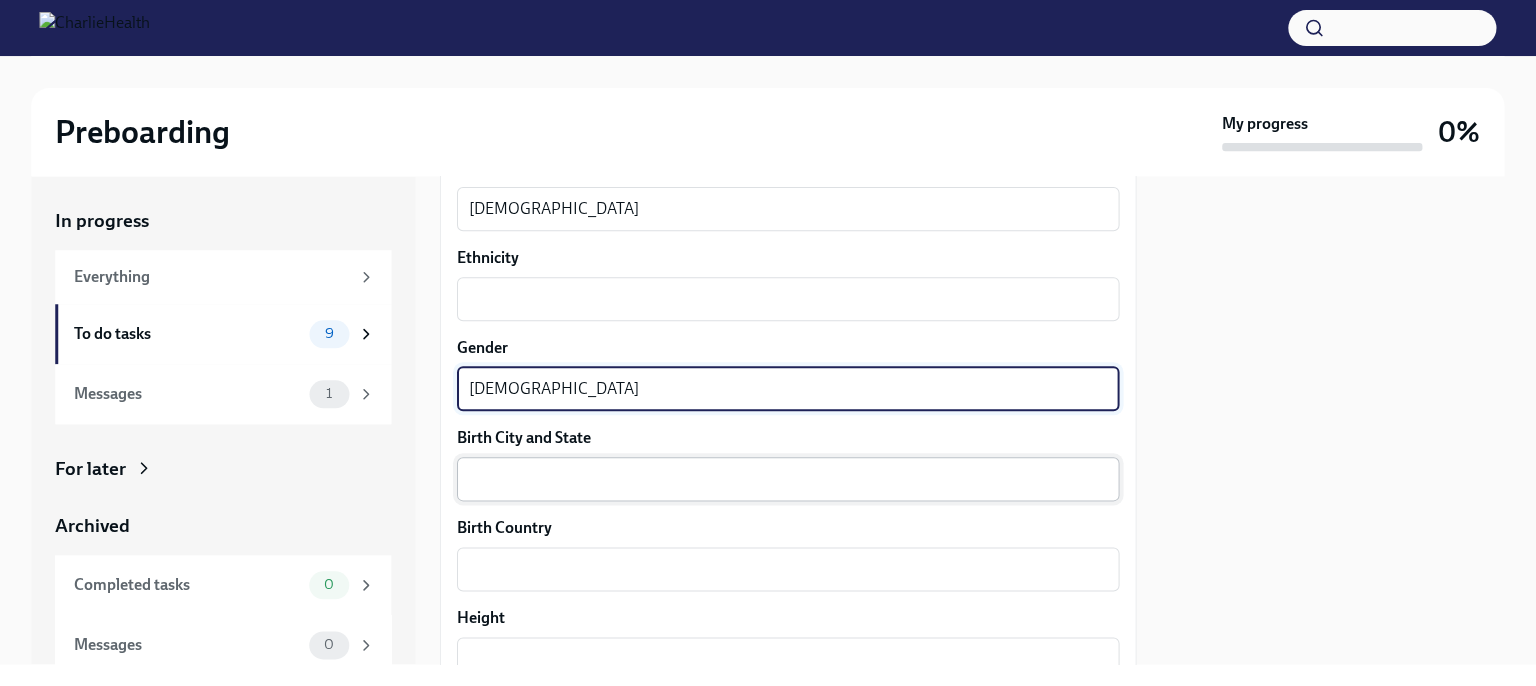 click on "Birth City and State" at bounding box center (788, 479) 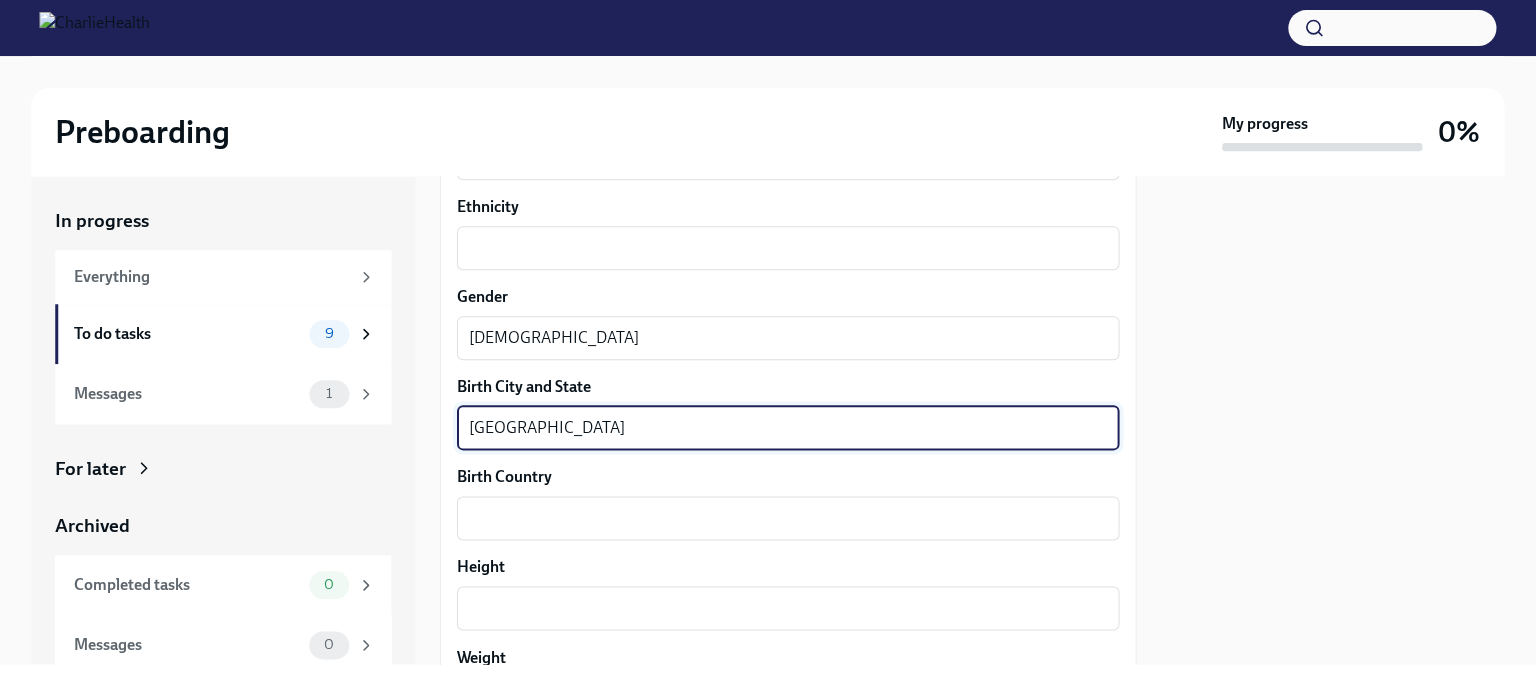 scroll, scrollTop: 1360, scrollLeft: 0, axis: vertical 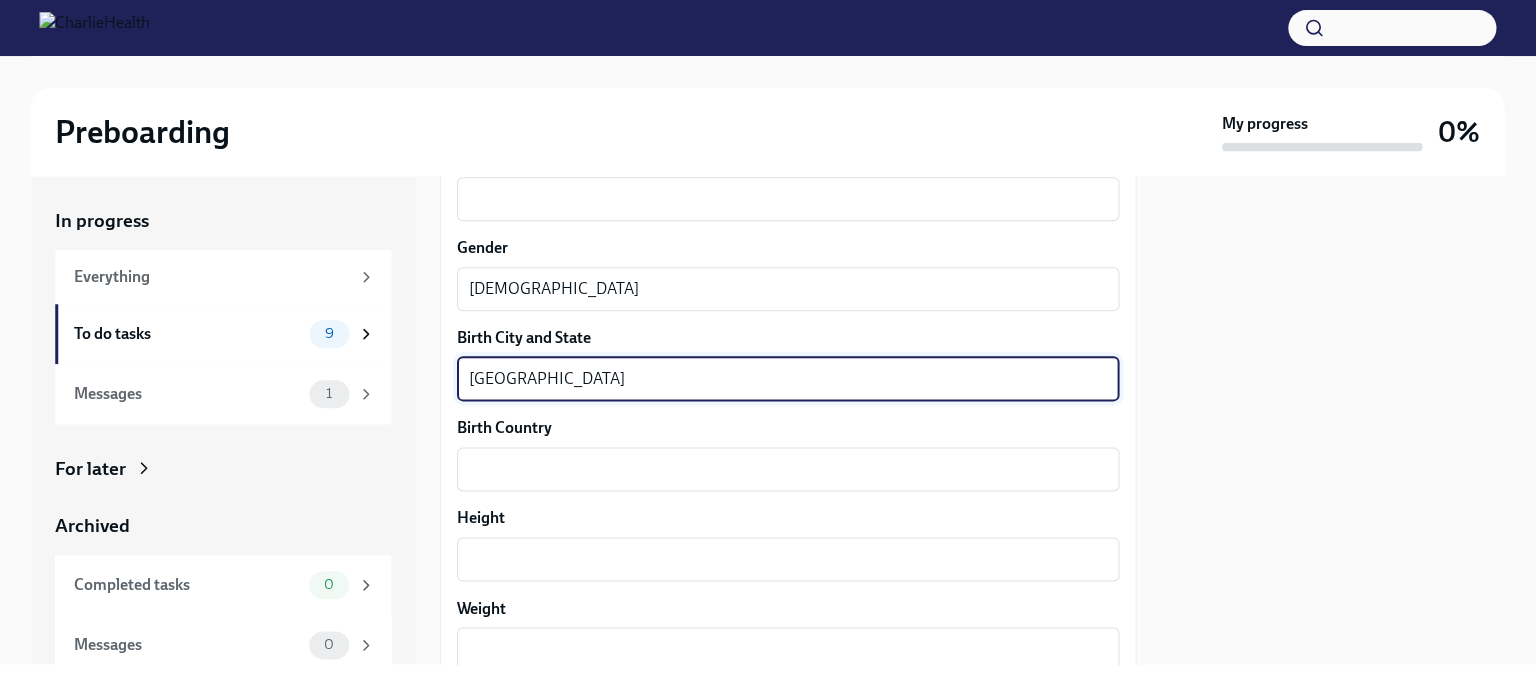 type on "[GEOGRAPHIC_DATA]" 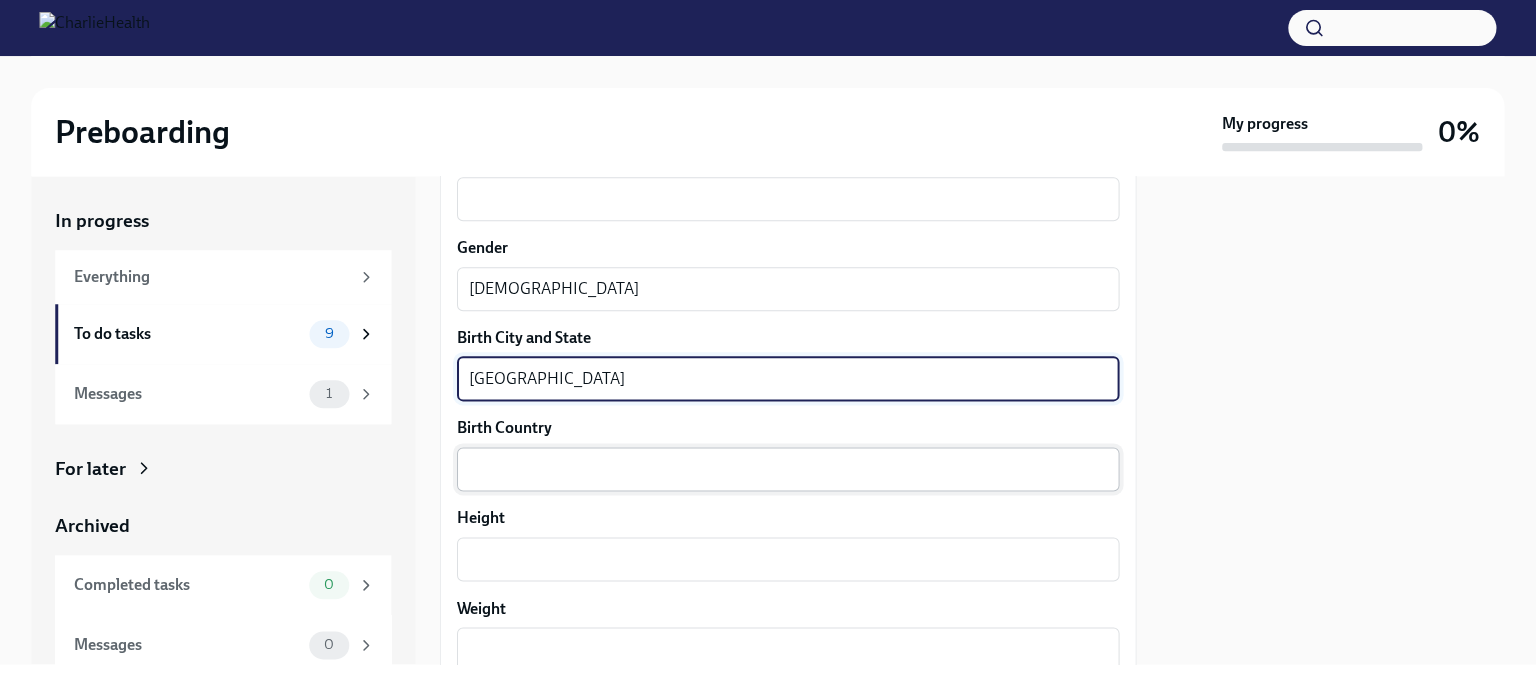 click on "Birth Country" at bounding box center (788, 469) 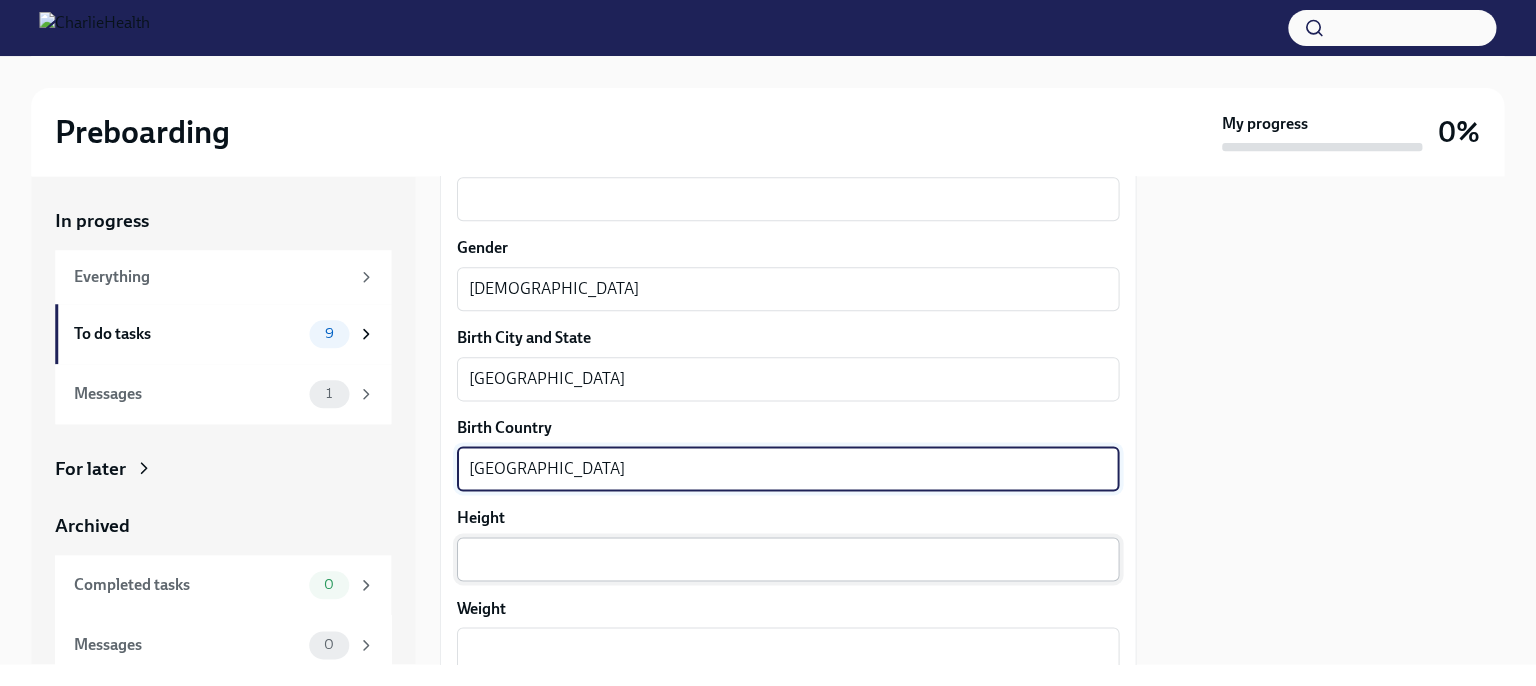 type on "[GEOGRAPHIC_DATA]" 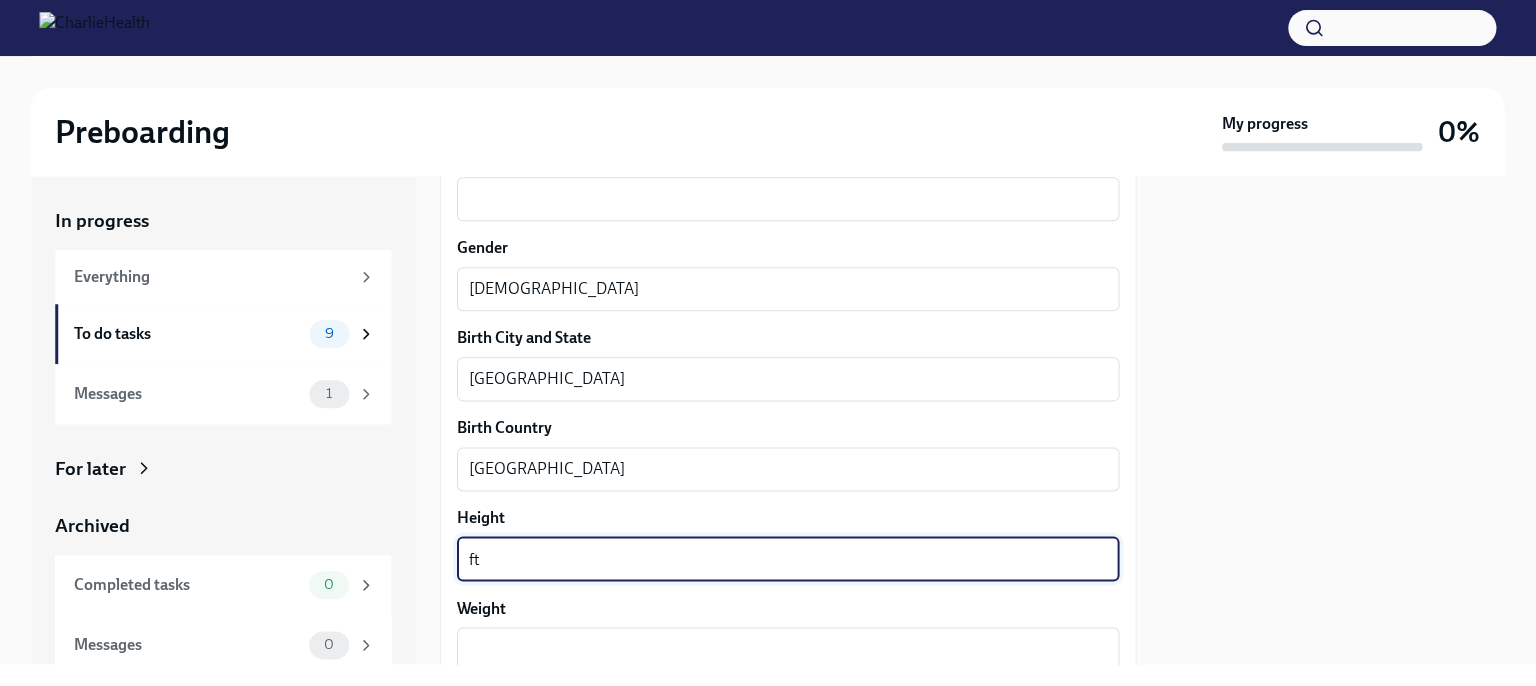type on "f" 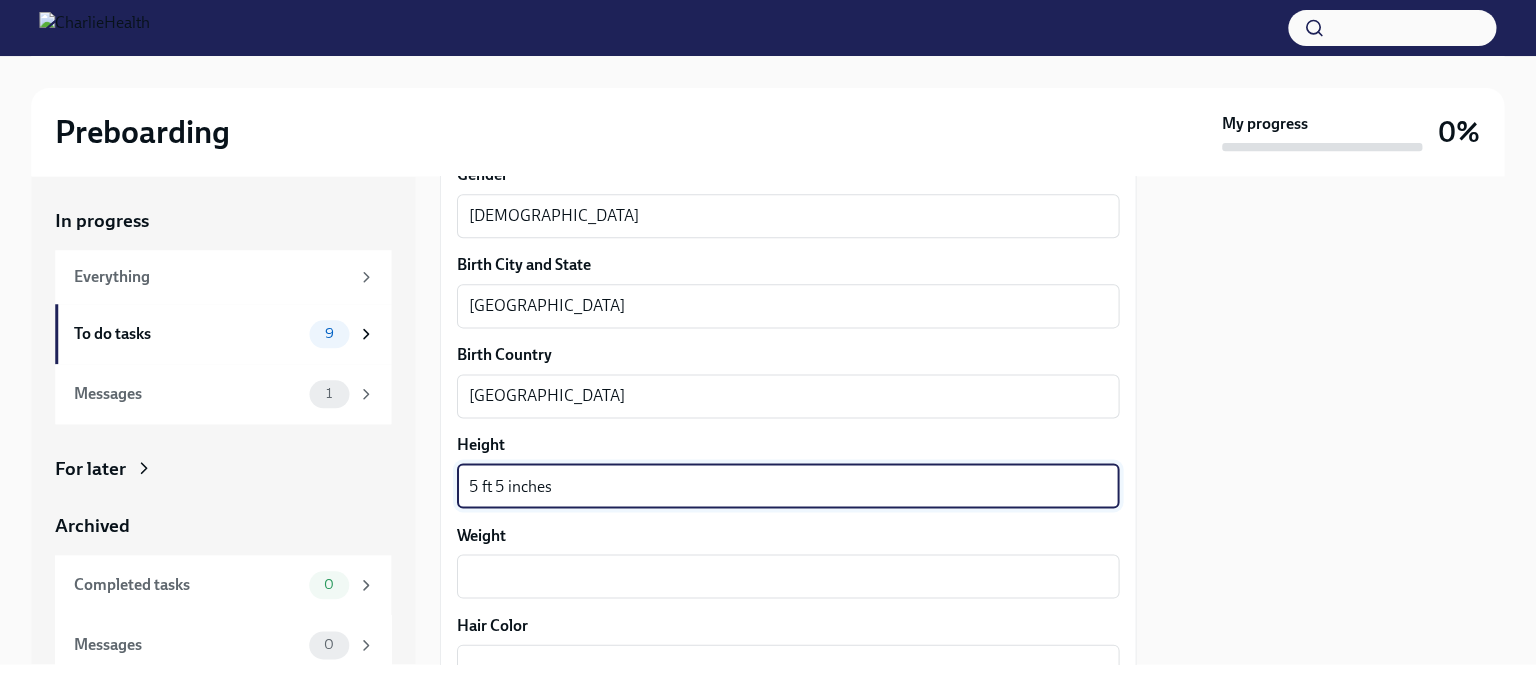 scroll, scrollTop: 1471, scrollLeft: 0, axis: vertical 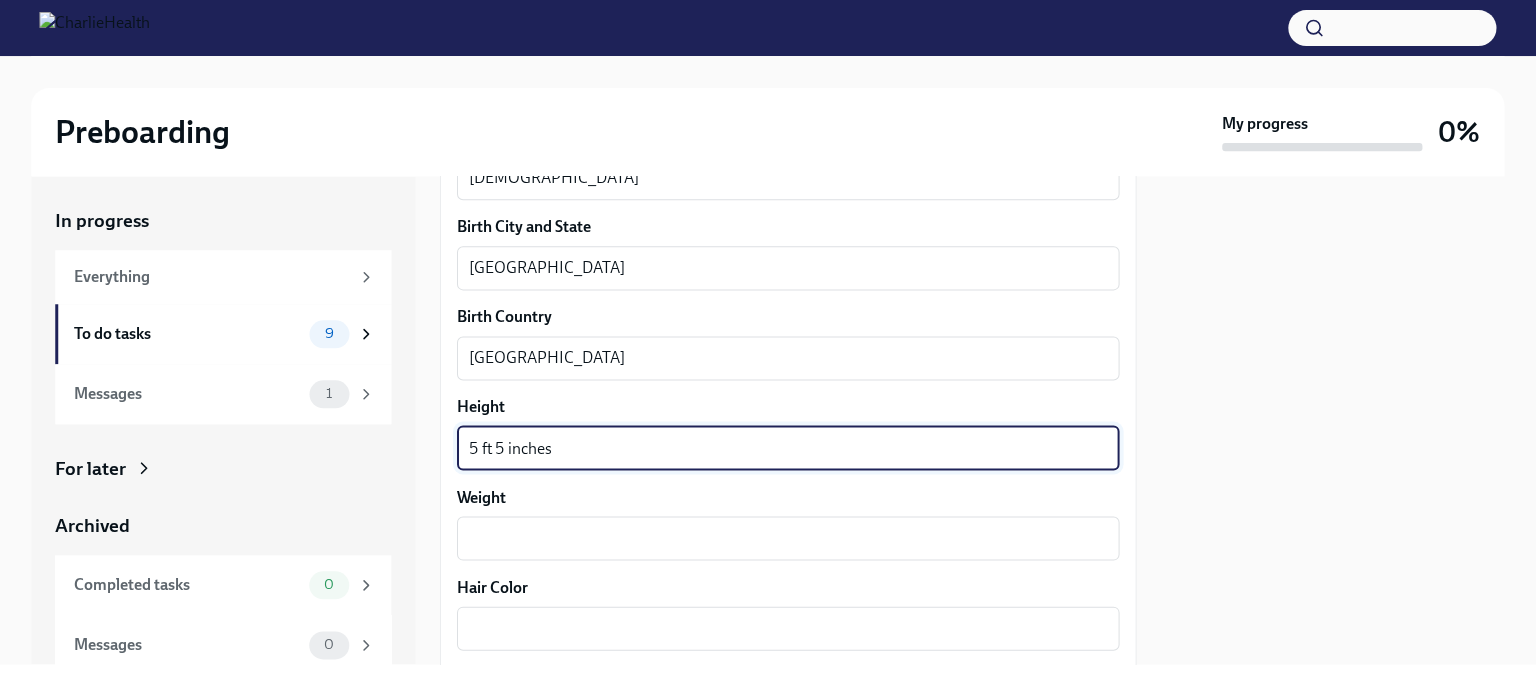 type on "5 ft 5 inches" 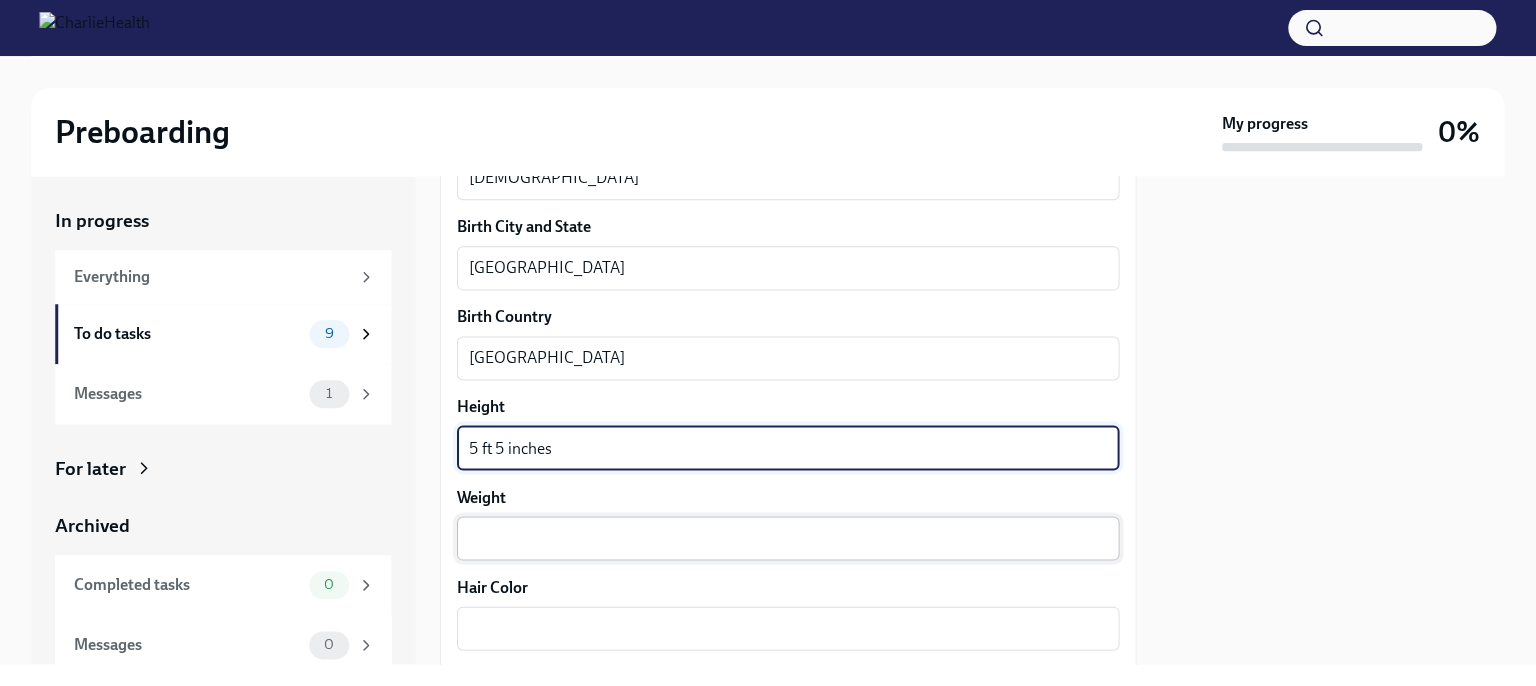 click on "Weight" at bounding box center (788, 538) 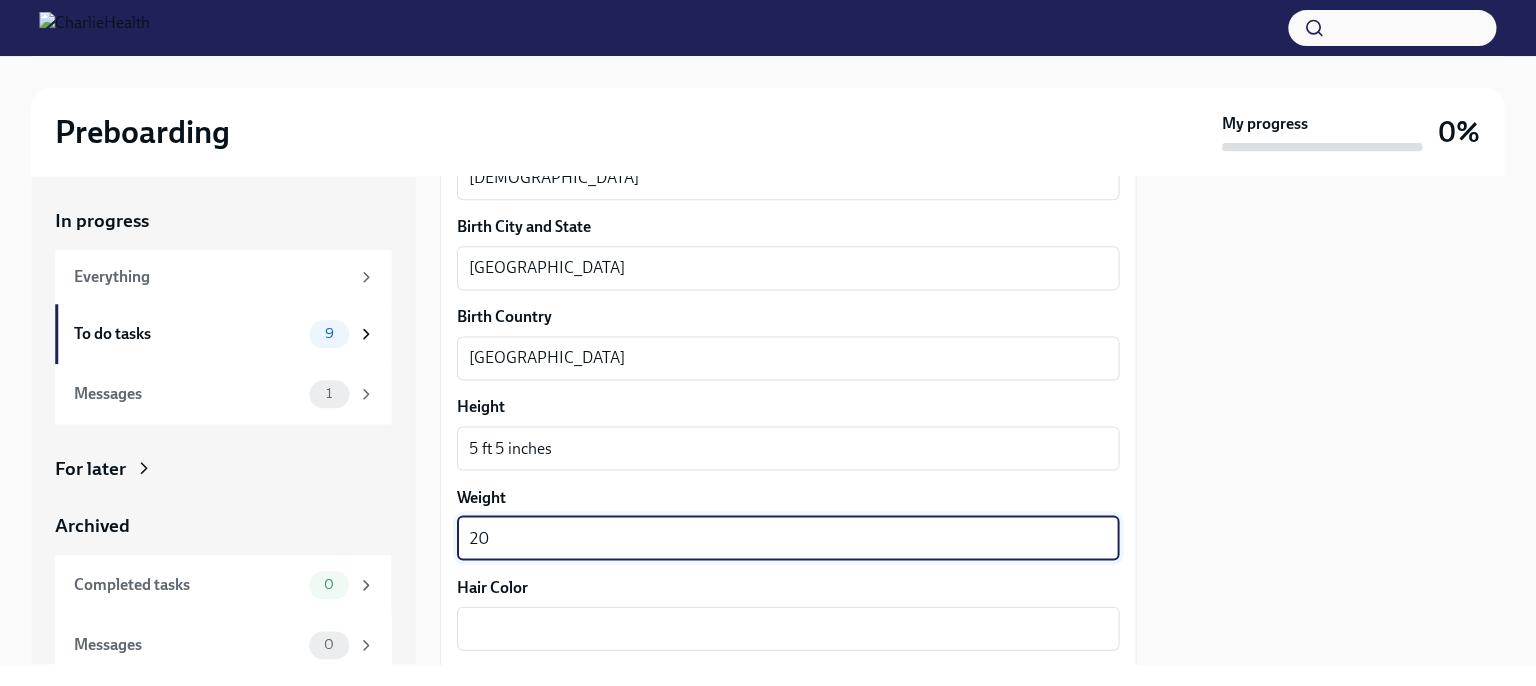 type on "2" 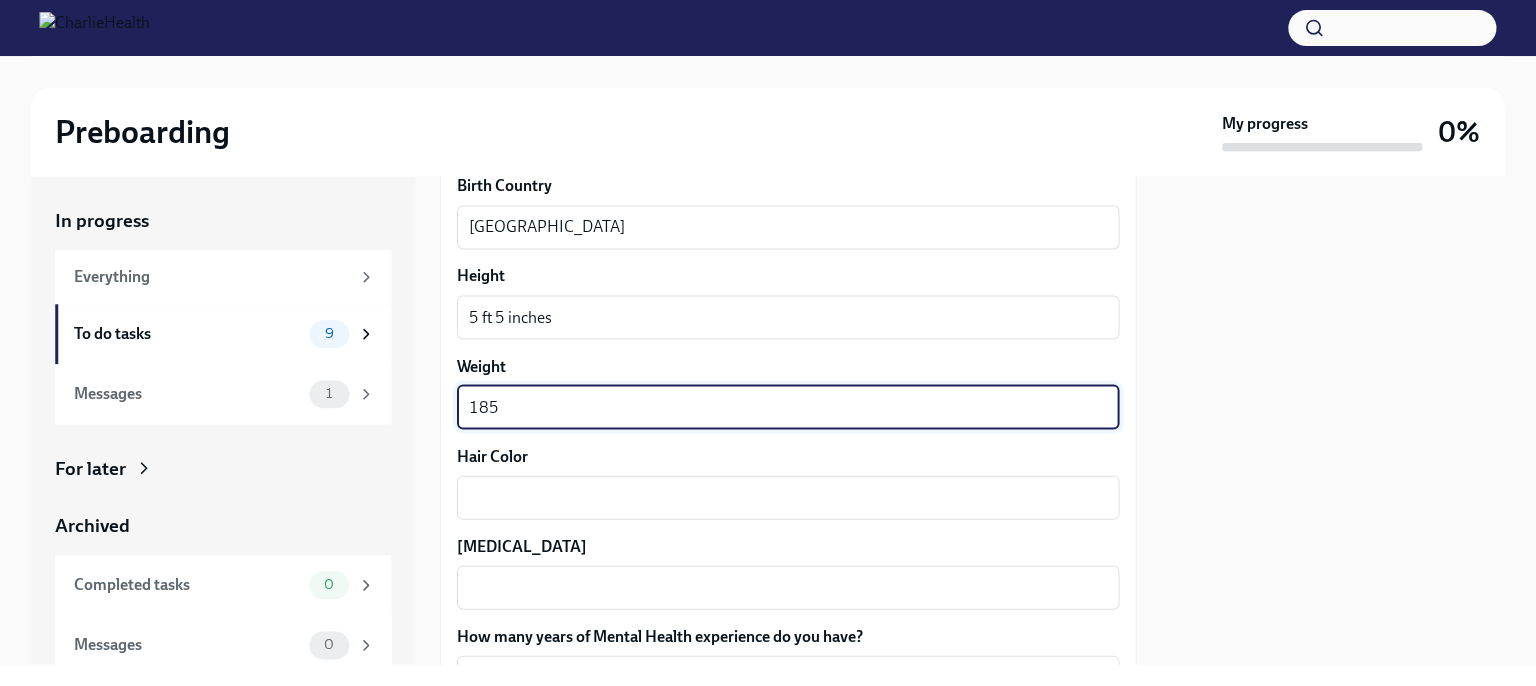 scroll, scrollTop: 1644, scrollLeft: 0, axis: vertical 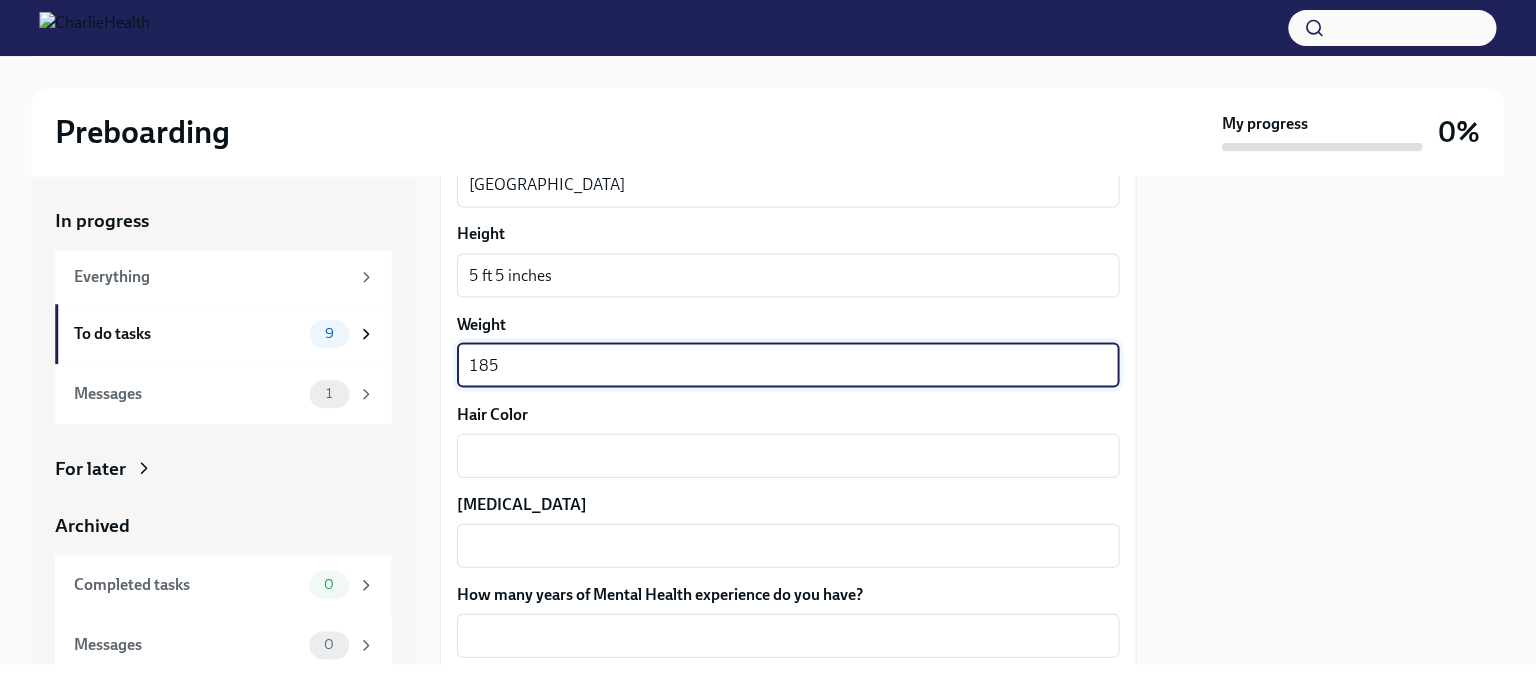 type on "185" 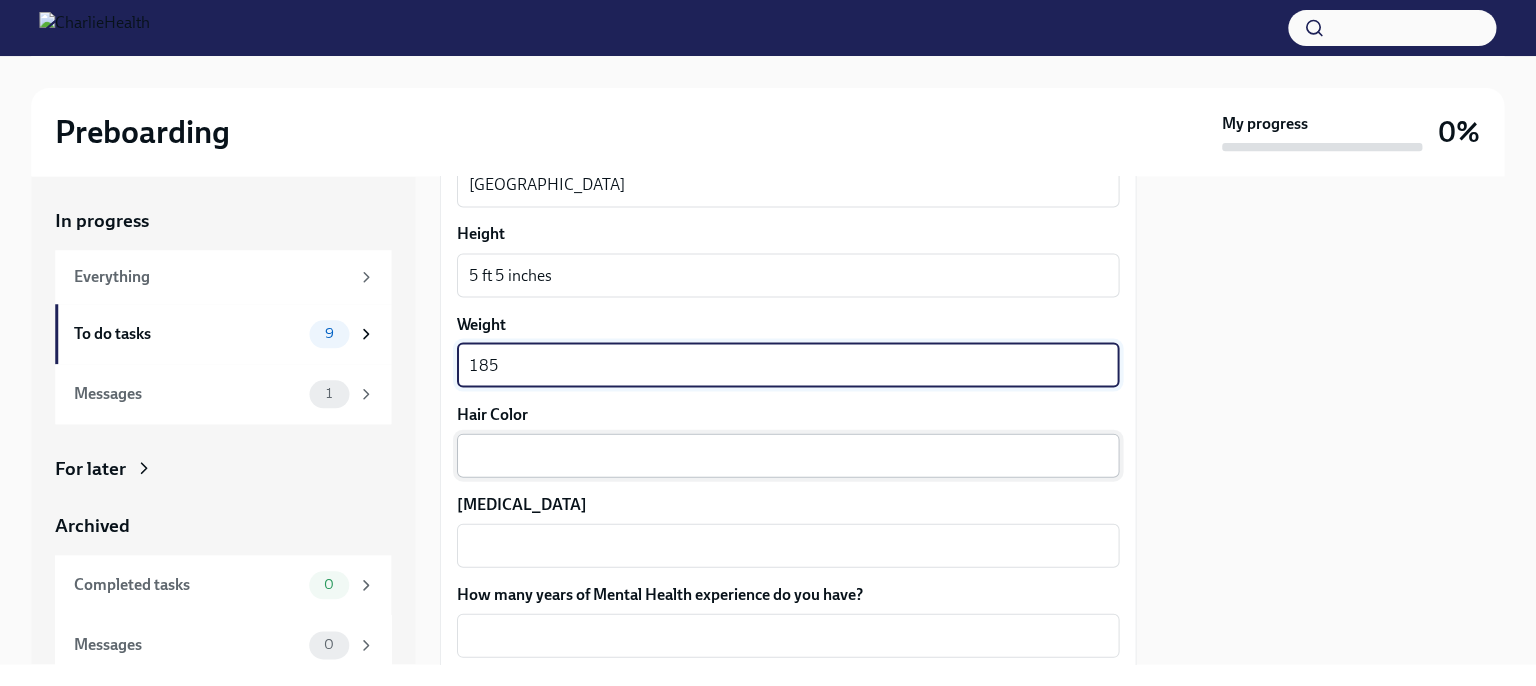 click on "x ​" at bounding box center (788, 455) 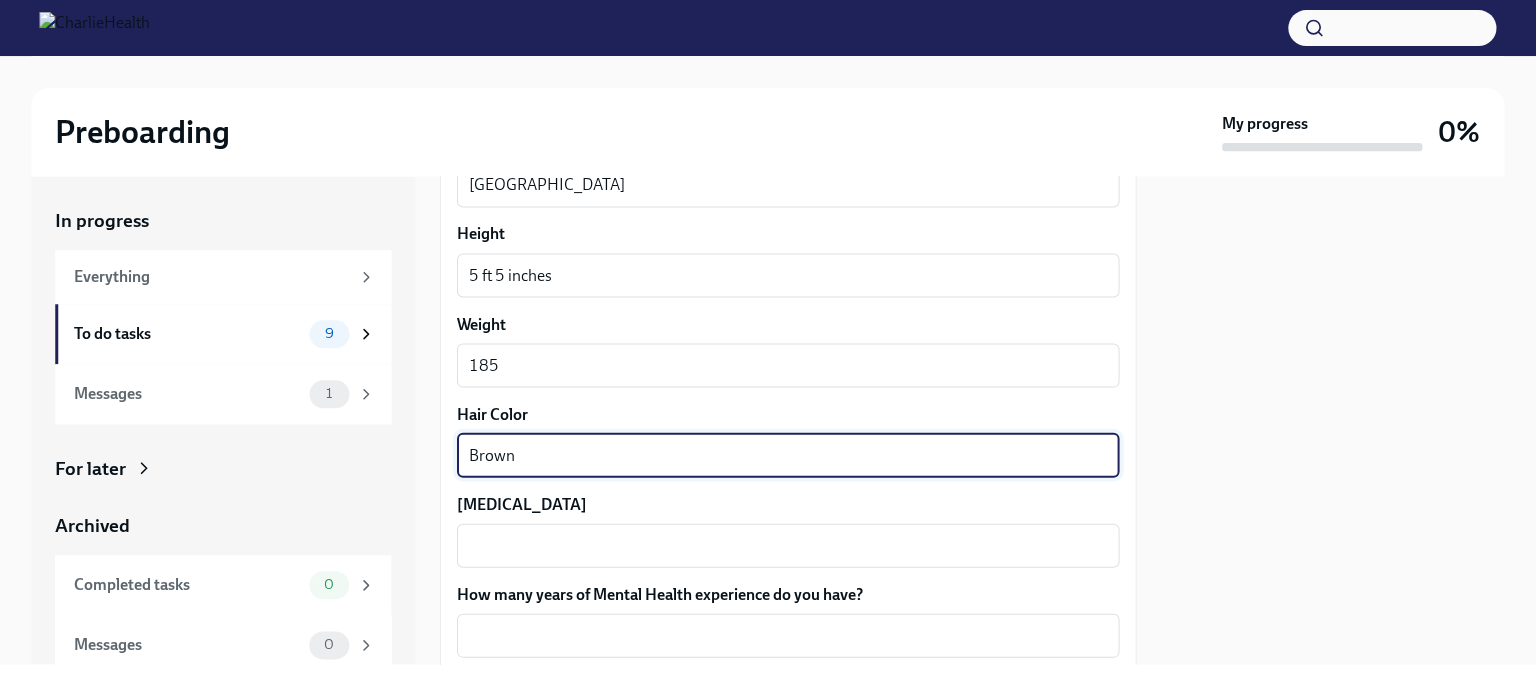 type on "Brown" 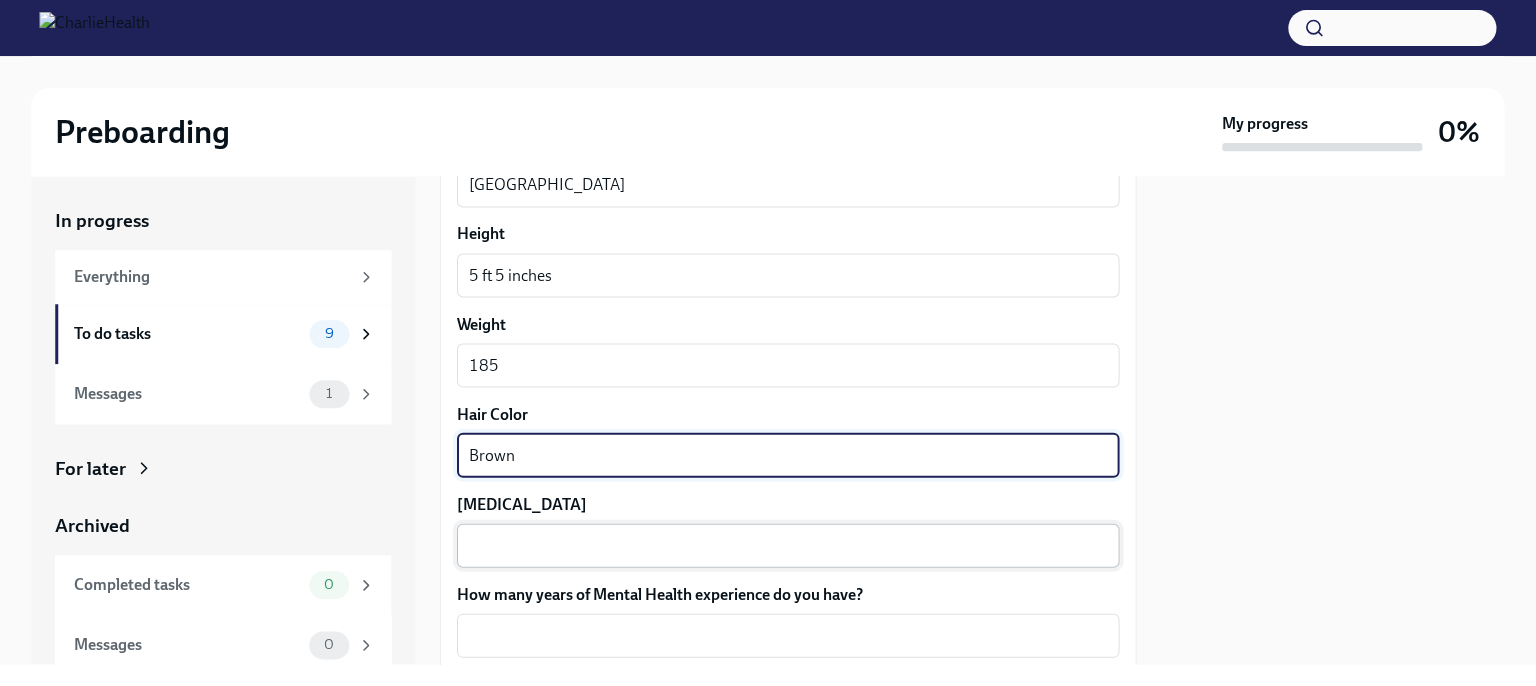 click on "[MEDICAL_DATA]" at bounding box center (788, 545) 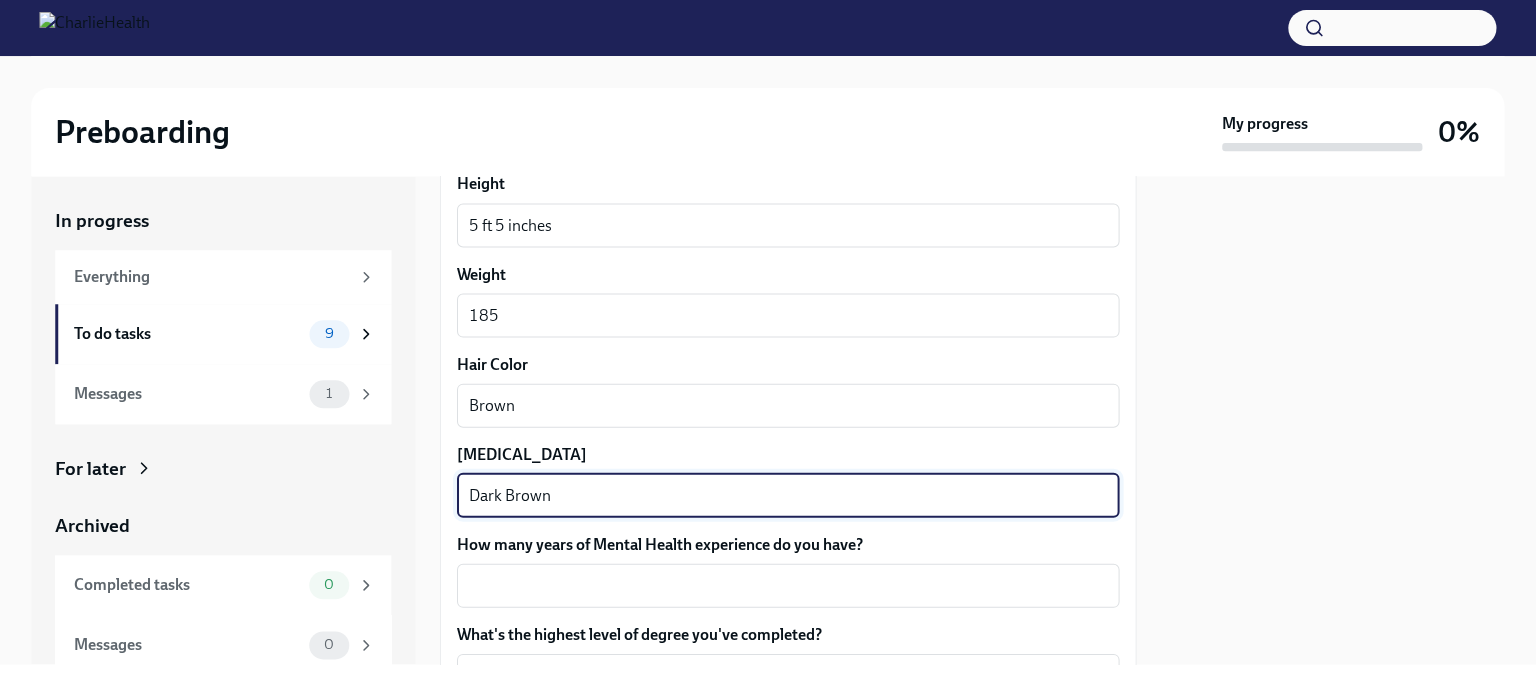 scroll, scrollTop: 1751, scrollLeft: 0, axis: vertical 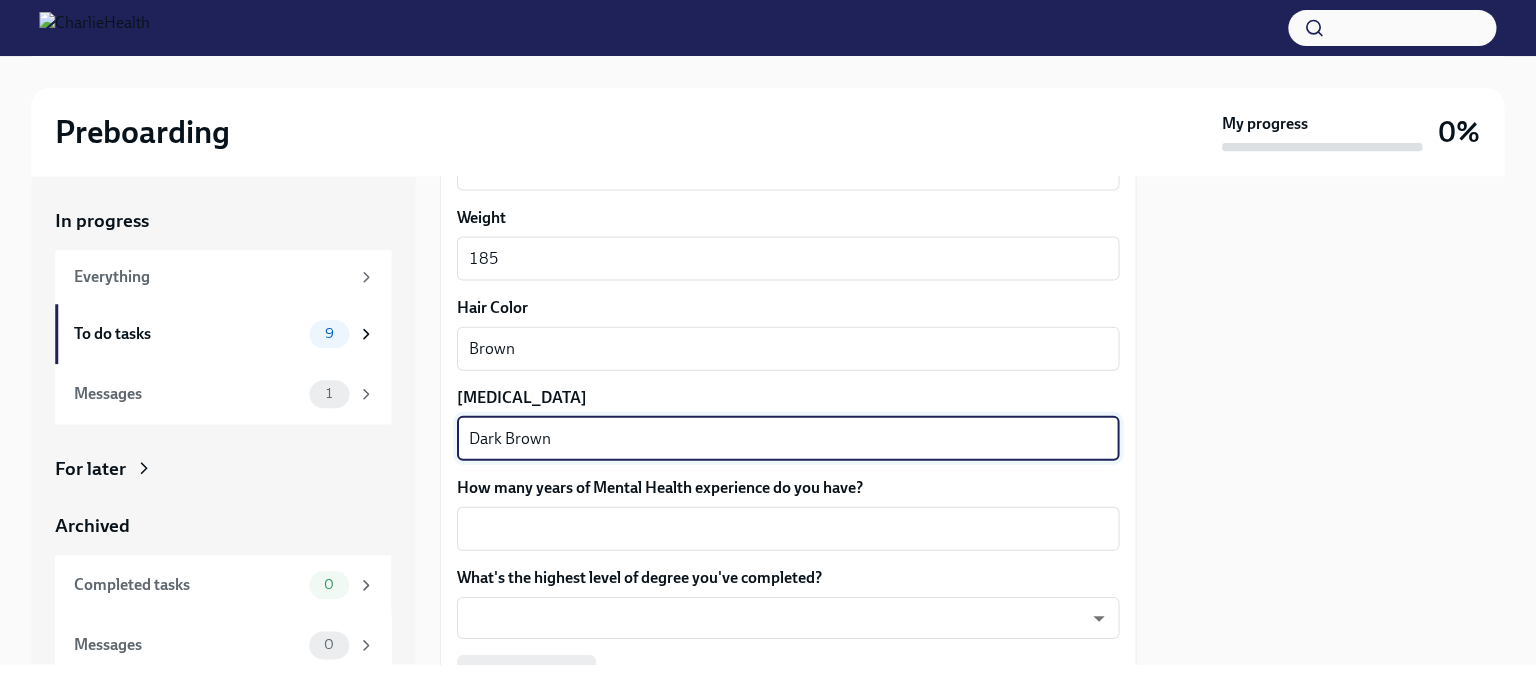 type on "Dark Brown" 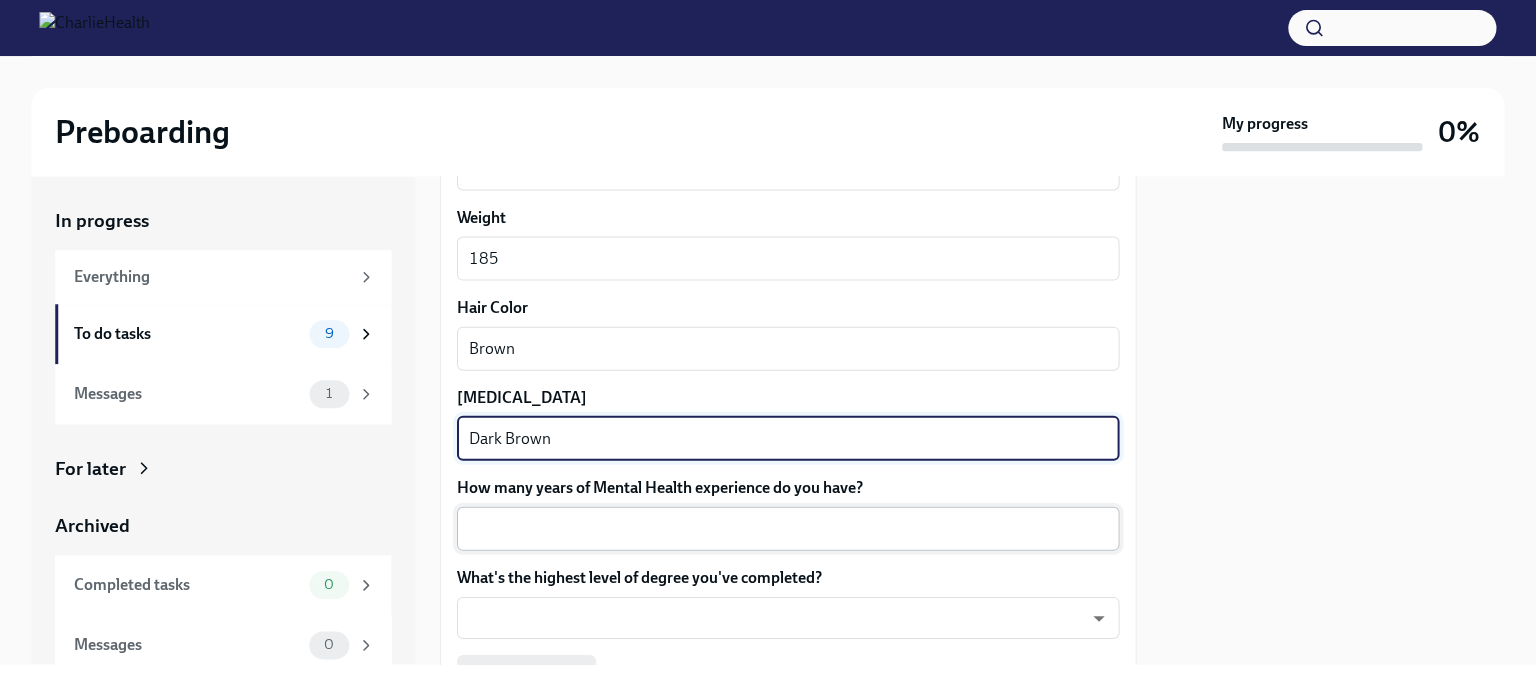 click on "How many years of Mental Health experience do you have?" at bounding box center (788, 528) 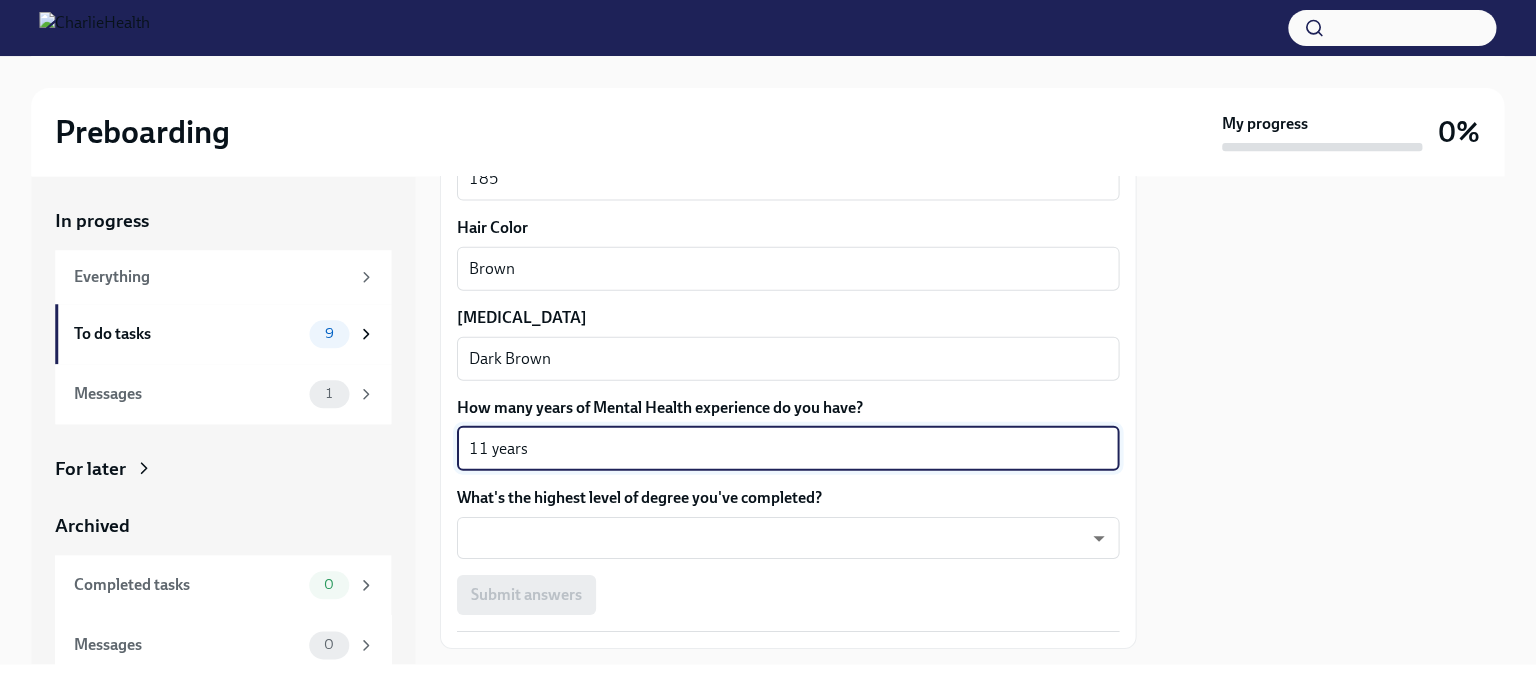 scroll, scrollTop: 1857, scrollLeft: 0, axis: vertical 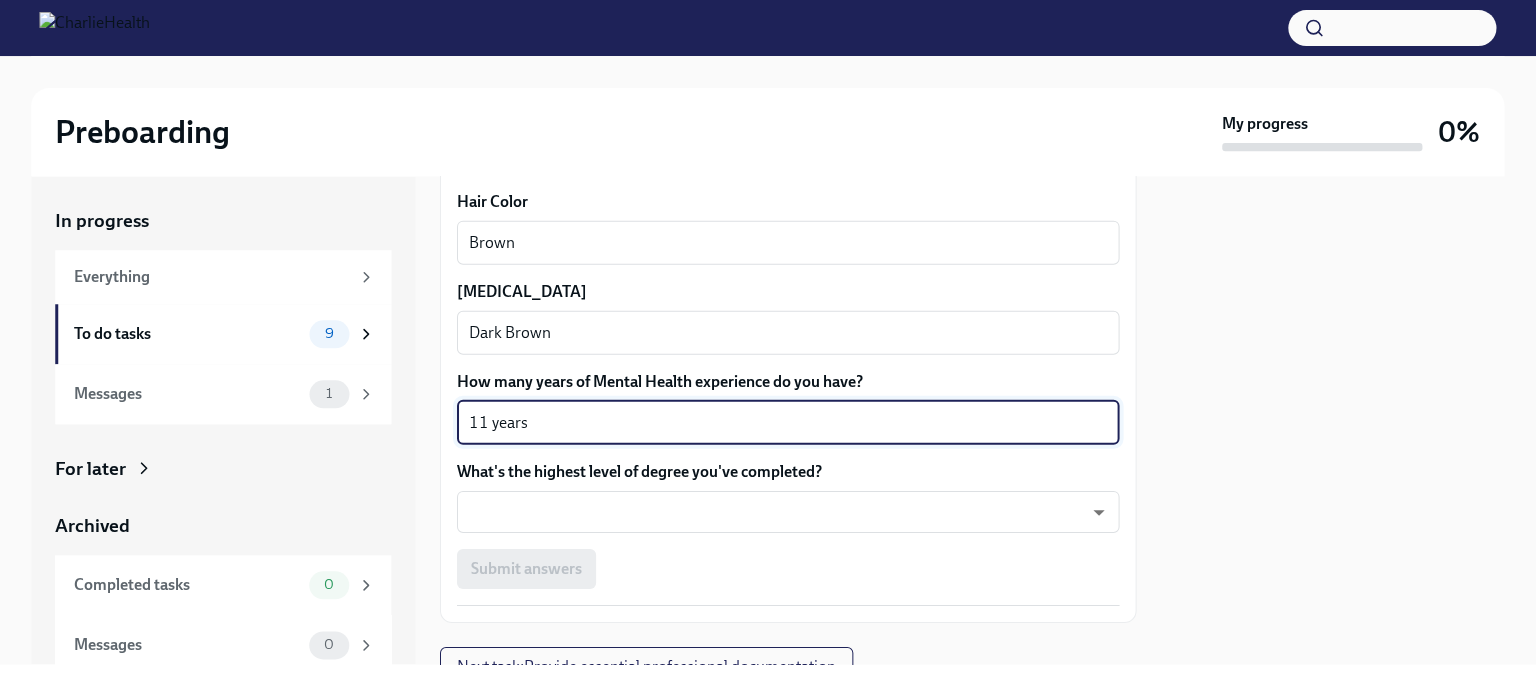 type on "11 years" 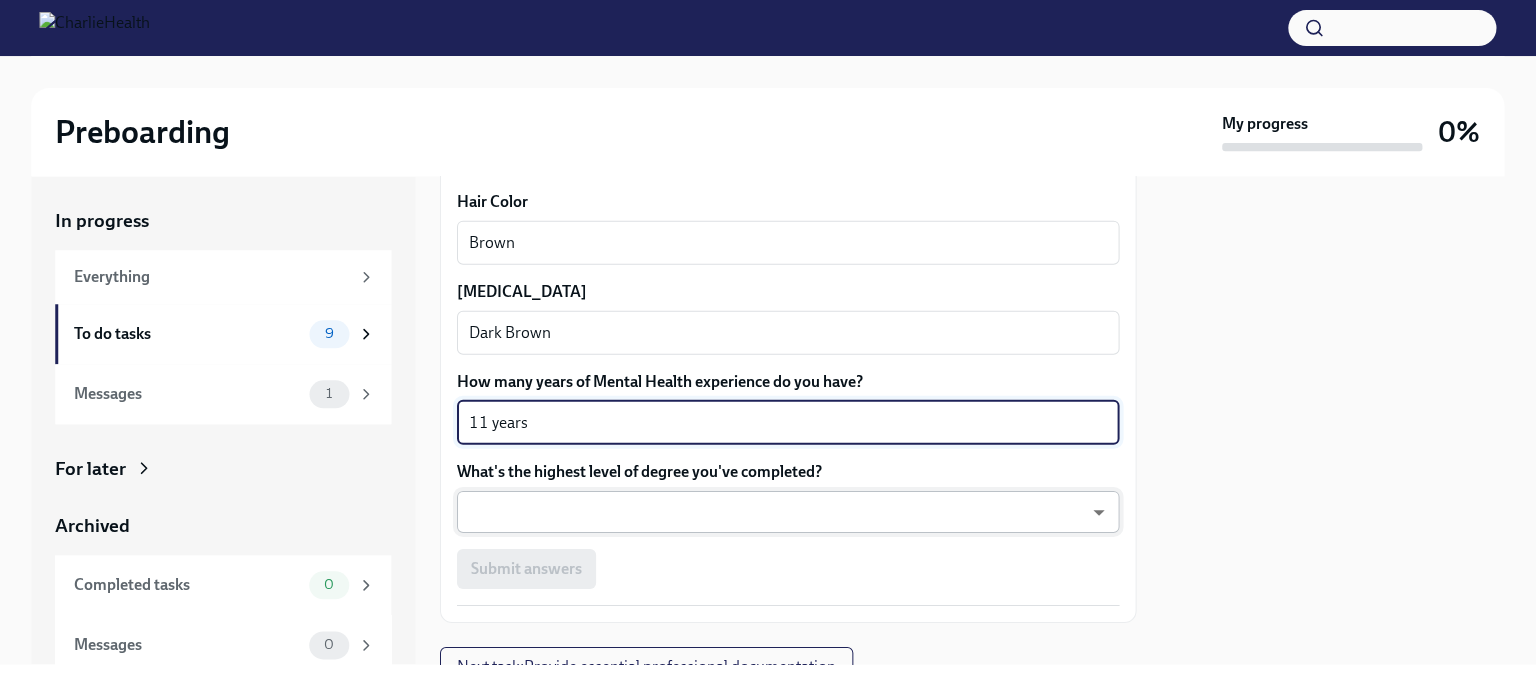 click on "Preboarding My progress 0% In progress Everything To do tasks 9 Messages 1 For later Archived Completed tasks 0 Messages 0 Fill out the onboarding form To Do Due  in a day We need some info from you to start setting you up in payroll and other systems.  Please fill out this form ASAP  Please note each field needs to be completed in order for you to submit.
Note : Please fill out this form as accurately as possible. Several states require specific demographic information that we have to input on your behalf. We understand that some of these questions feel personal to answer, and we appreciate your understanding that this is required for compliance clearance. About you Your preferred first name [PERSON_NAME] x ​ Your legal last name [PERSON_NAME] x ​ Please provide any previous names/ aliases-put None if N/A x ​ Street Address 1 [STREET_ADDRESS] ​ Street Address 2 ​ Postal Code 44117 ​ City Euclid ​ State/Region [GEOGRAPHIC_DATA] ​ Country [GEOGRAPHIC_DATA] ​ Date of Birth (MM/DD/YYYY) [DEMOGRAPHIC_DATA] x ​ 275849428 x ​" at bounding box center [768, 343] 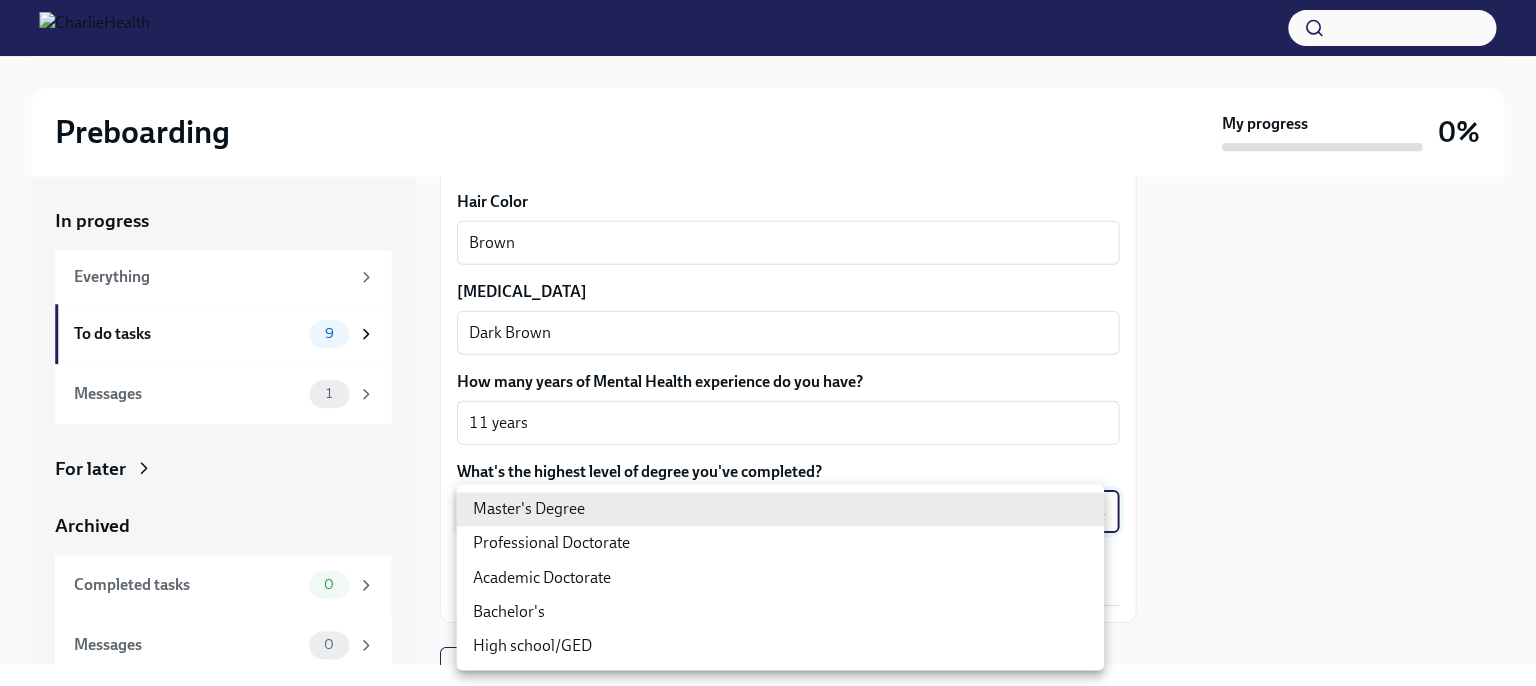 click on "Master's Degree" at bounding box center [780, 509] 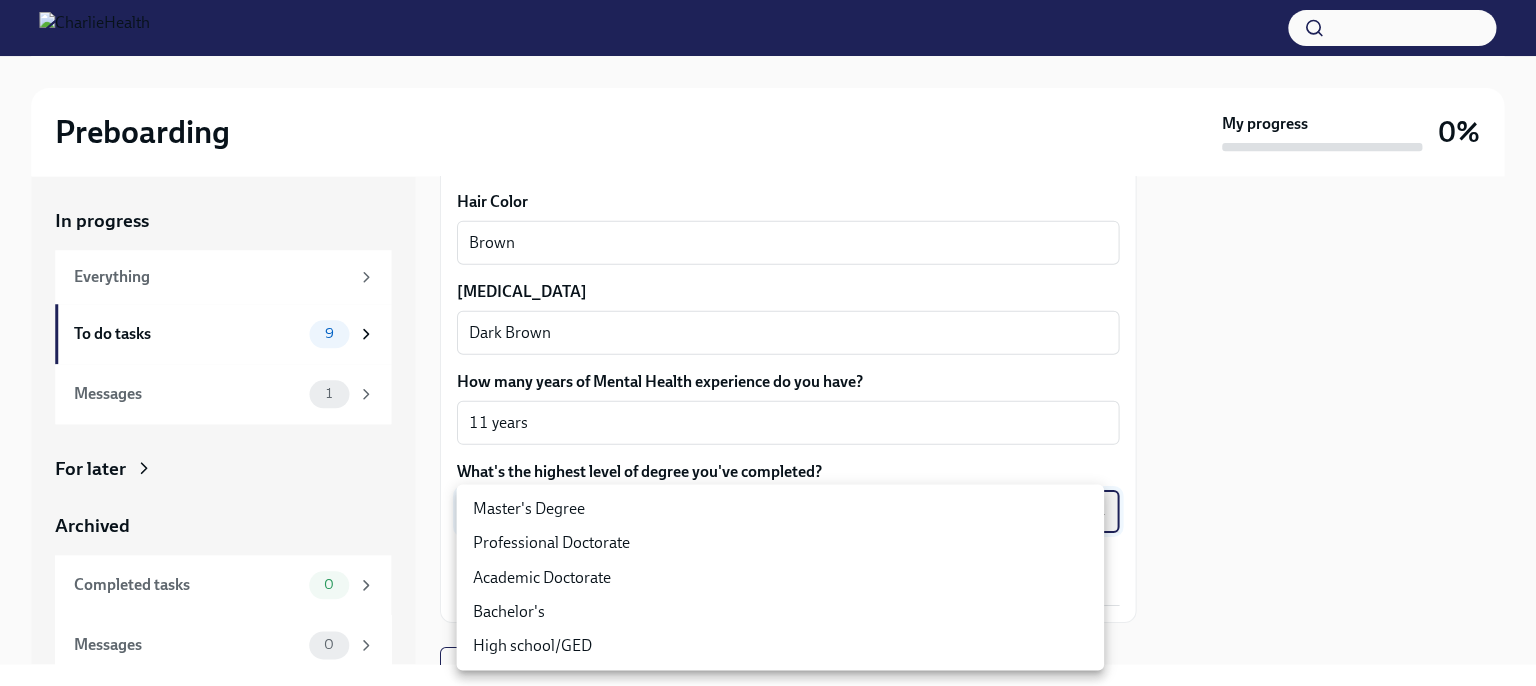 type on "2vBr-ghkD" 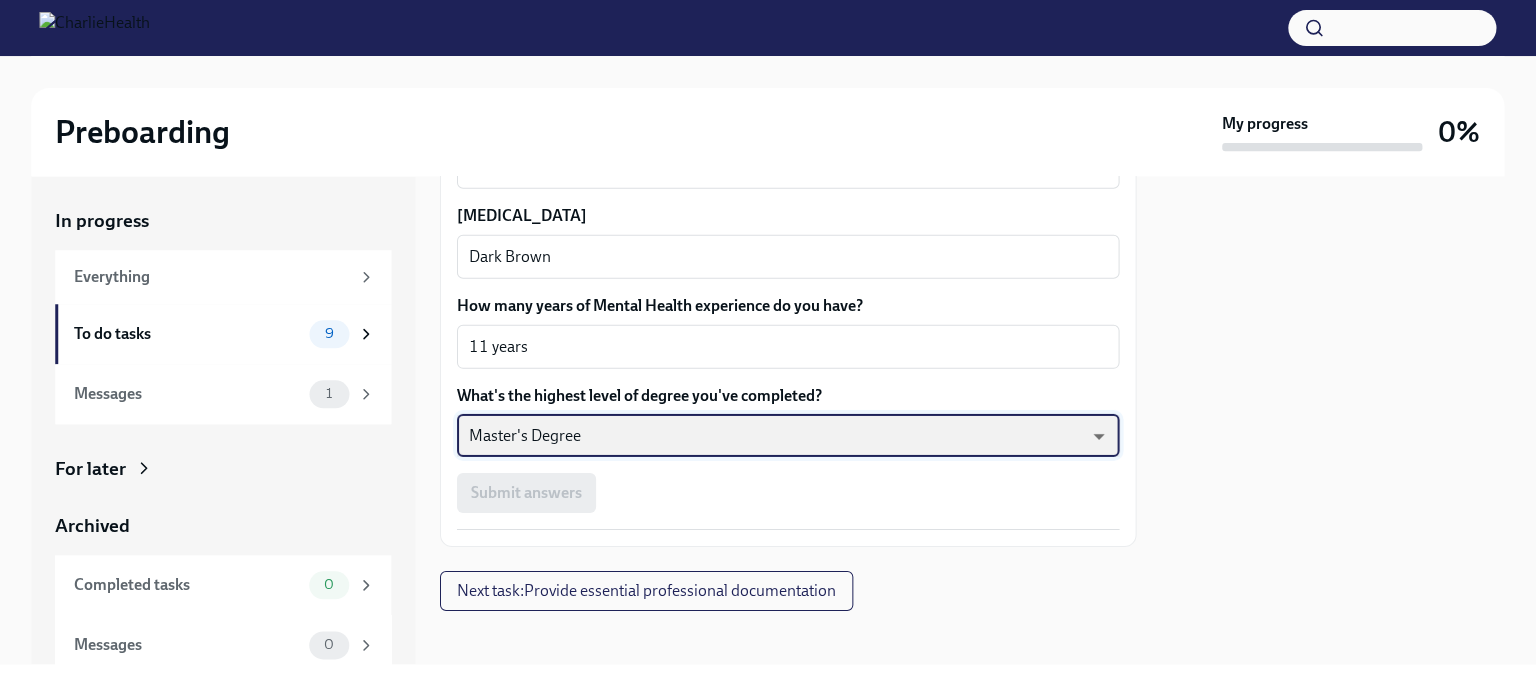 scroll, scrollTop: 1942, scrollLeft: 0, axis: vertical 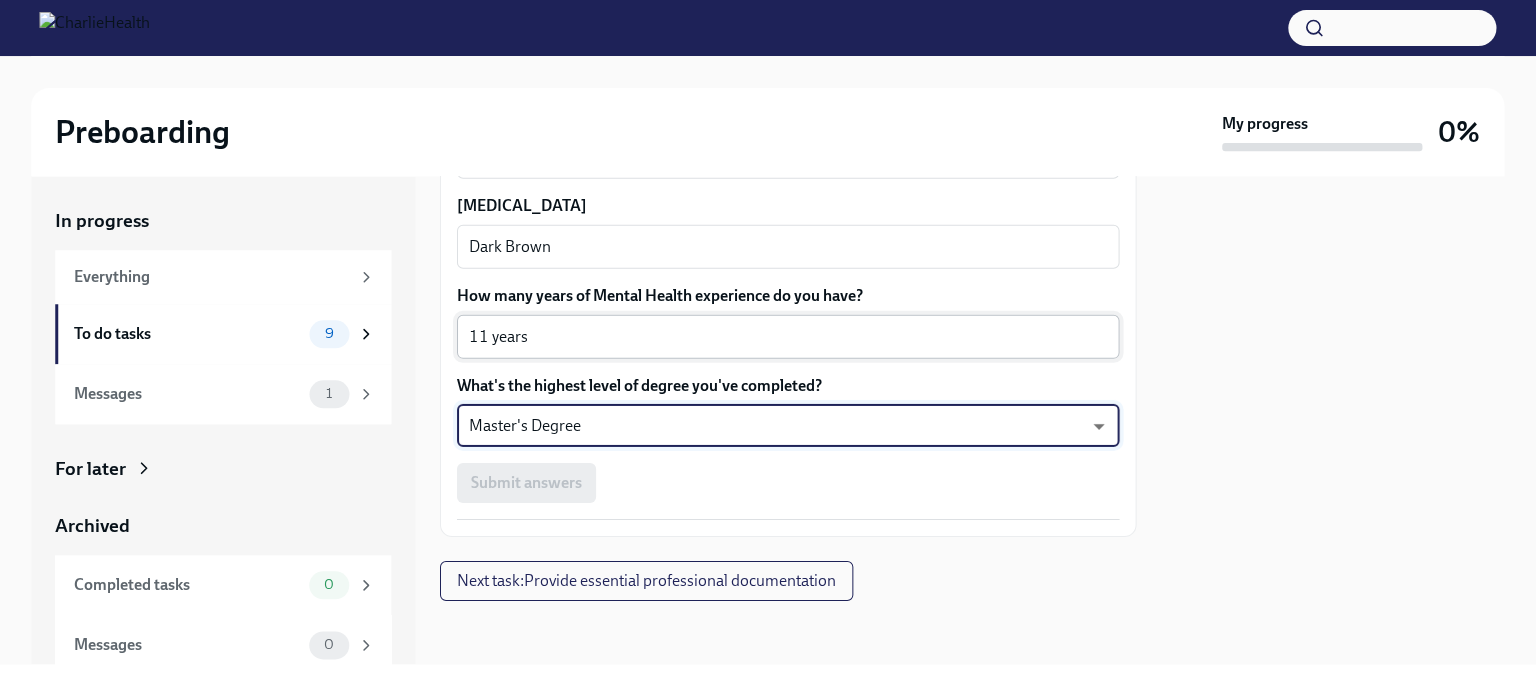 click on "11 years" at bounding box center [788, 337] 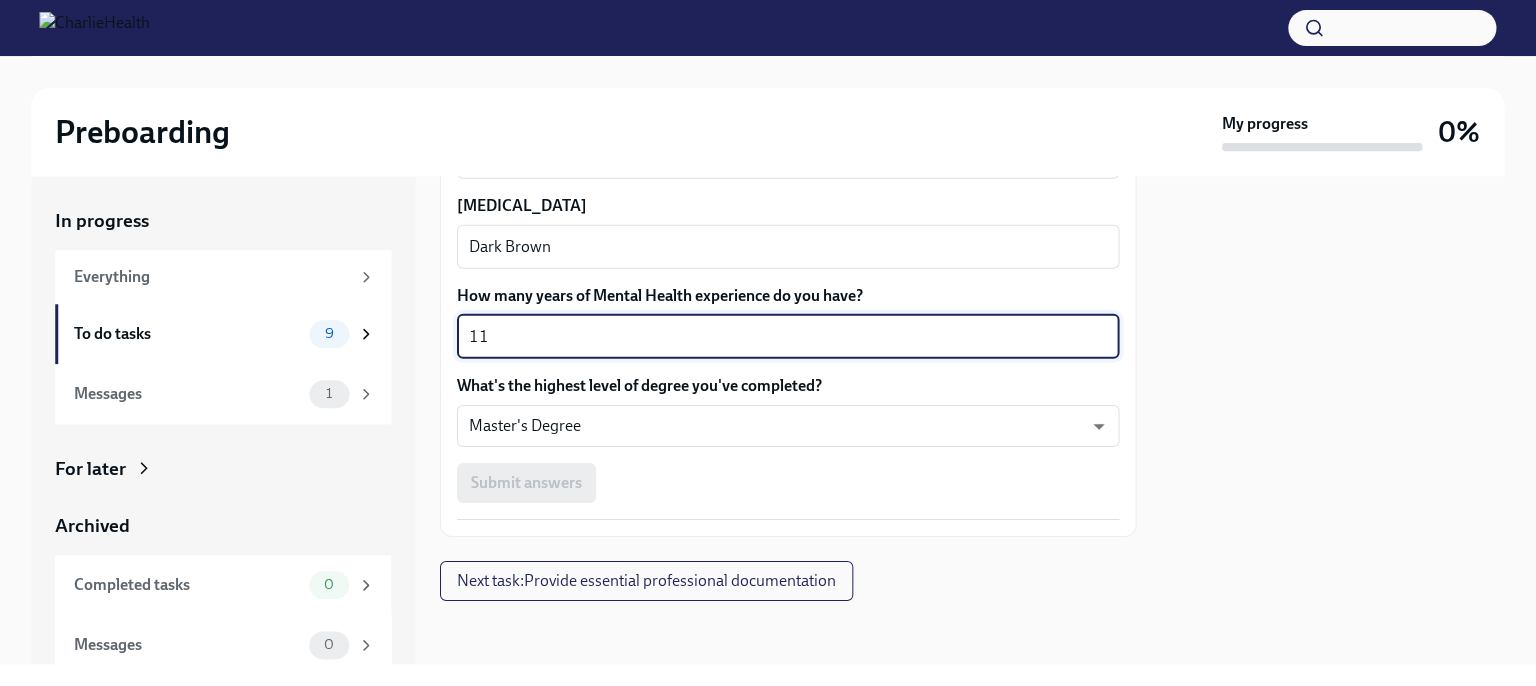 type on "1" 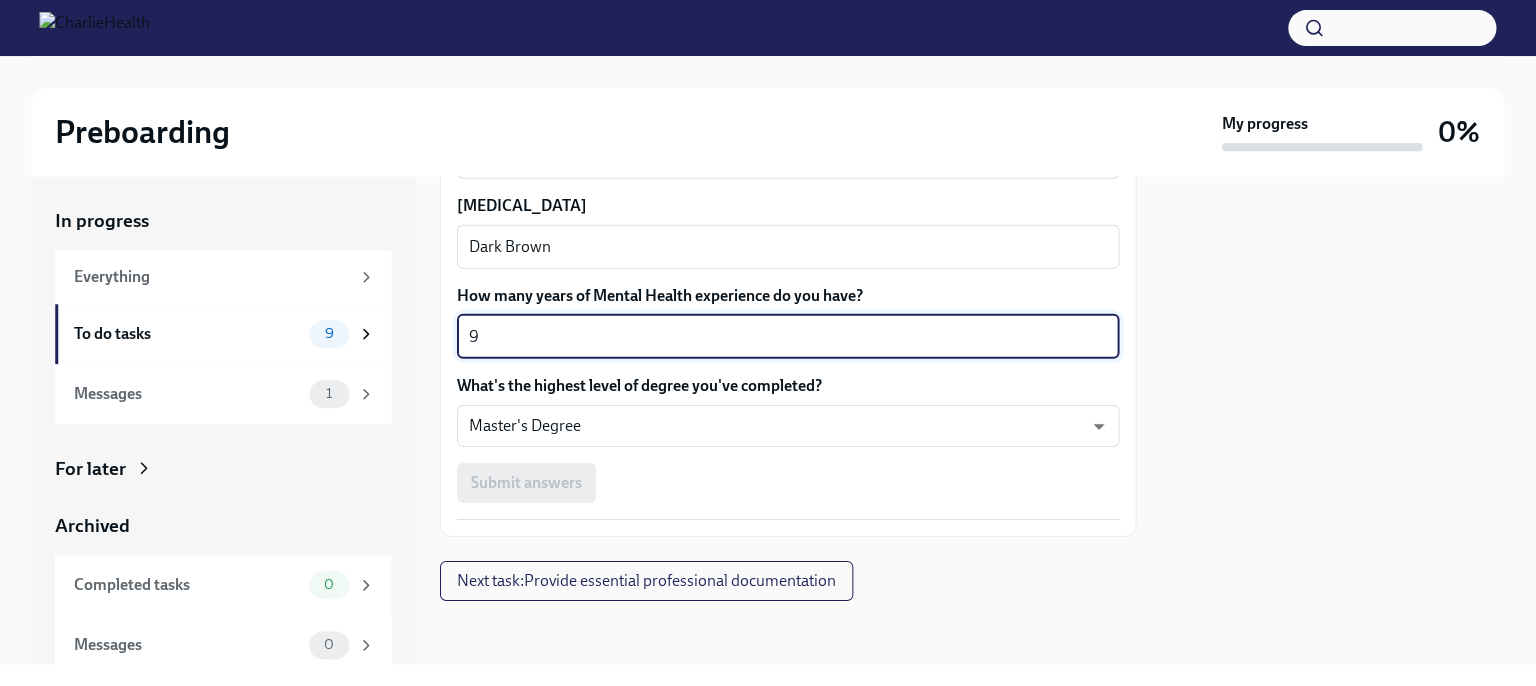 type on "9" 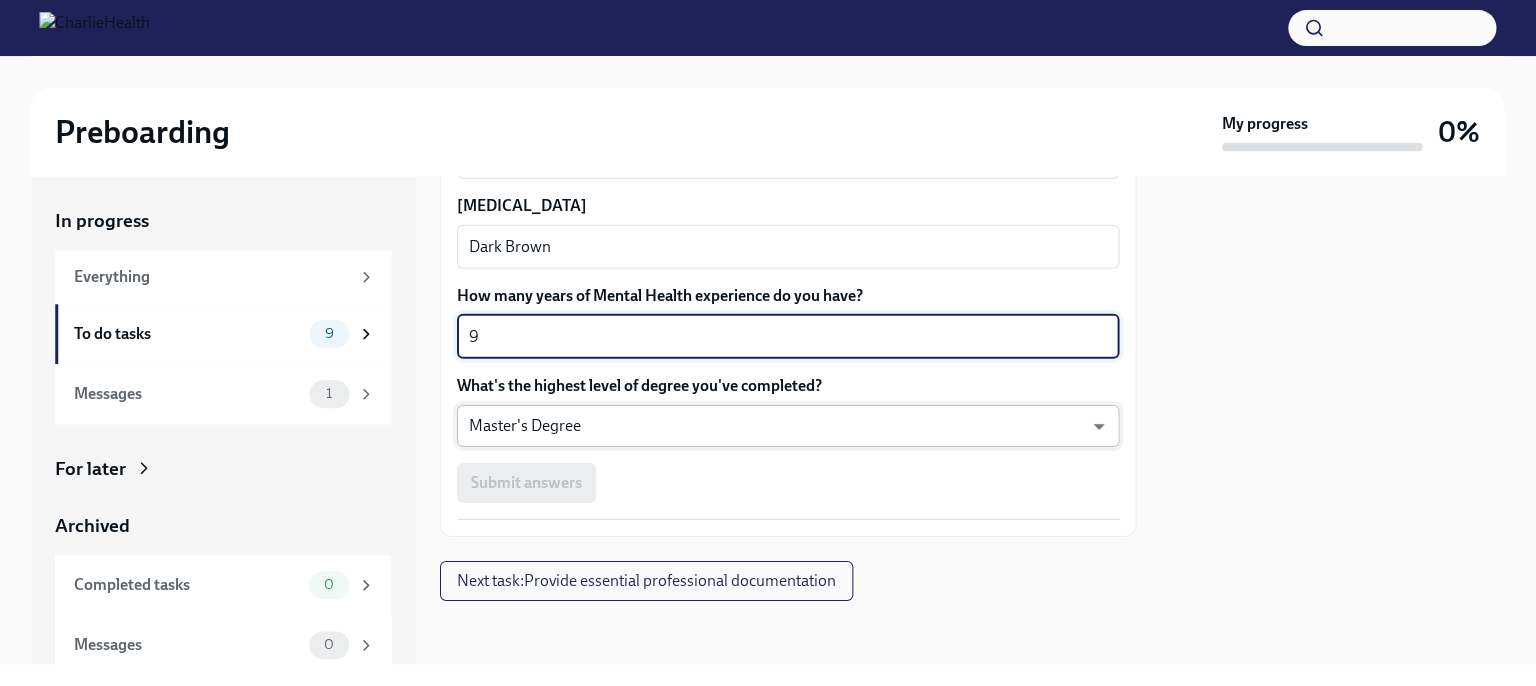 click on "Preboarding My progress 0% In progress Everything To do tasks 9 Messages 1 For later Archived Completed tasks 0 Messages 0 Fill out the onboarding form To Do Due  in a day We need some info from you to start setting you up in payroll and other systems.  Please fill out this form ASAP  Please note each field needs to be completed in order for you to submit.
Note : Please fill out this form as accurately as possible. Several states require specific demographic information that we have to input on your behalf. We understand that some of these questions feel personal to answer, and we appreciate your understanding that this is required for compliance clearance. About you Your preferred first name [PERSON_NAME] x ​ Your legal last name [PERSON_NAME] x ​ Please provide any previous names/ aliases-put None if N/A x ​ Street Address 1 [STREET_ADDRESS] ​ Street Address 2 ​ Postal Code 44117 ​ City Euclid ​ State/Region [GEOGRAPHIC_DATA] ​ Country [GEOGRAPHIC_DATA] ​ Date of Birth (MM/DD/YYYY) [DEMOGRAPHIC_DATA] x ​ 275849428 x ​" at bounding box center [768, 343] 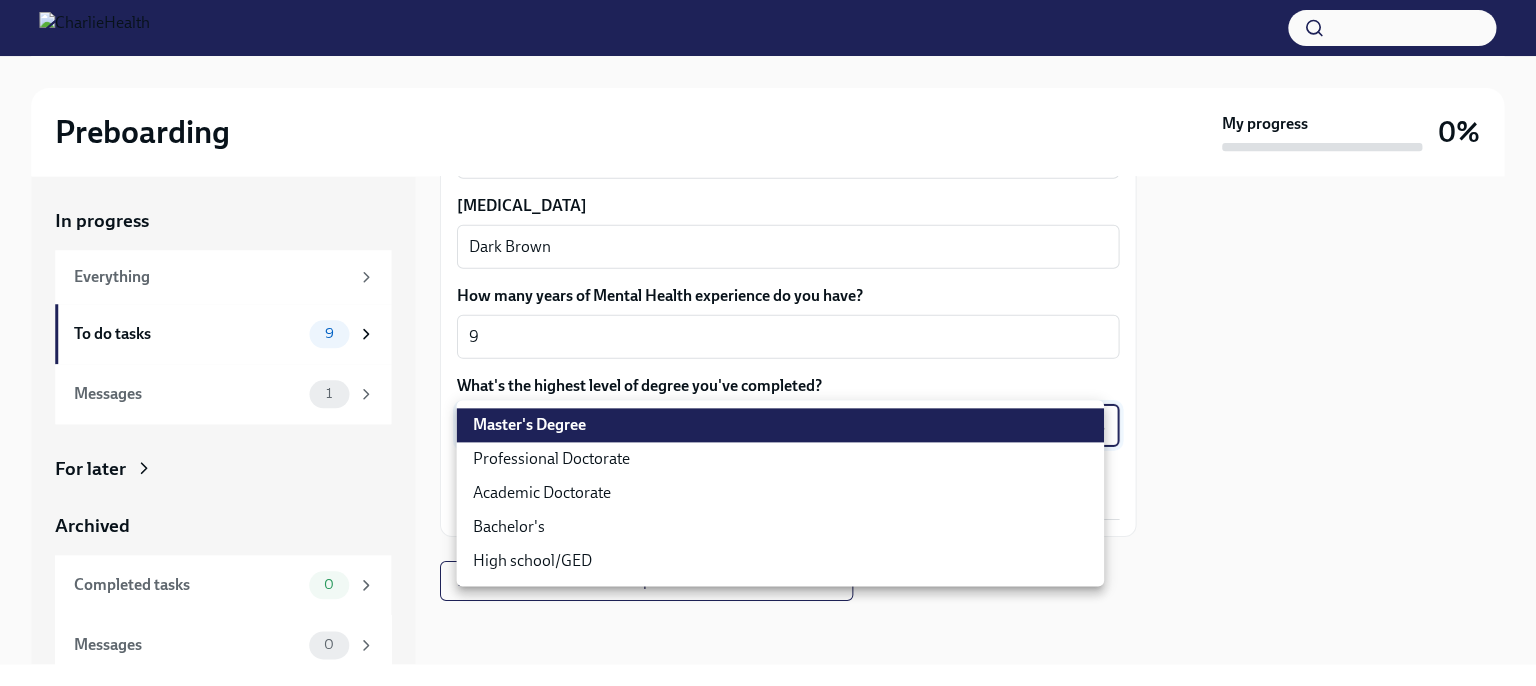 click at bounding box center [768, 343] 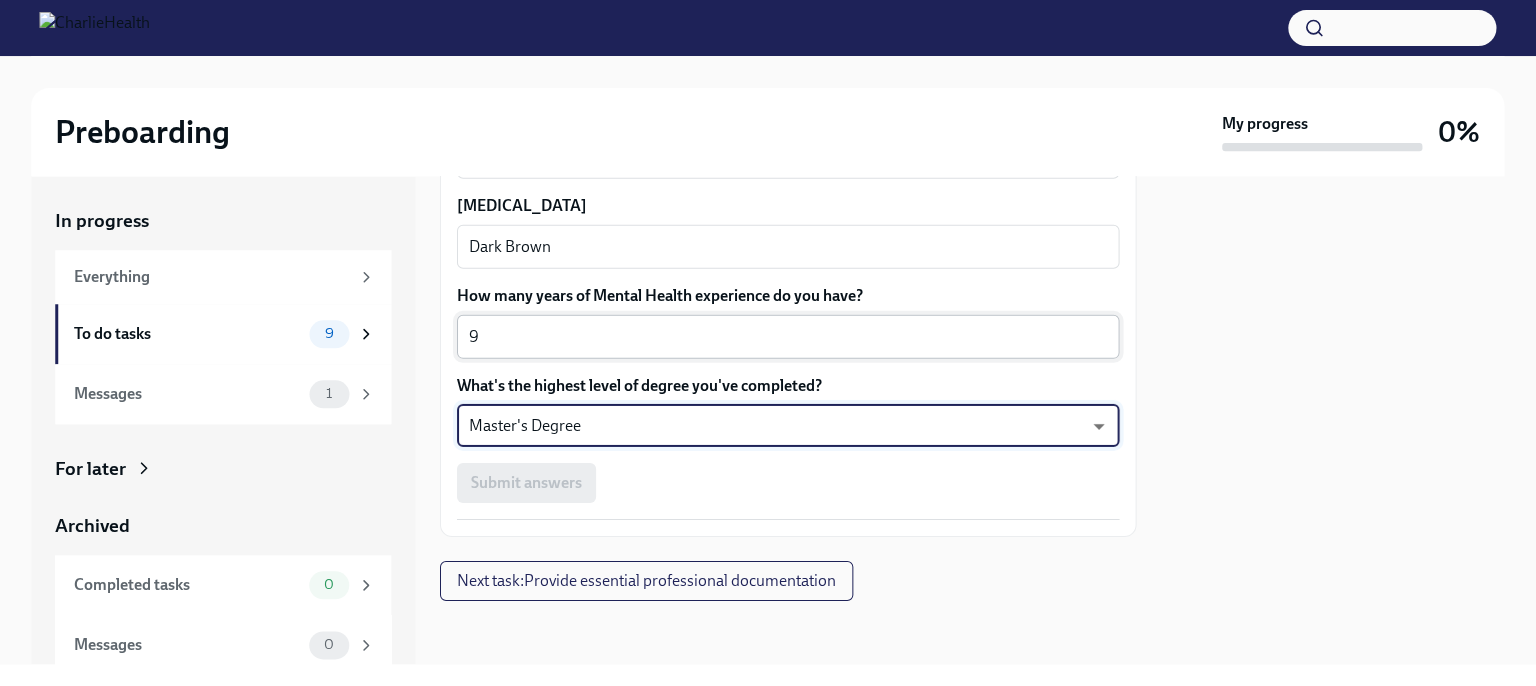 click on "9" at bounding box center [788, 337] 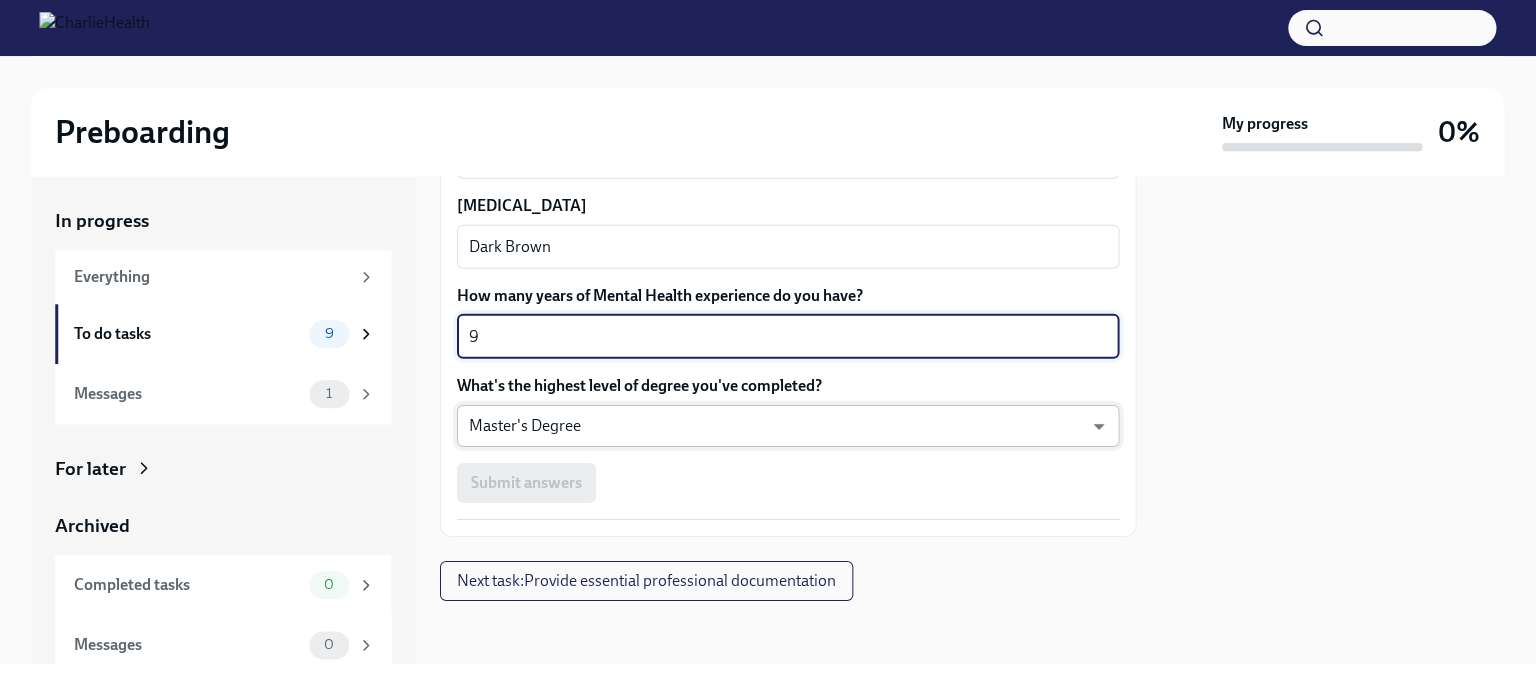 click on "Preboarding My progress 0% In progress Everything To do tasks 9 Messages 1 For later Archived Completed tasks 0 Messages 0 Fill out the onboarding form To Do Due  in a day We need some info from you to start setting you up in payroll and other systems.  Please fill out this form ASAP  Please note each field needs to be completed in order for you to submit.
Note : Please fill out this form as accurately as possible. Several states require specific demographic information that we have to input on your behalf. We understand that some of these questions feel personal to answer, and we appreciate your understanding that this is required for compliance clearance. About you Your preferred first name [PERSON_NAME] x ​ Your legal last name [PERSON_NAME] x ​ Please provide any previous names/ aliases-put None if N/A x ​ Street Address 1 [STREET_ADDRESS] ​ Street Address 2 ​ Postal Code 44117 ​ City Euclid ​ State/Region [GEOGRAPHIC_DATA] ​ Country [GEOGRAPHIC_DATA] ​ Date of Birth (MM/DD/YYYY) [DEMOGRAPHIC_DATA] x ​ 275849428 x ​" at bounding box center [768, 343] 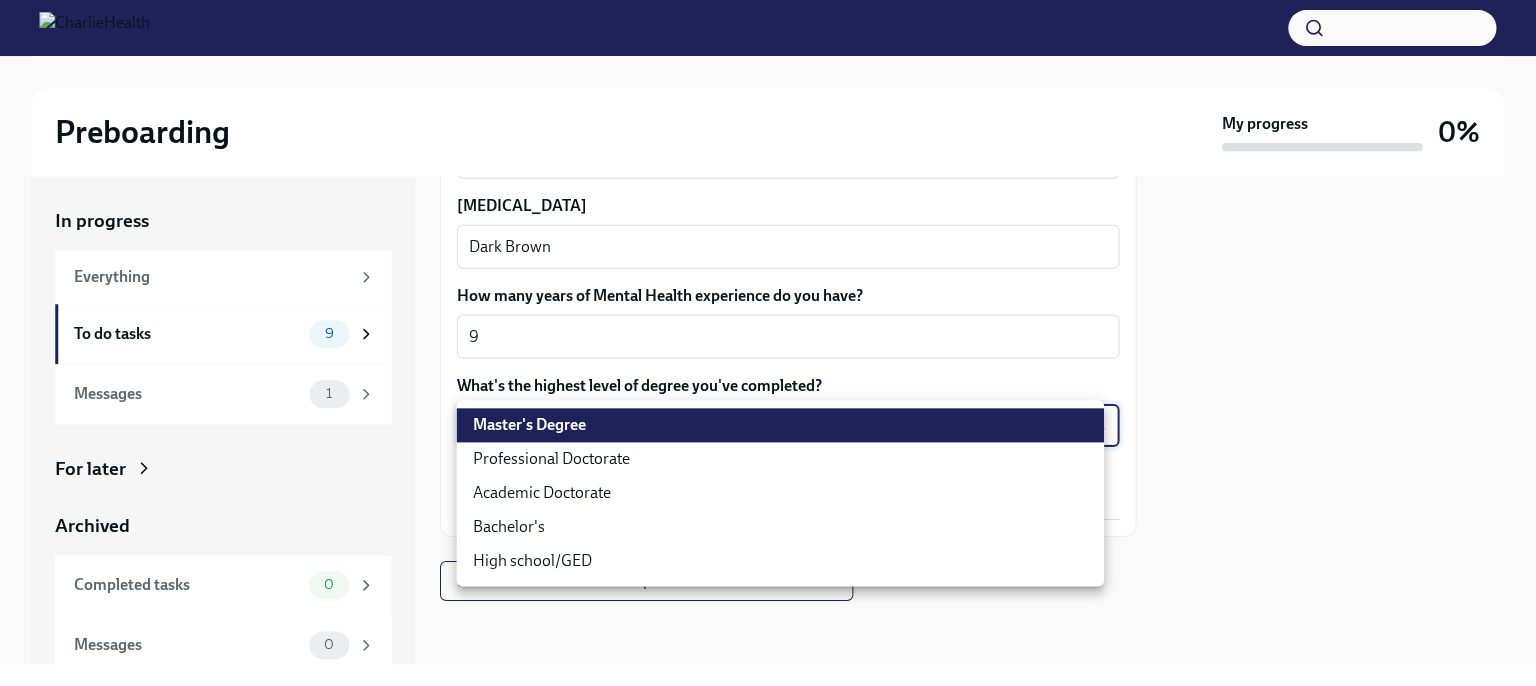 click on "Master's Degree" at bounding box center [780, 425] 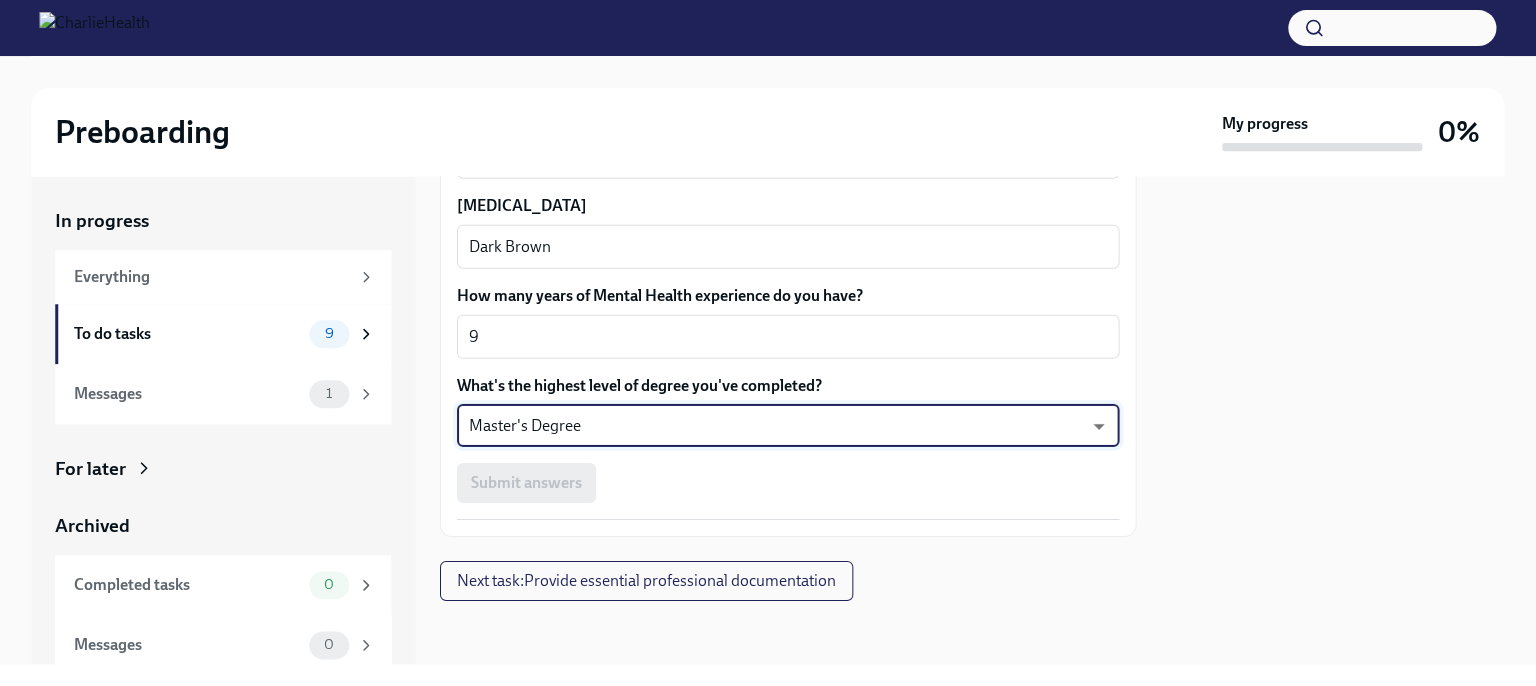 click on "Submit answers" at bounding box center (788, 483) 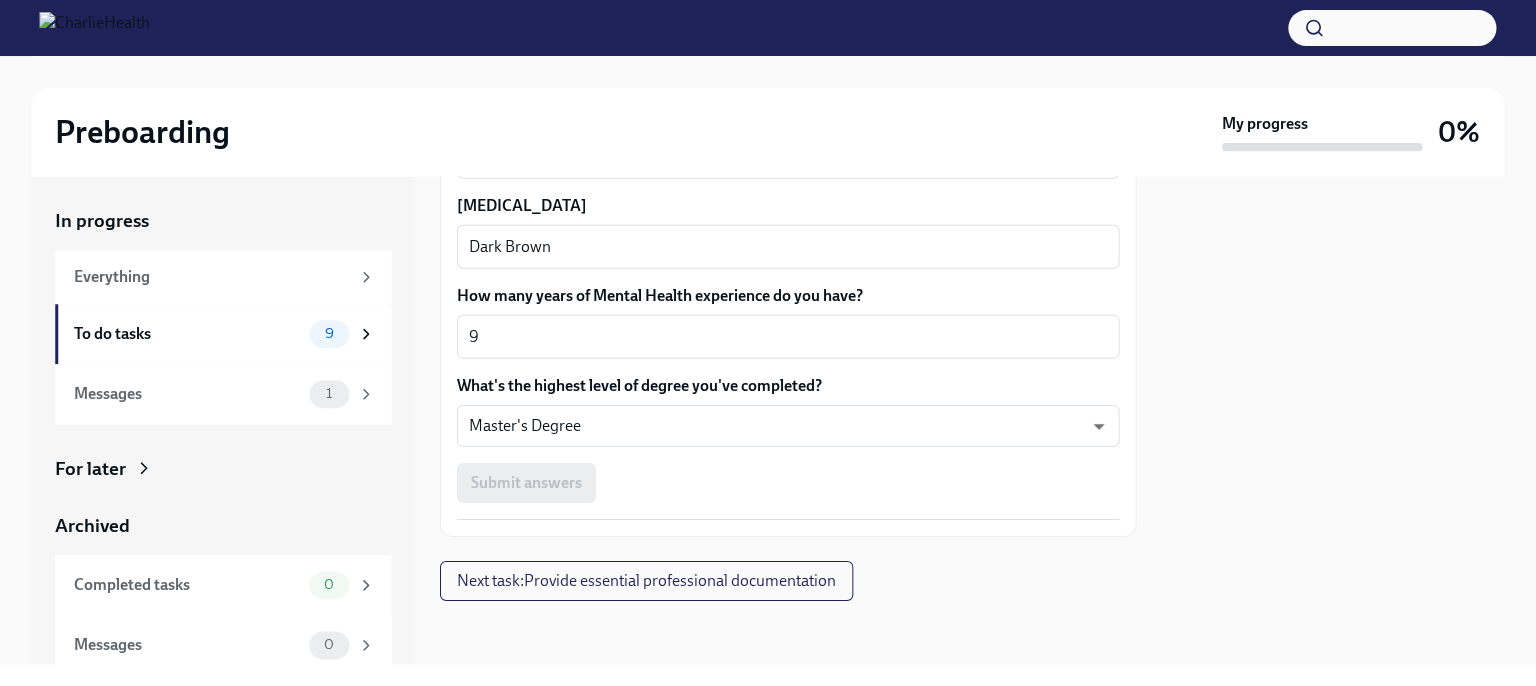 drag, startPoint x: 1497, startPoint y: 502, endPoint x: 1504, endPoint y: 618, distance: 116.21101 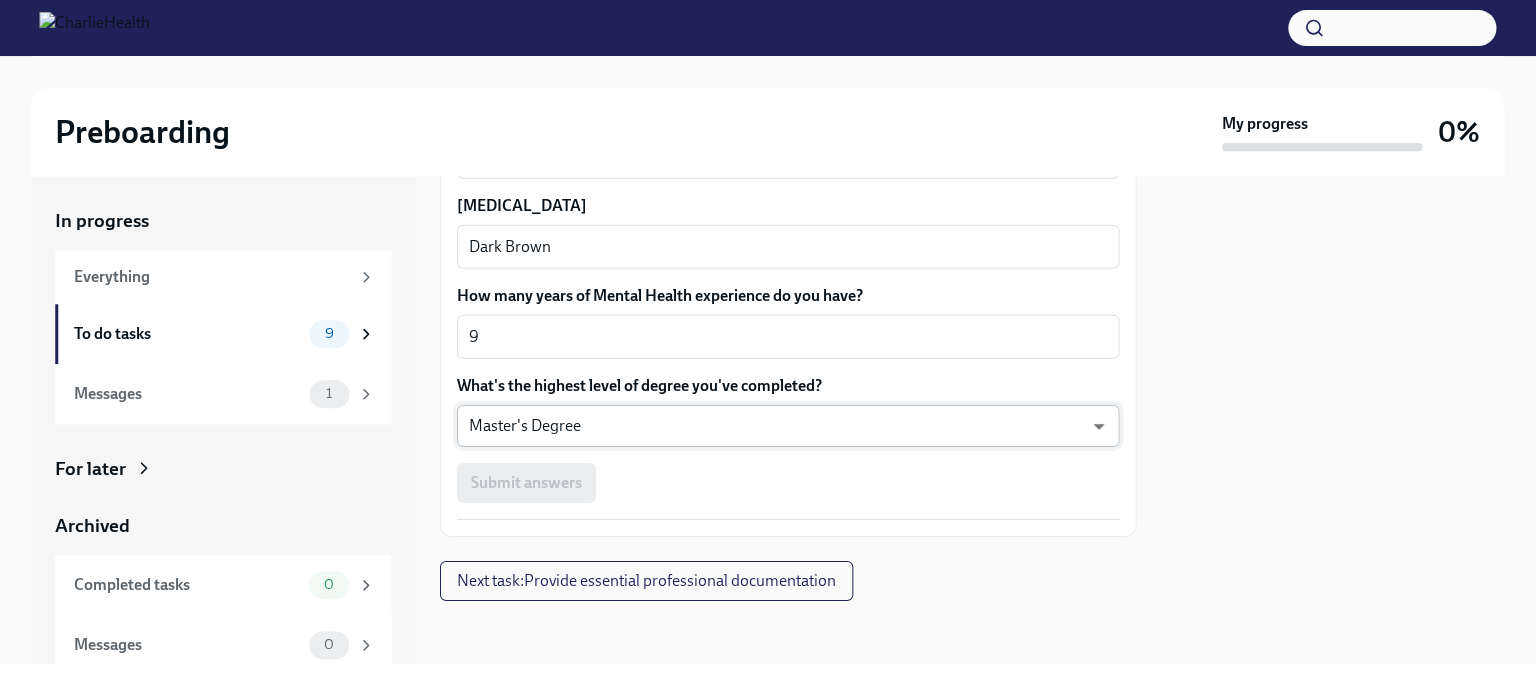 click on "Preboarding My progress 0% In progress Everything To do tasks 9 Messages 1 For later Archived Completed tasks 0 Messages 0 Fill out the onboarding form To Do Due  in a day We need some info from you to start setting you up in payroll and other systems.  Please fill out this form ASAP  Please note each field needs to be completed in order for you to submit.
Note : Please fill out this form as accurately as possible. Several states require specific demographic information that we have to input on your behalf. We understand that some of these questions feel personal to answer, and we appreciate your understanding that this is required for compliance clearance. About you Your preferred first name [PERSON_NAME] x ​ Your legal last name [PERSON_NAME] x ​ Please provide any previous names/ aliases-put None if N/A x ​ Street Address 1 [STREET_ADDRESS] ​ Street Address 2 ​ Postal Code 44117 ​ City Euclid ​ State/Region [GEOGRAPHIC_DATA] ​ Country [GEOGRAPHIC_DATA] ​ Date of Birth (MM/DD/YYYY) [DEMOGRAPHIC_DATA] x ​ 275849428 x ​" at bounding box center (768, 343) 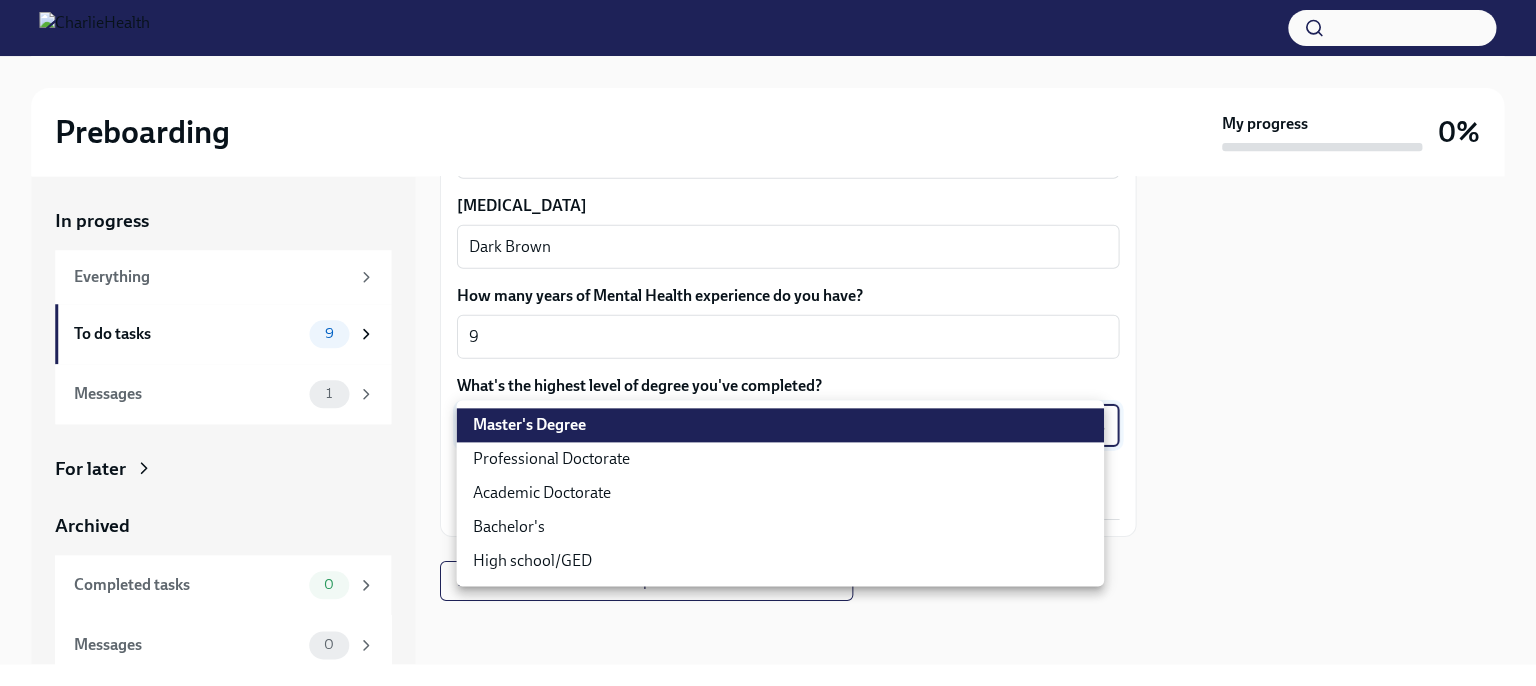 click on "High school/GED" at bounding box center [780, 561] 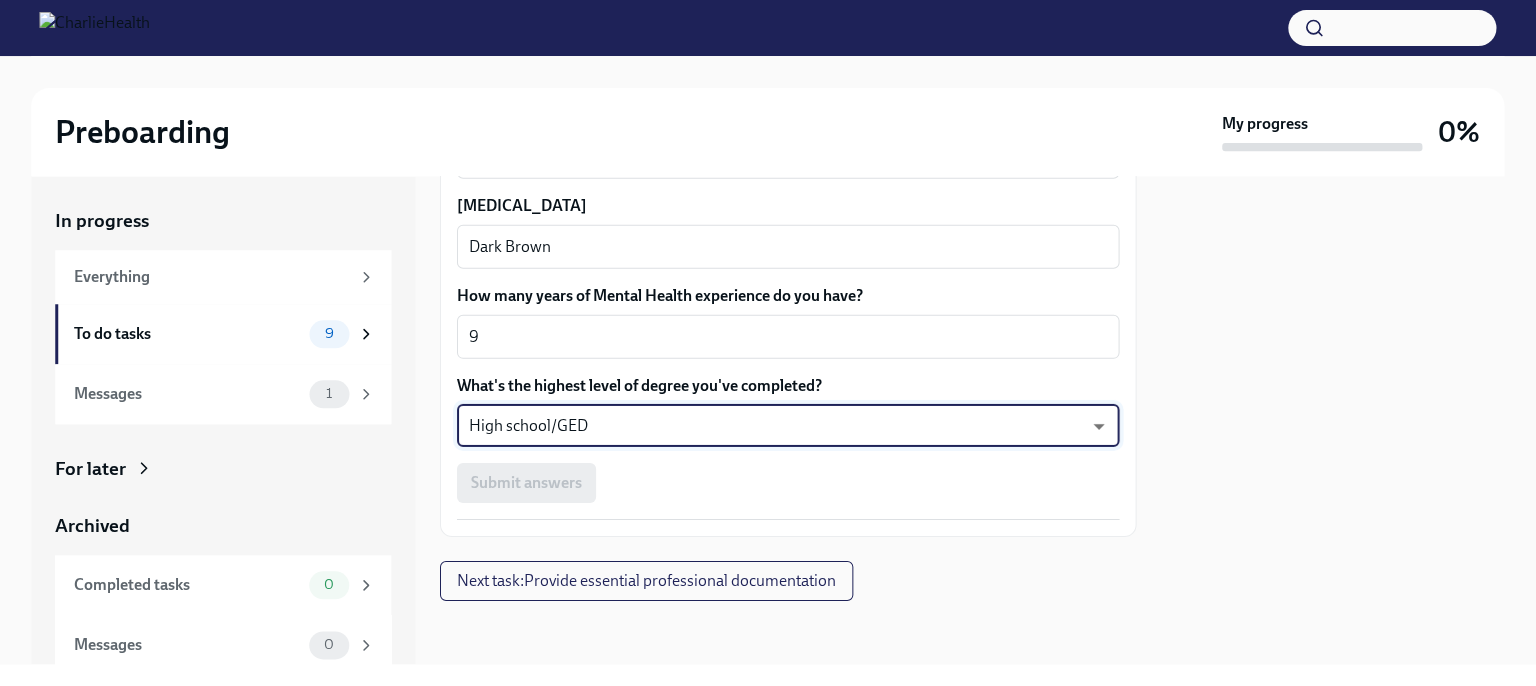 click on "Preboarding My progress 0% In progress Everything To do tasks 9 Messages 1 For later Archived Completed tasks 0 Messages 0 Fill out the onboarding form To Do Due  in a day We need some info from you to start setting you up in payroll and other systems.  Please fill out this form ASAP  Please note each field needs to be completed in order for you to submit.
Note : Please fill out this form as accurately as possible. Several states require specific demographic information that we have to input on your behalf. We understand that some of these questions feel personal to answer, and we appreciate your understanding that this is required for compliance clearance. About you Your preferred first name [PERSON_NAME] x ​ Your legal last name [PERSON_NAME] x ​ Please provide any previous names/ aliases-put None if N/A x ​ Street Address 1 [STREET_ADDRESS] ​ Street Address 2 ​ Postal Code 44117 ​ City Euclid ​ State/Region [GEOGRAPHIC_DATA] ​ Country [GEOGRAPHIC_DATA] ​ Date of Birth (MM/DD/YYYY) [DEMOGRAPHIC_DATA] x ​ 275849428 x ​" at bounding box center (768, 343) 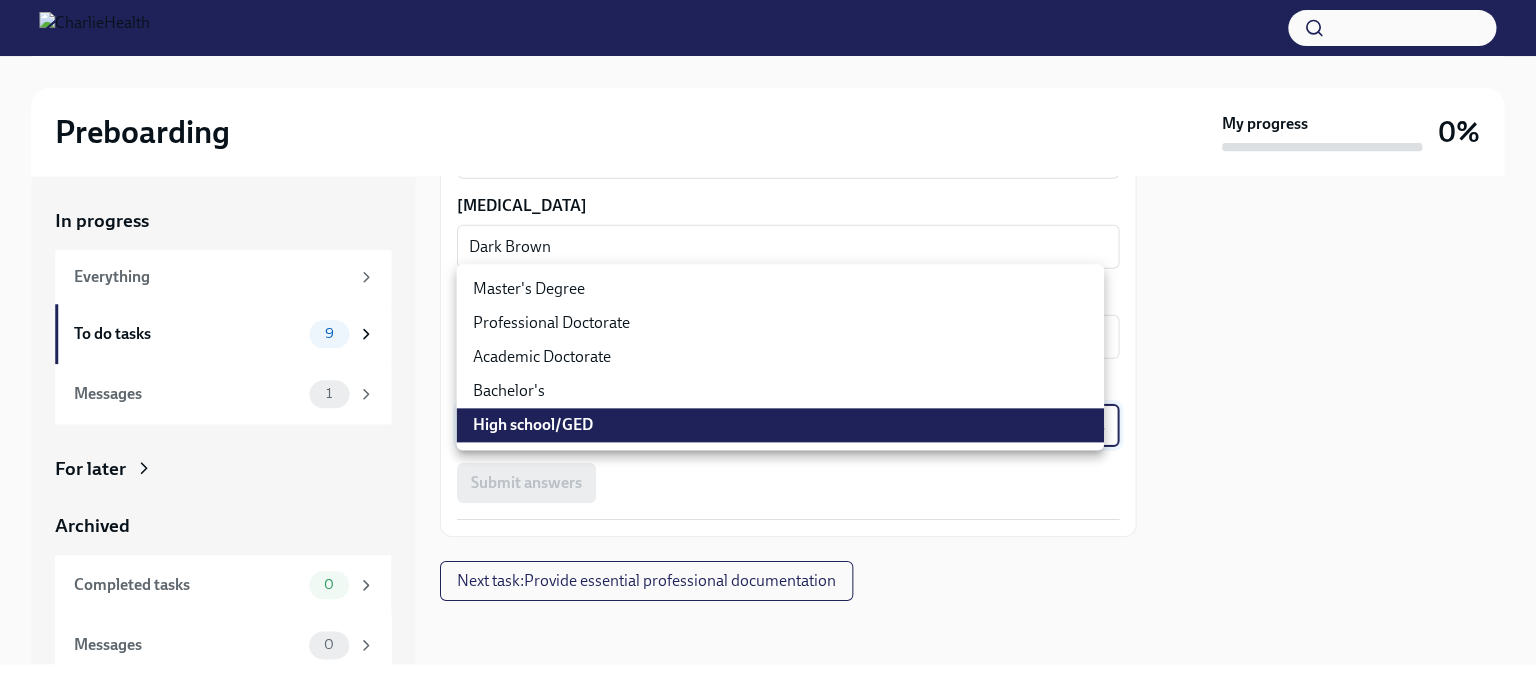 click on "Master's Degree" at bounding box center [780, 289] 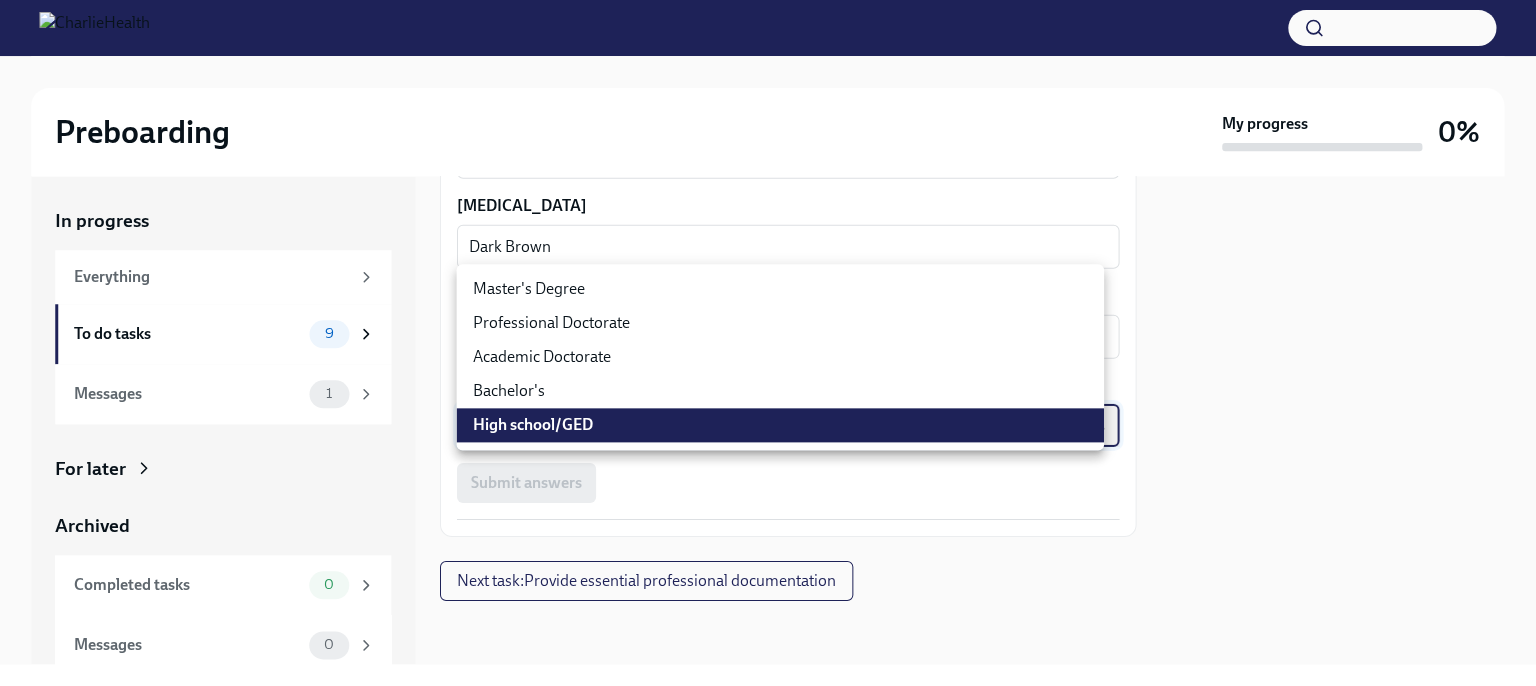 type on "2vBr-ghkD" 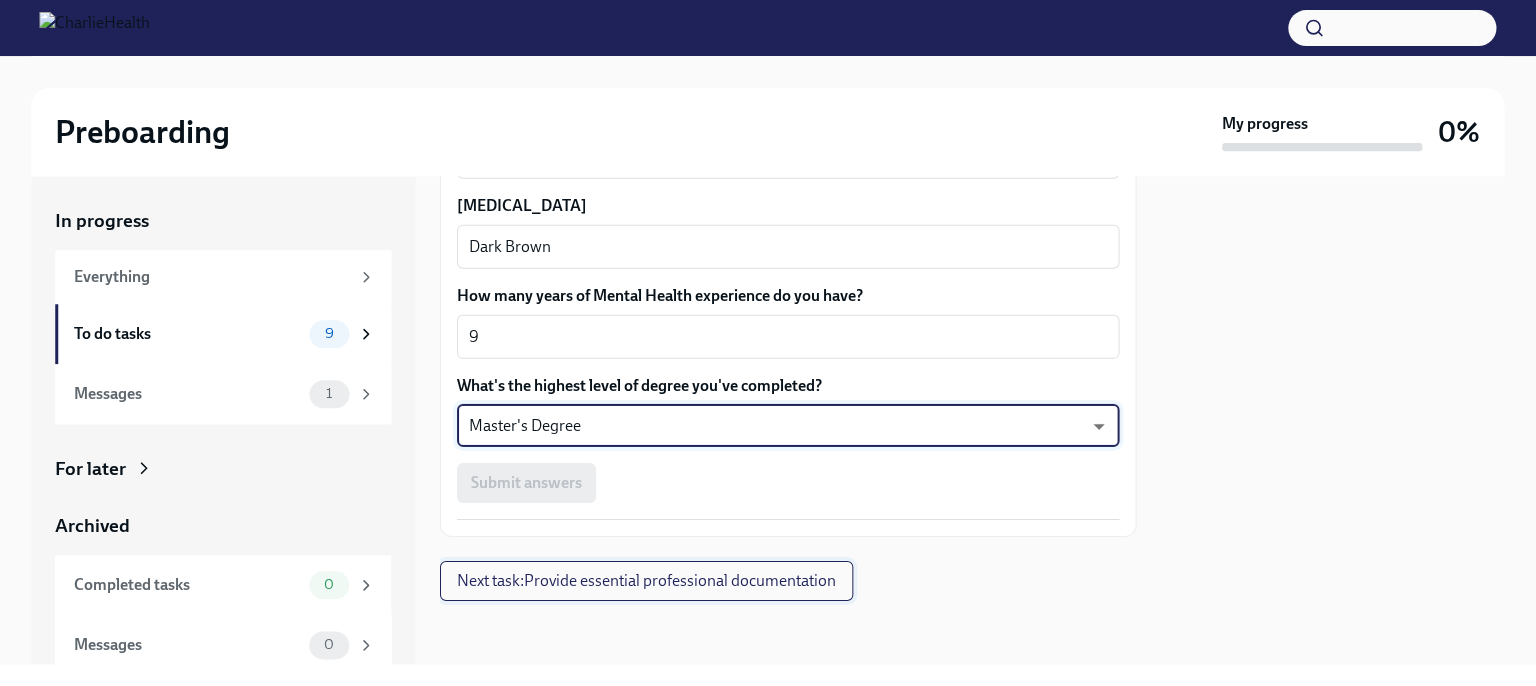 click on "Next task :  Provide essential professional documentation" at bounding box center [646, 581] 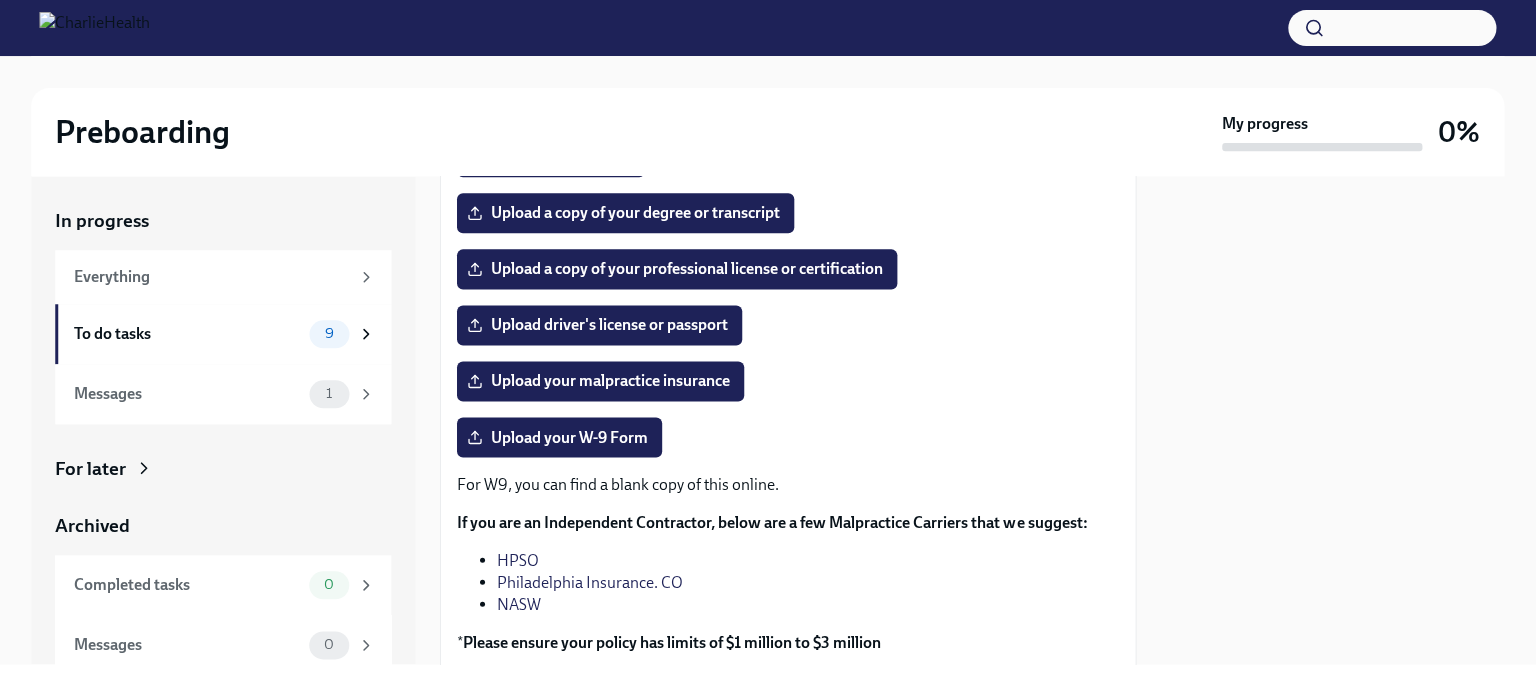 scroll, scrollTop: 348, scrollLeft: 0, axis: vertical 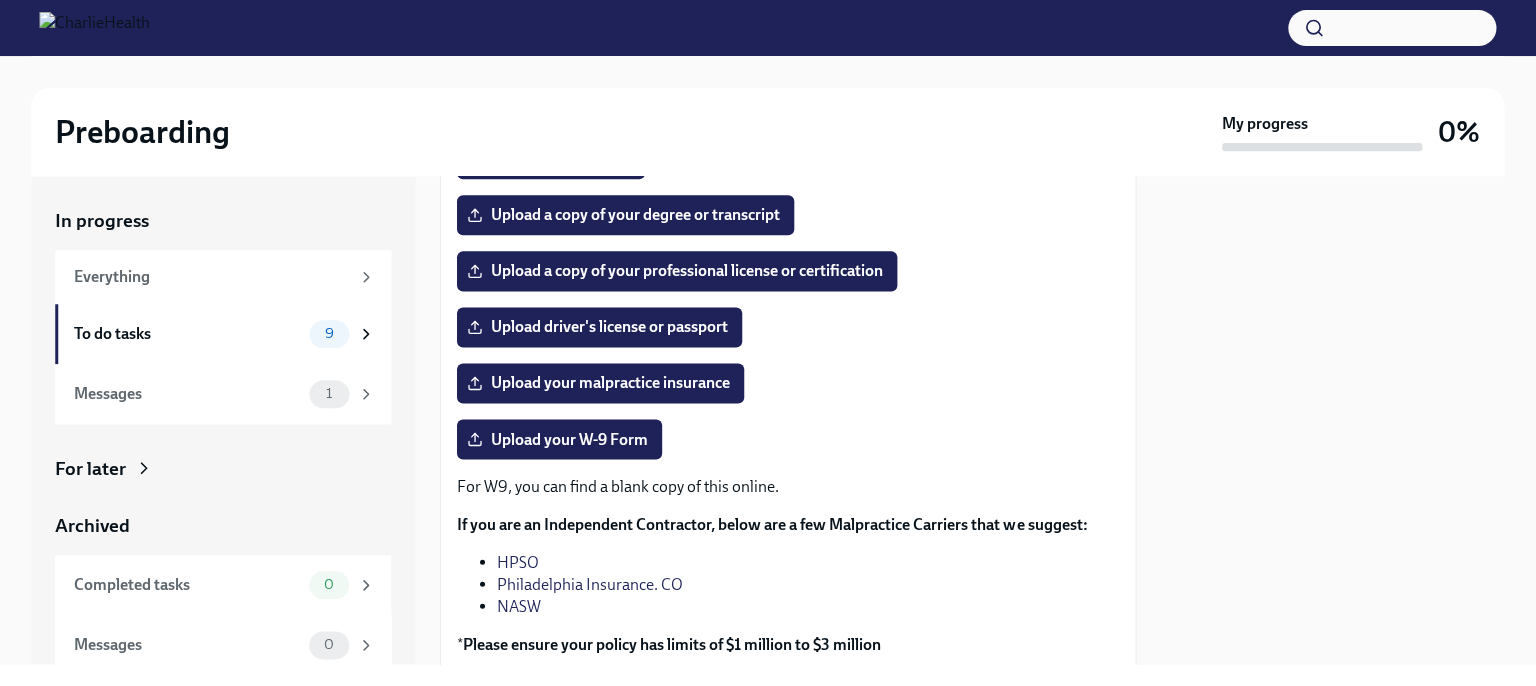 click on "Everything" at bounding box center [212, 277] 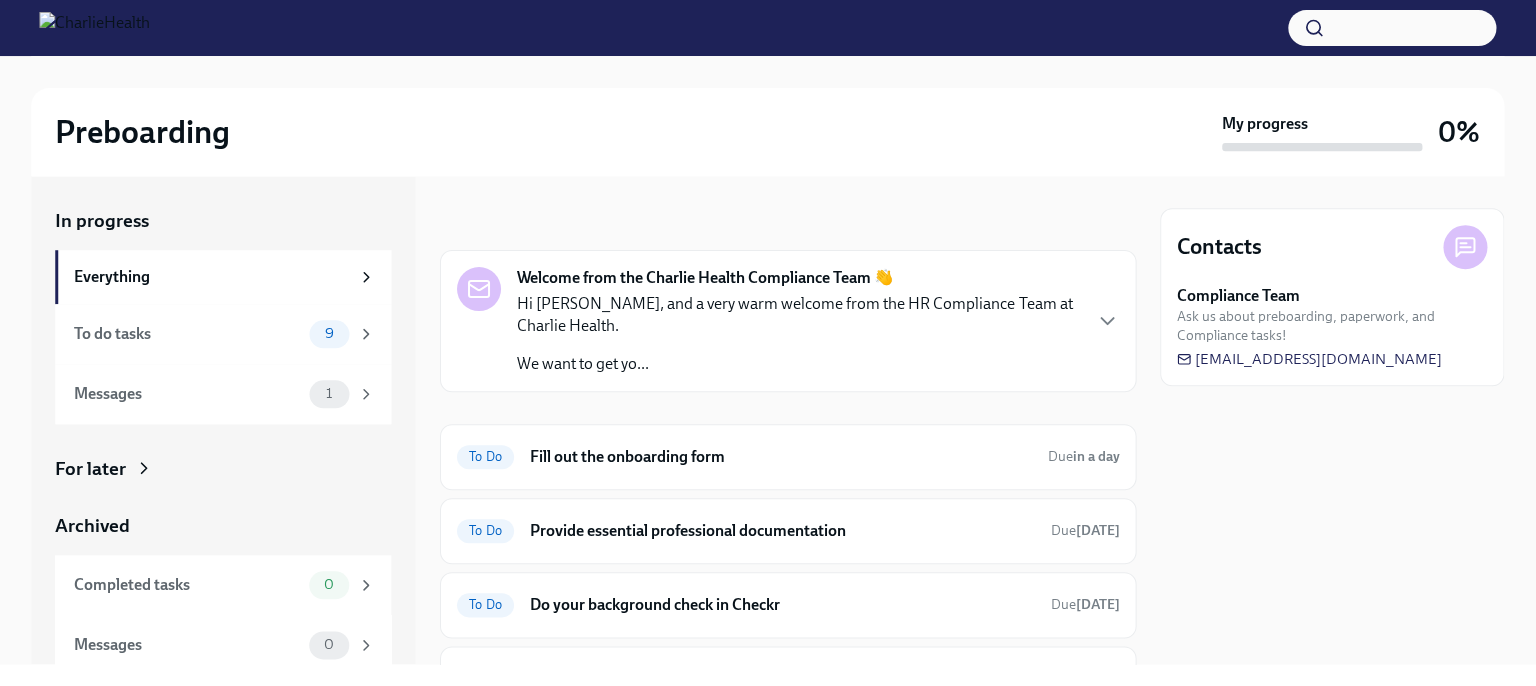 click on "Fill out the onboarding form" at bounding box center (780, 457) 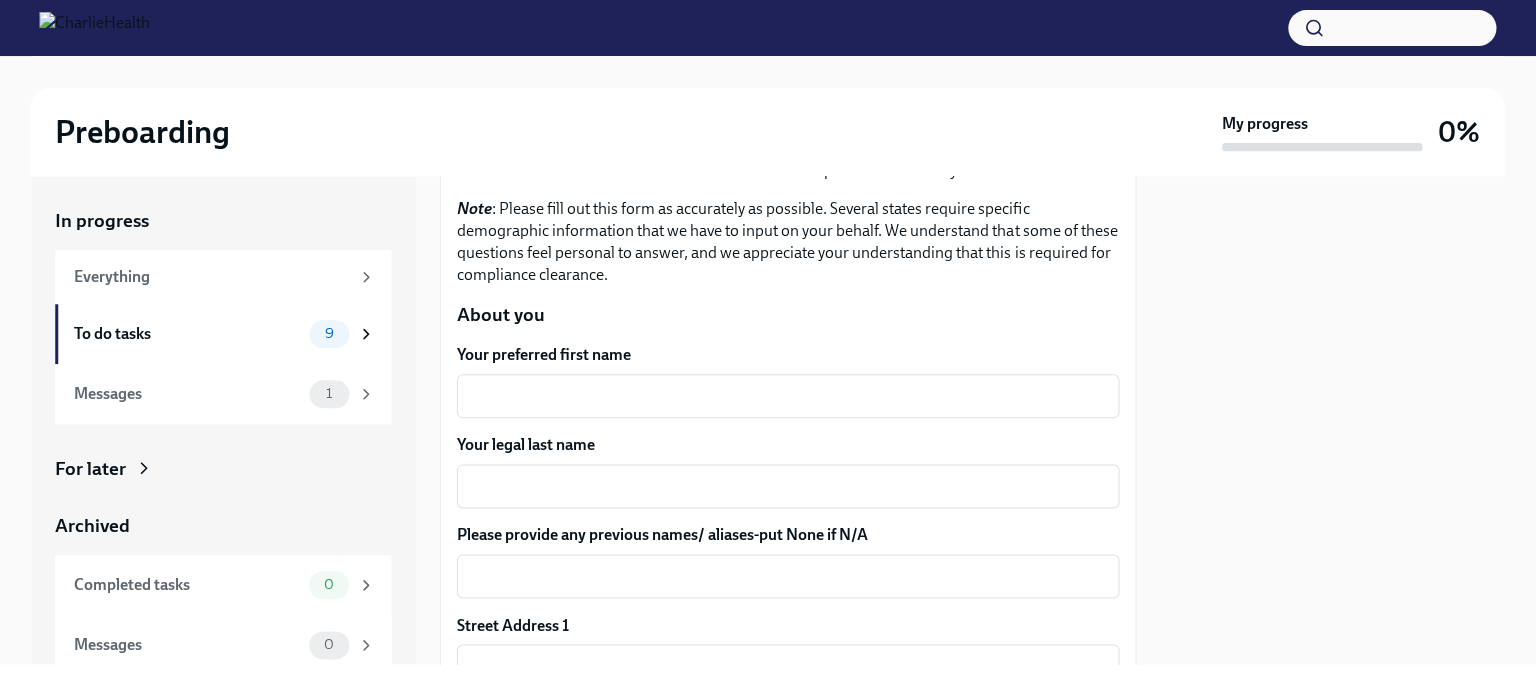 scroll, scrollTop: 0, scrollLeft: 0, axis: both 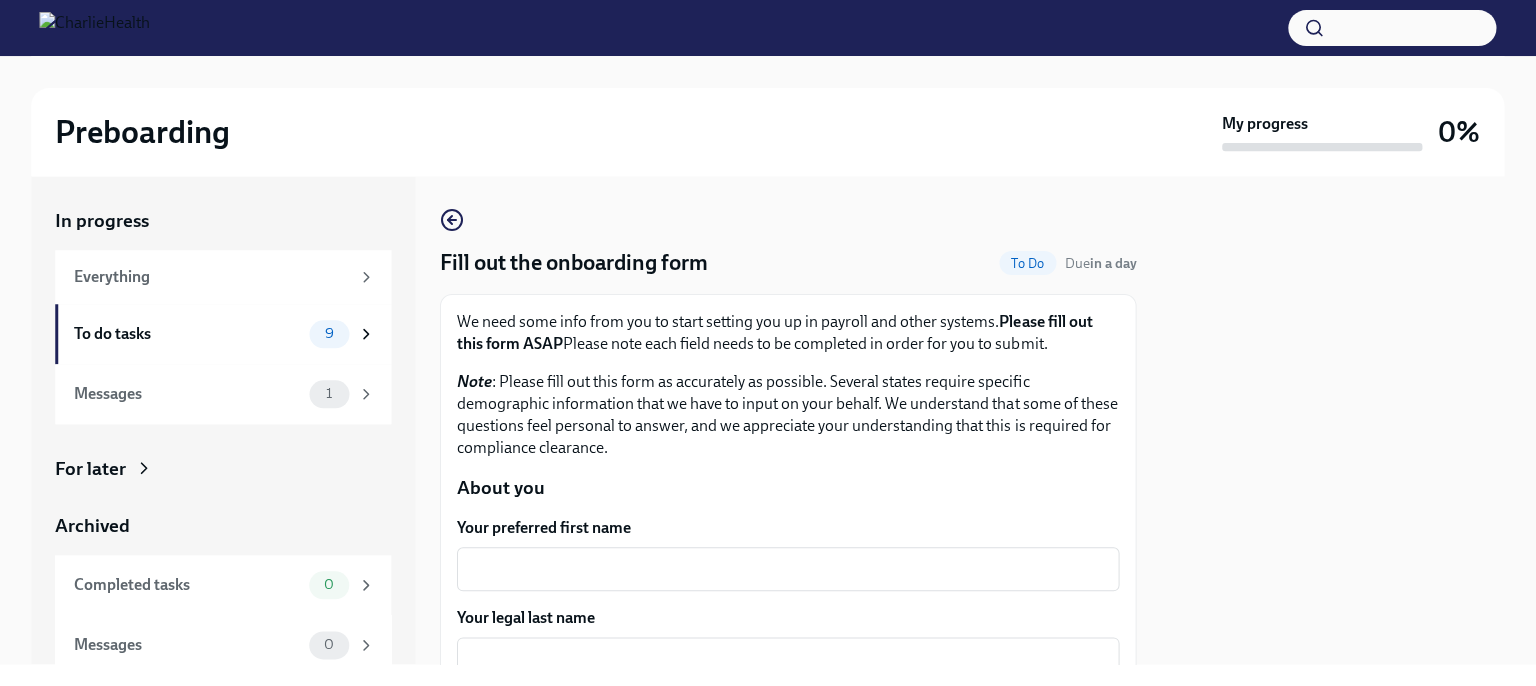 click on "Your preferred first name" at bounding box center (788, 528) 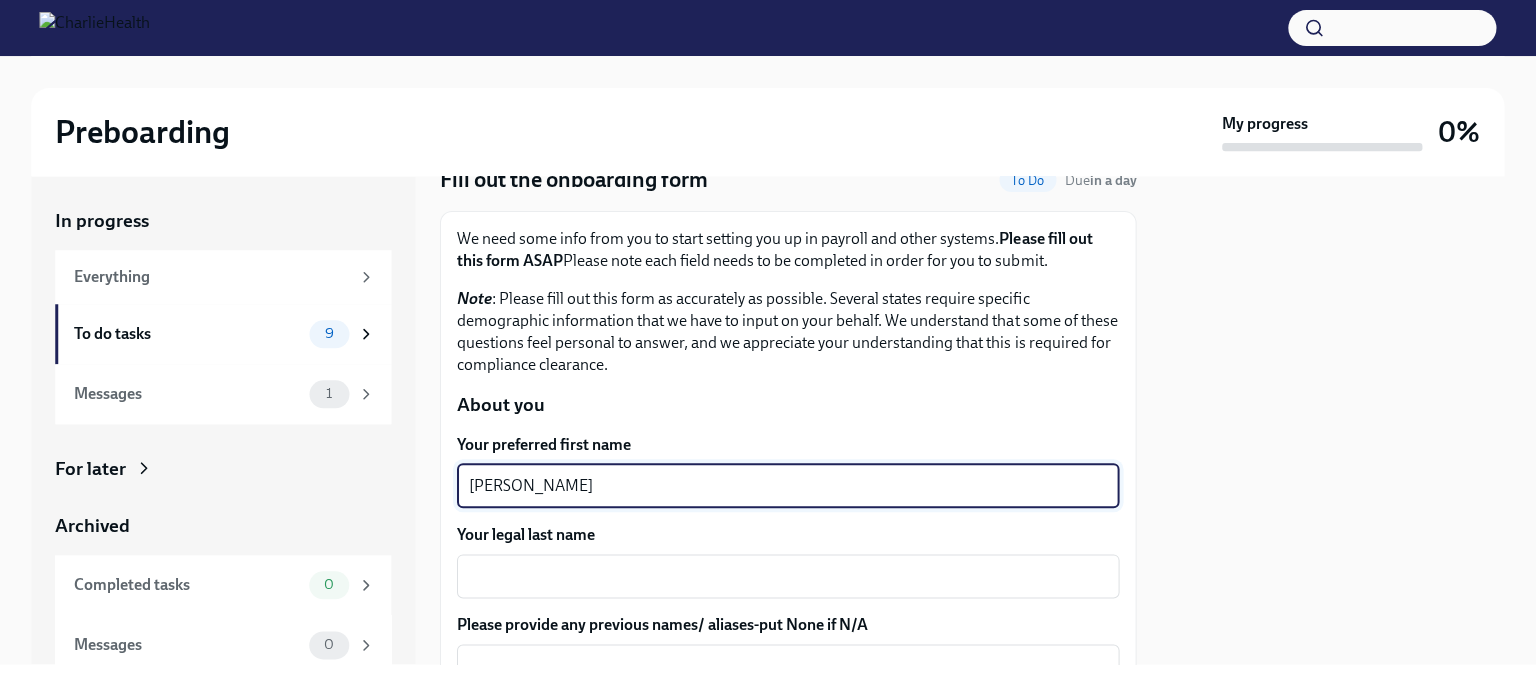 scroll, scrollTop: 86, scrollLeft: 0, axis: vertical 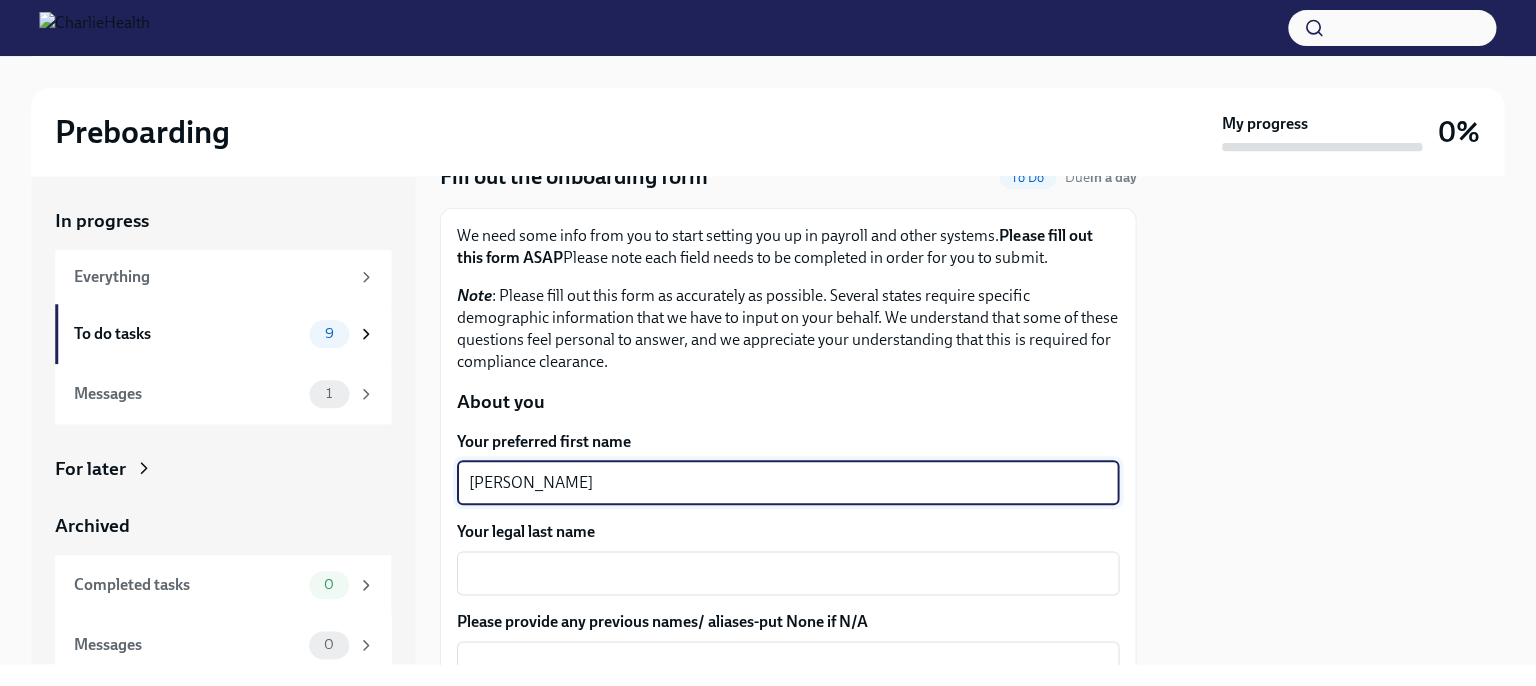 type on "[PERSON_NAME]" 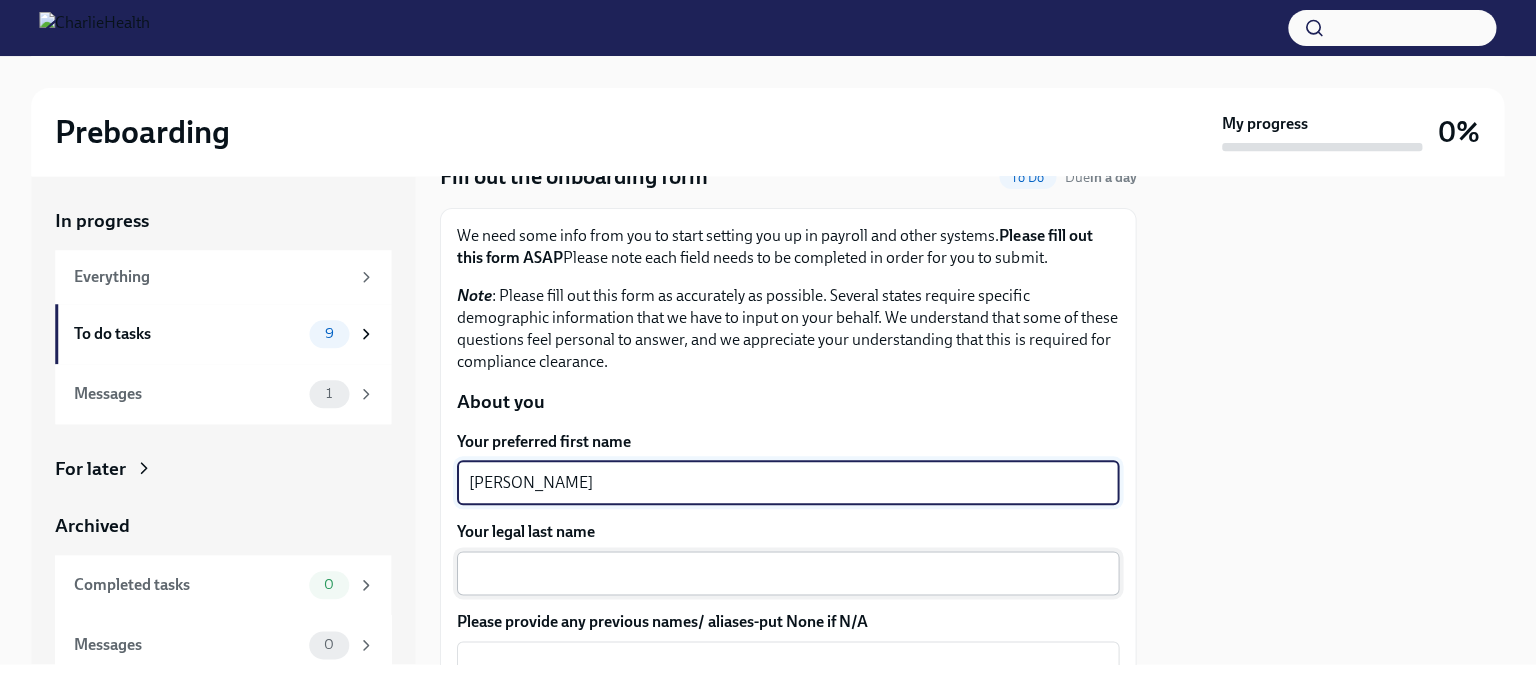 click on "Your legal last name" at bounding box center (788, 573) 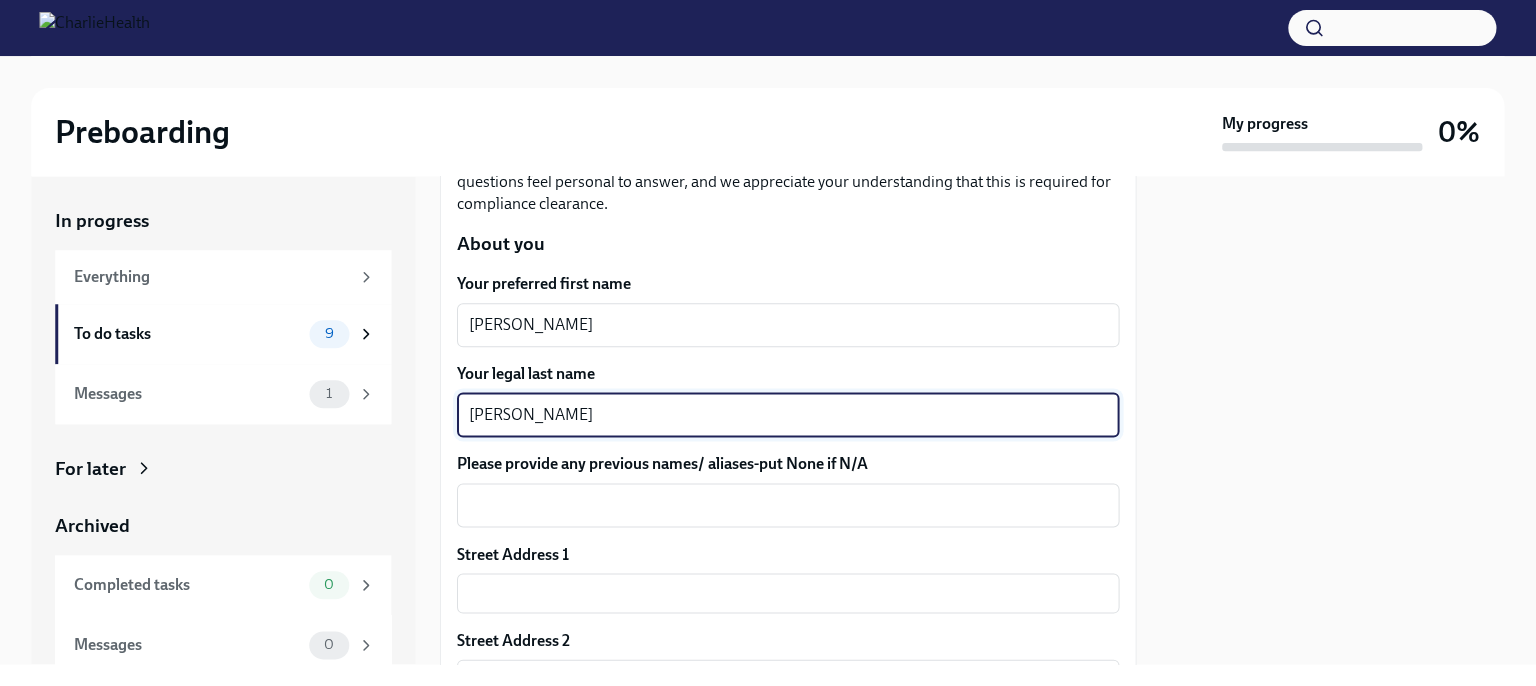 scroll, scrollTop: 245, scrollLeft: 0, axis: vertical 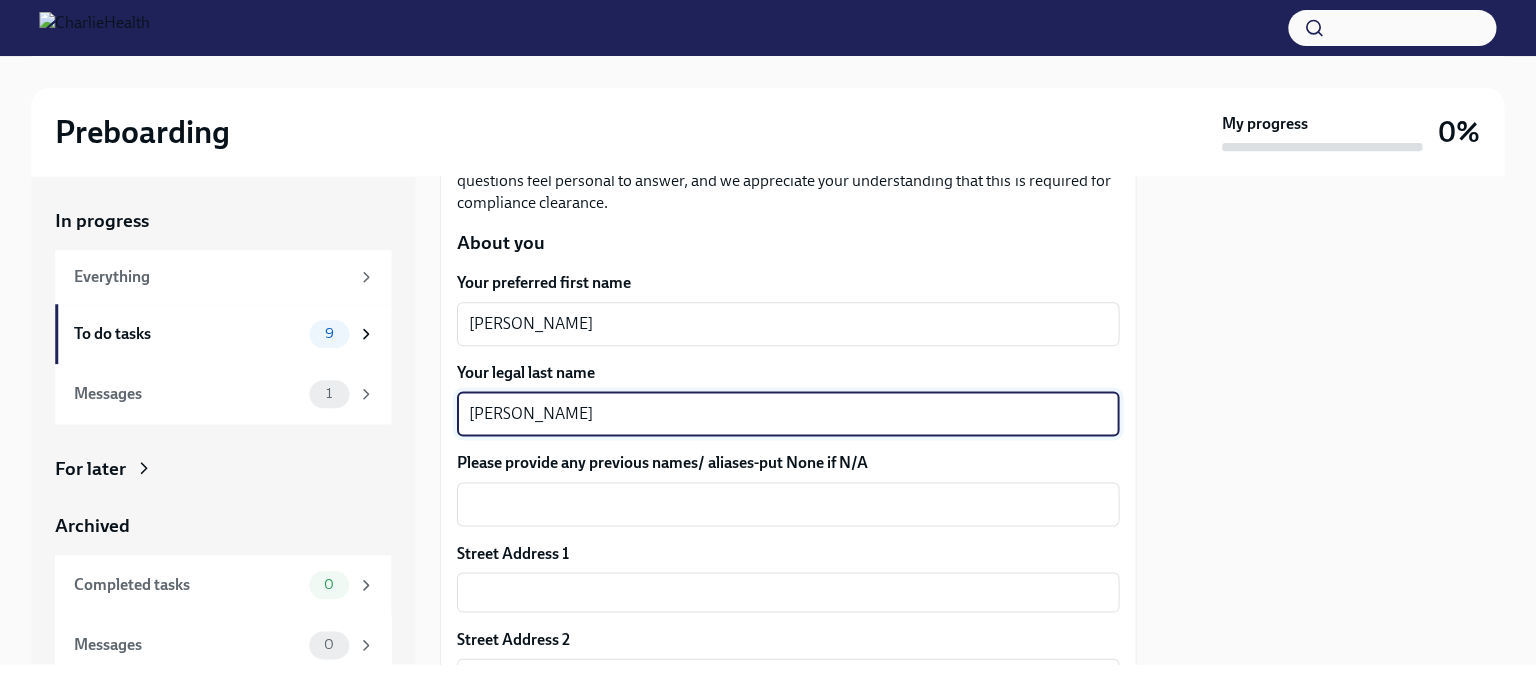 type on "[PERSON_NAME]" 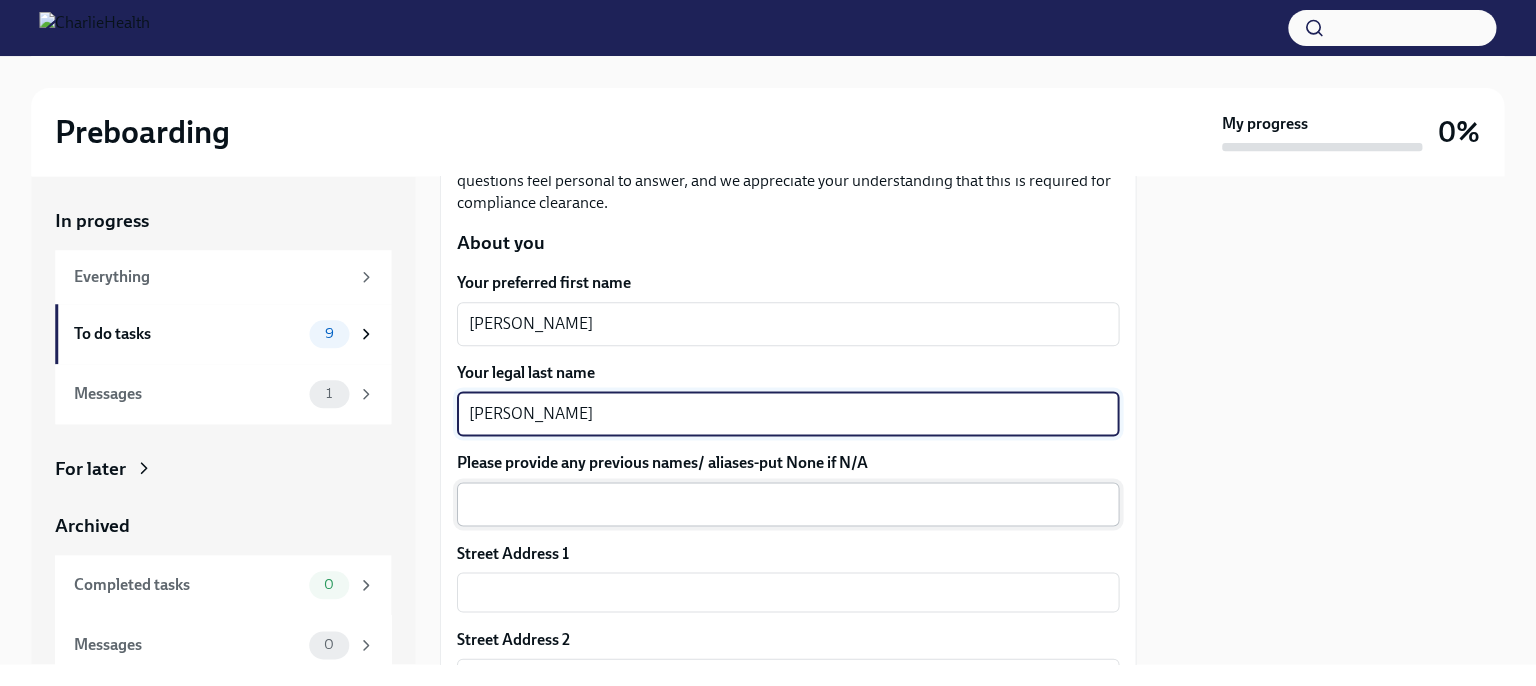 click on "x ​" at bounding box center [788, 504] 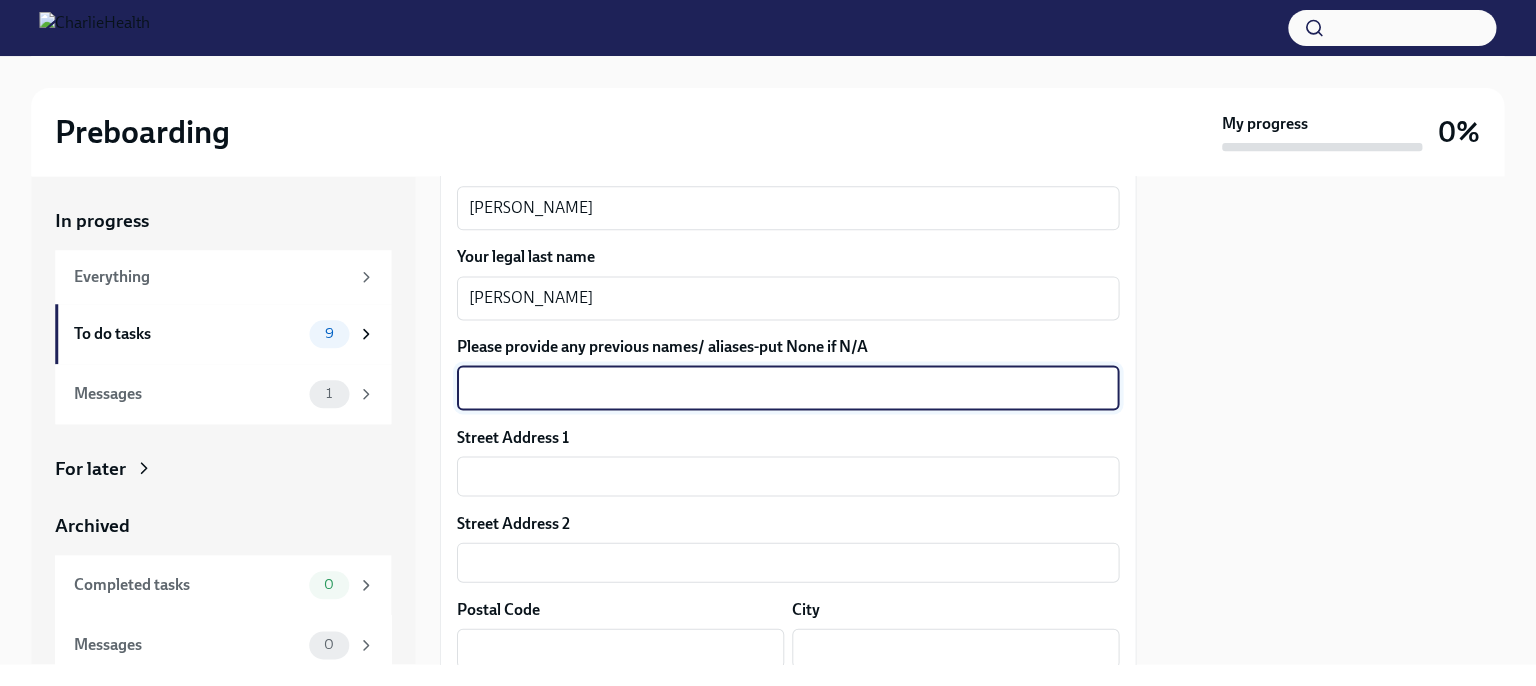 scroll, scrollTop: 386, scrollLeft: 0, axis: vertical 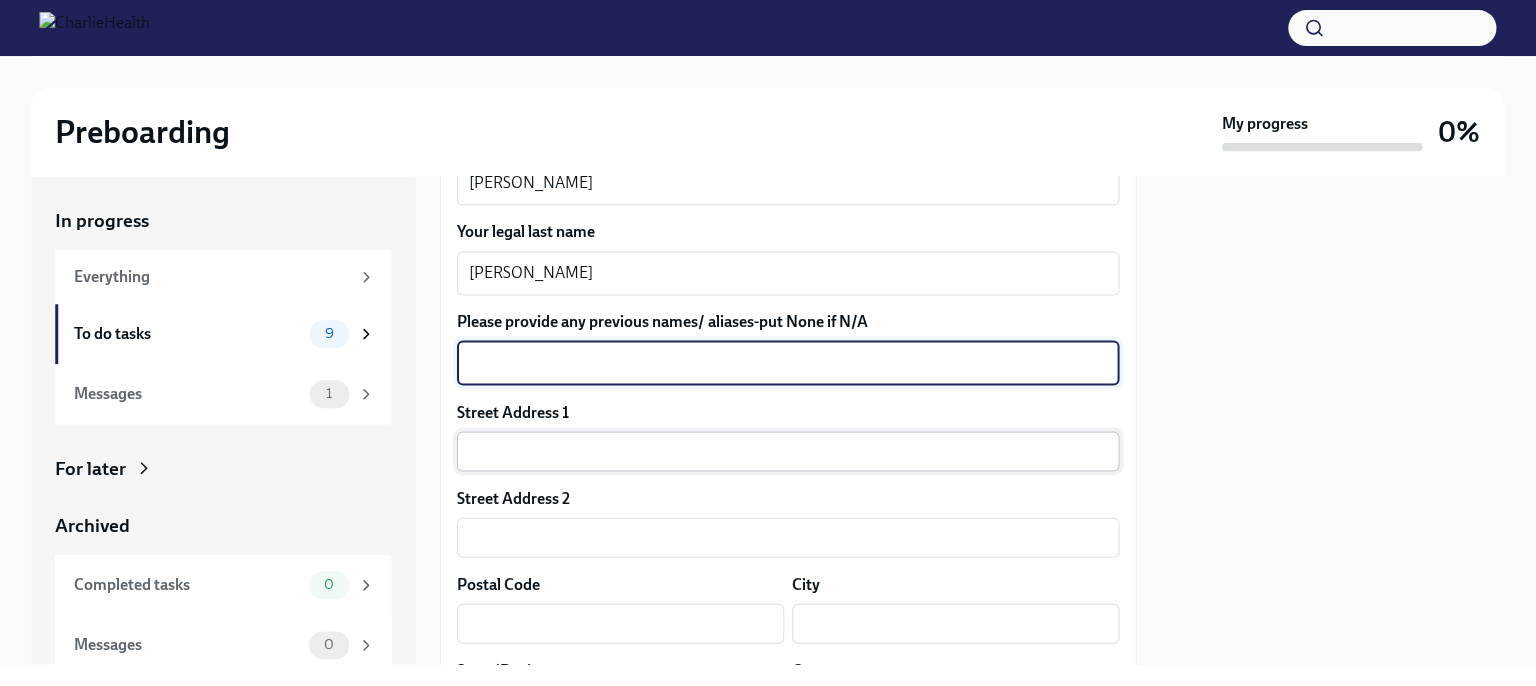 click at bounding box center [788, 451] 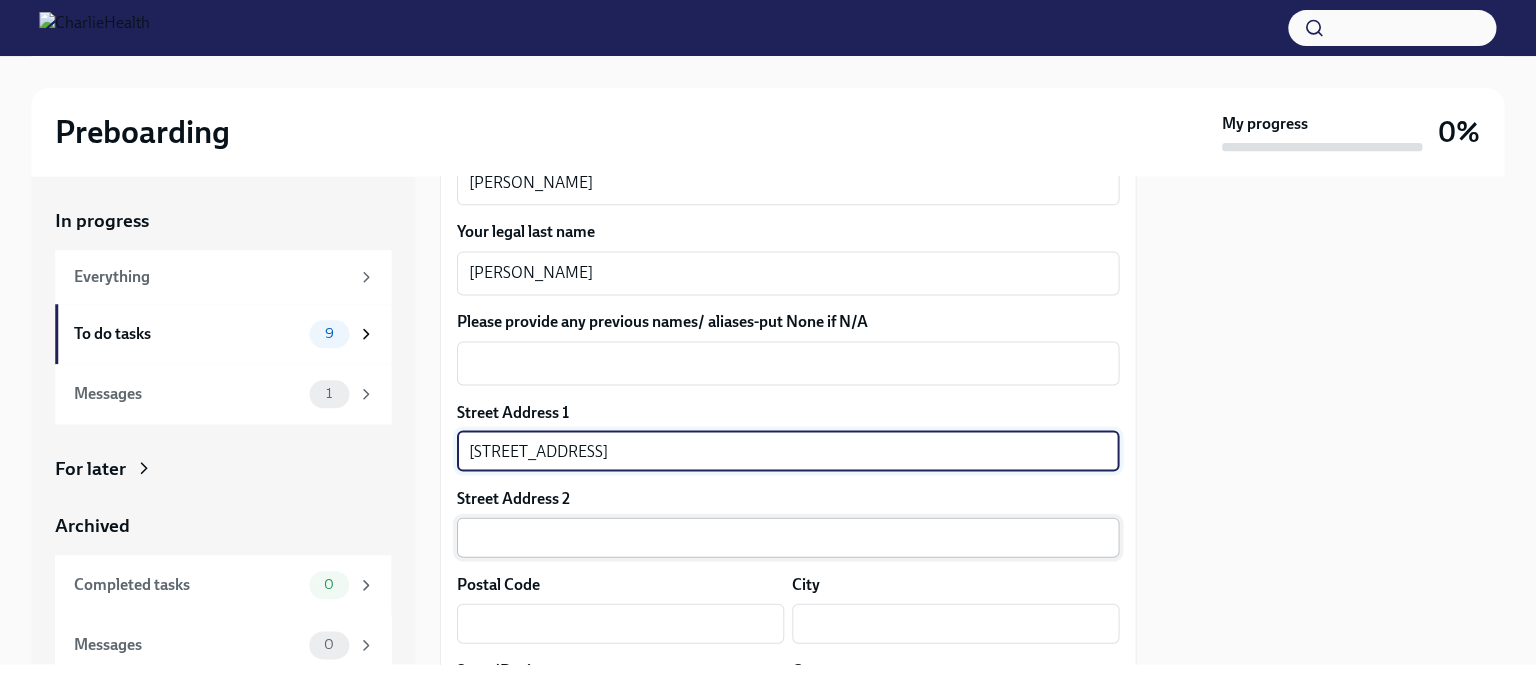 type on "[STREET_ADDRESS]" 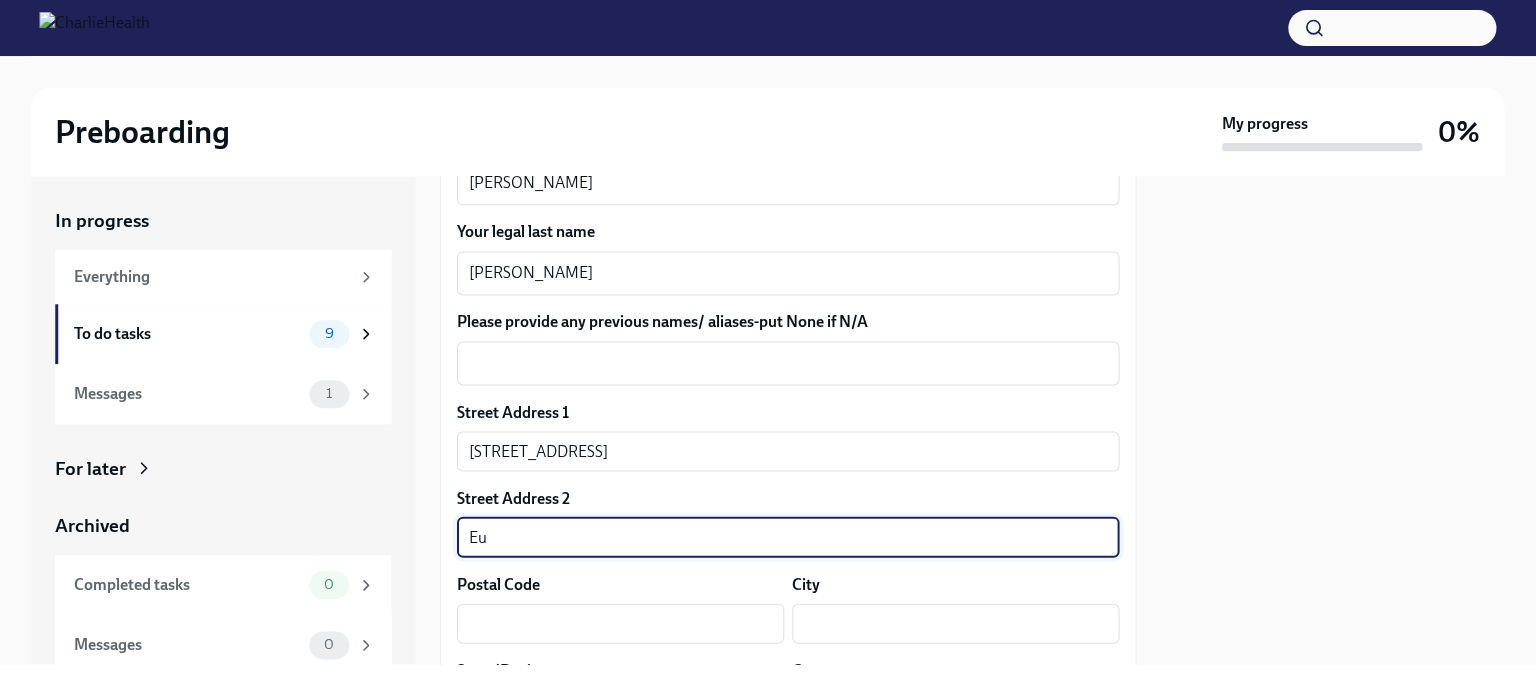 type on "E" 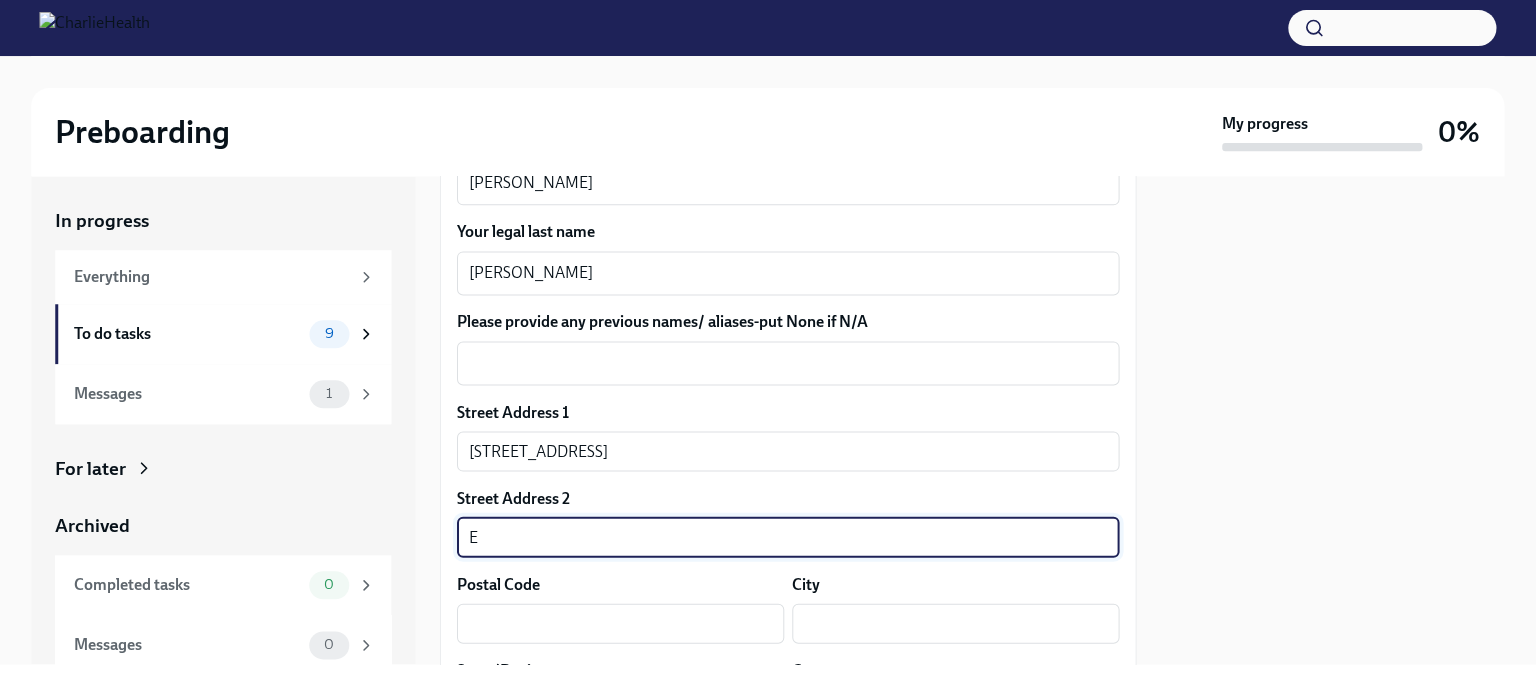 type 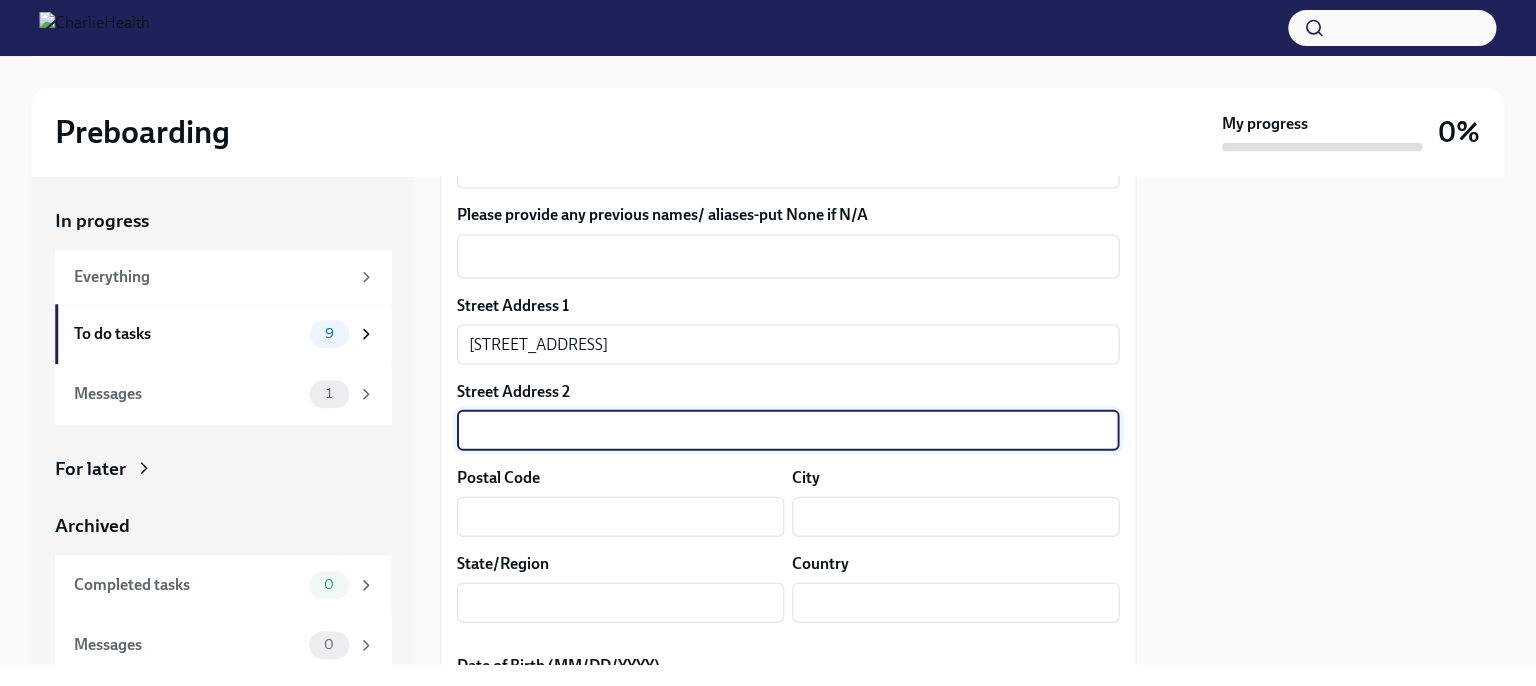 scroll, scrollTop: 480, scrollLeft: 0, axis: vertical 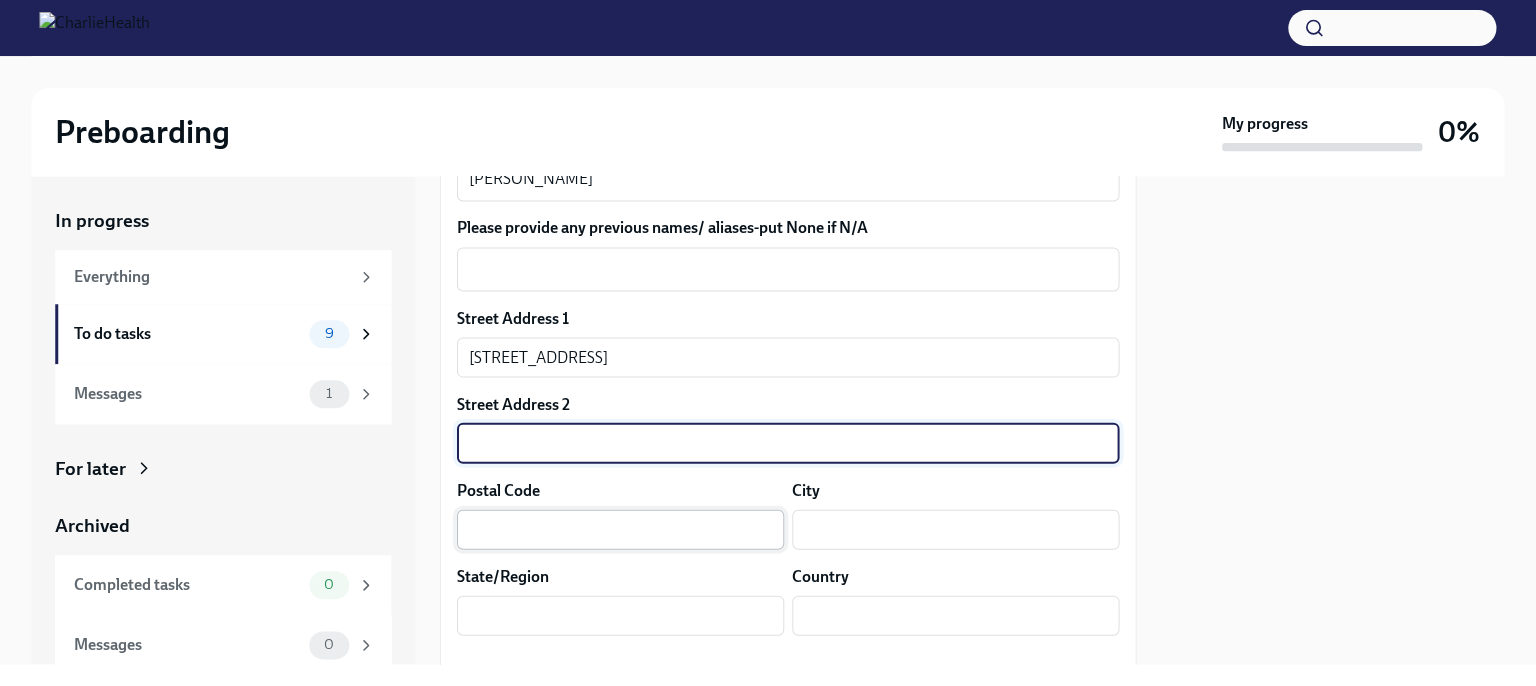 click at bounding box center [620, 529] 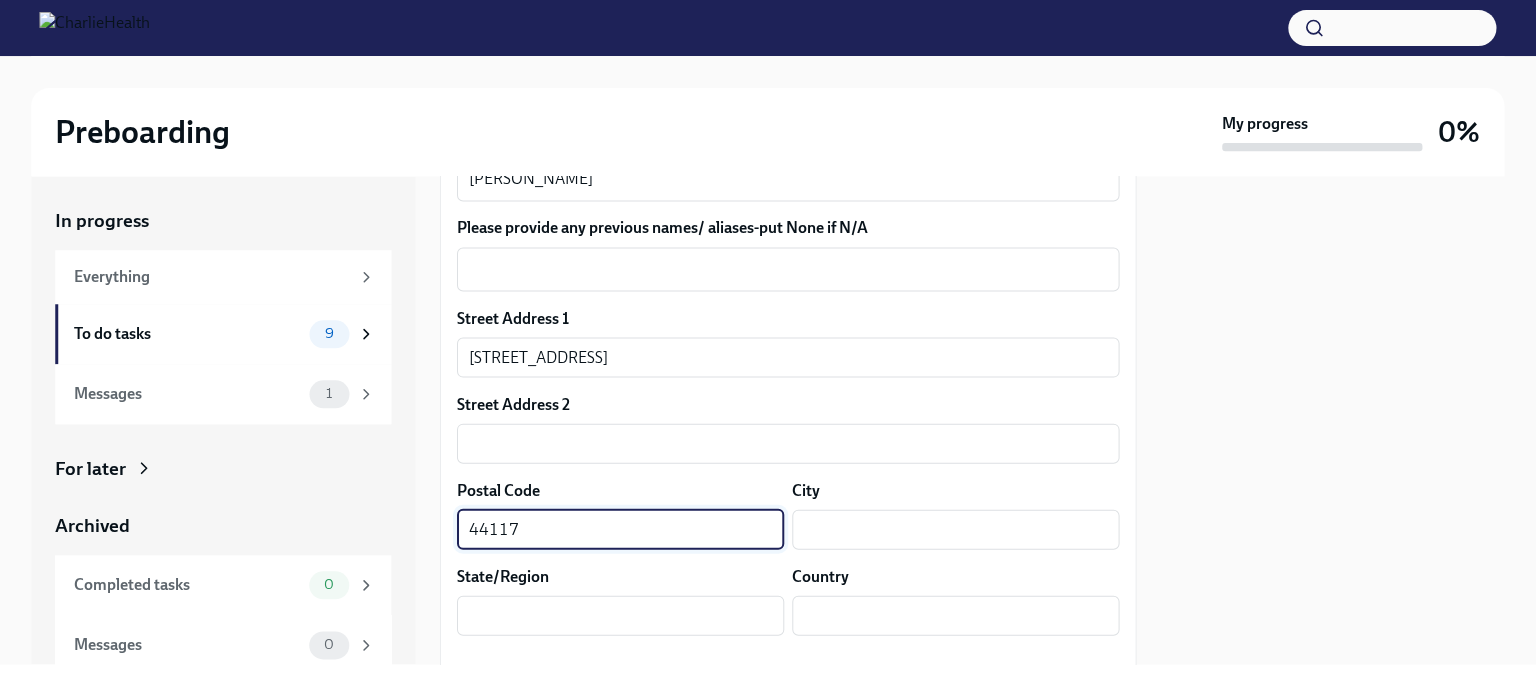 type on "44117" 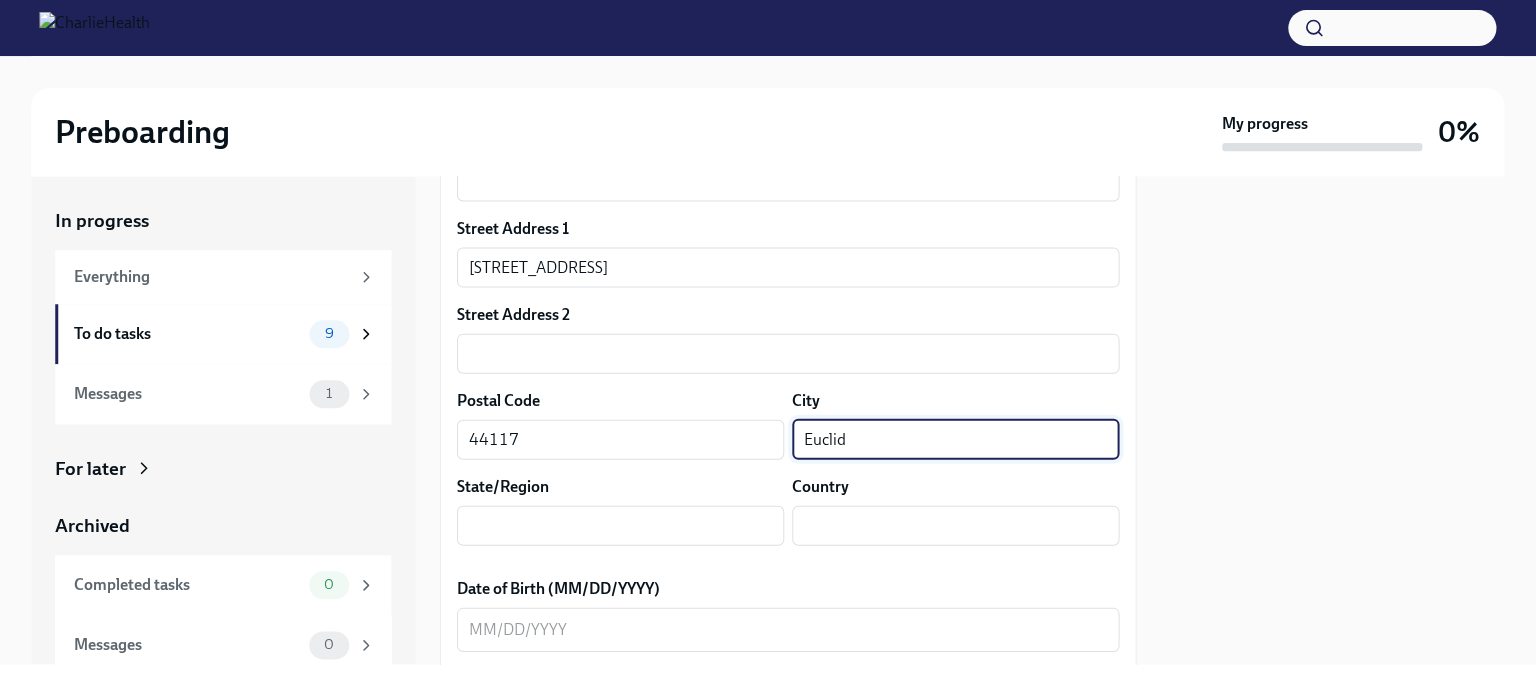 scroll, scrollTop: 592, scrollLeft: 0, axis: vertical 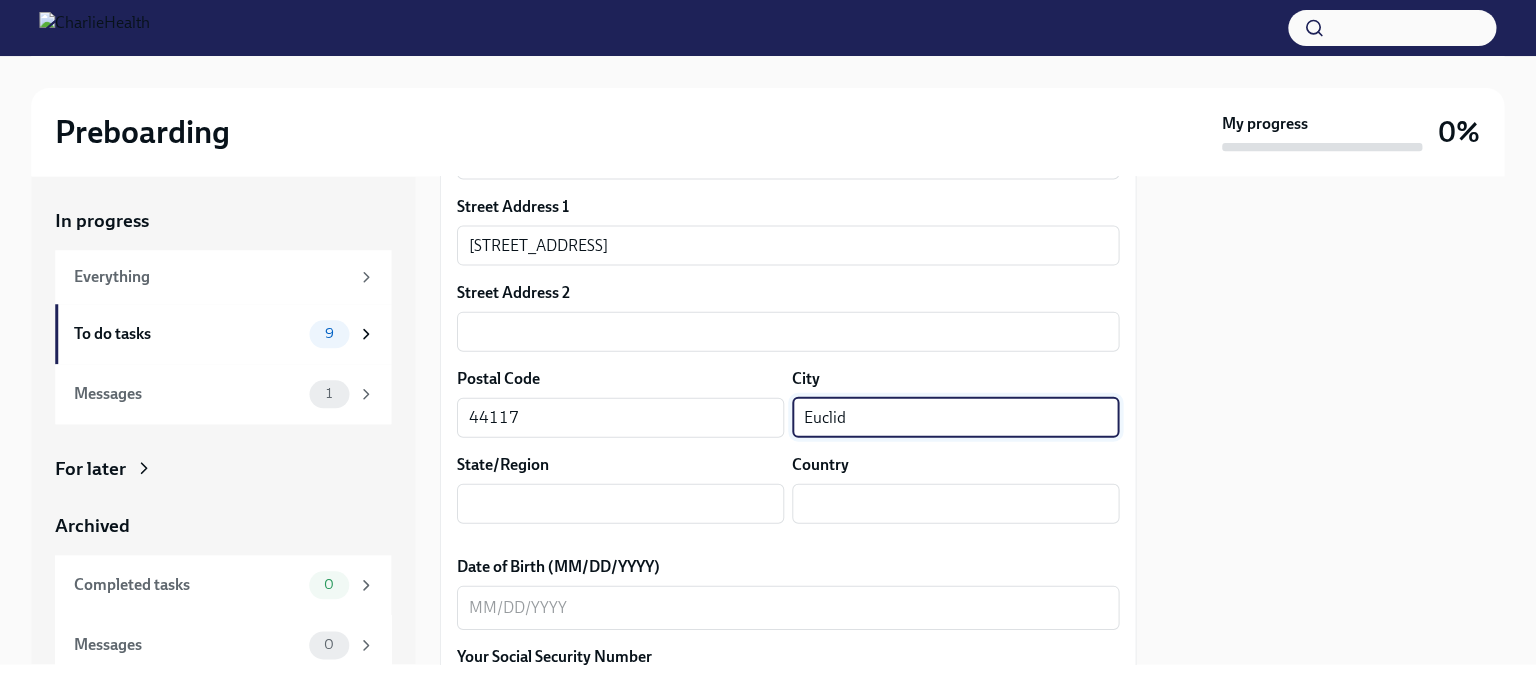 type on "Euclid" 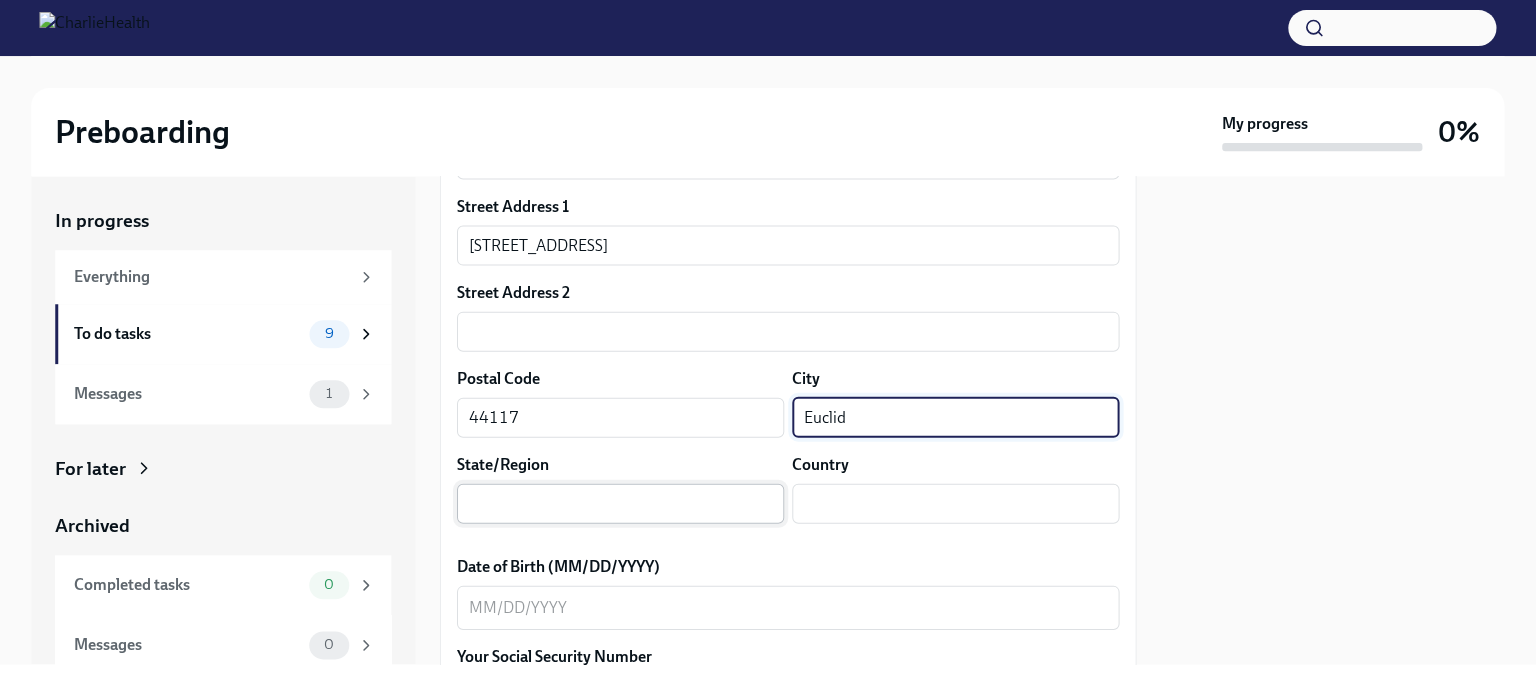 click at bounding box center (620, 503) 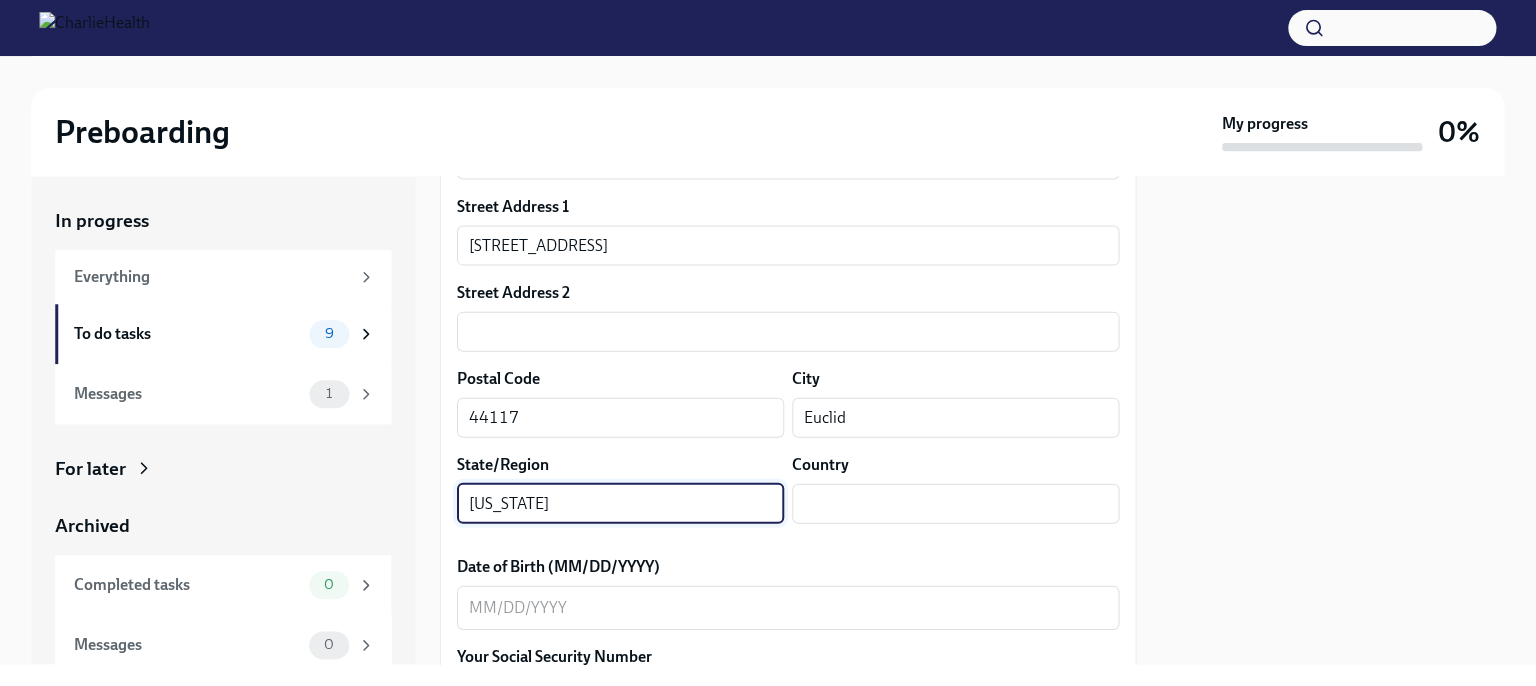 type on "[US_STATE]" 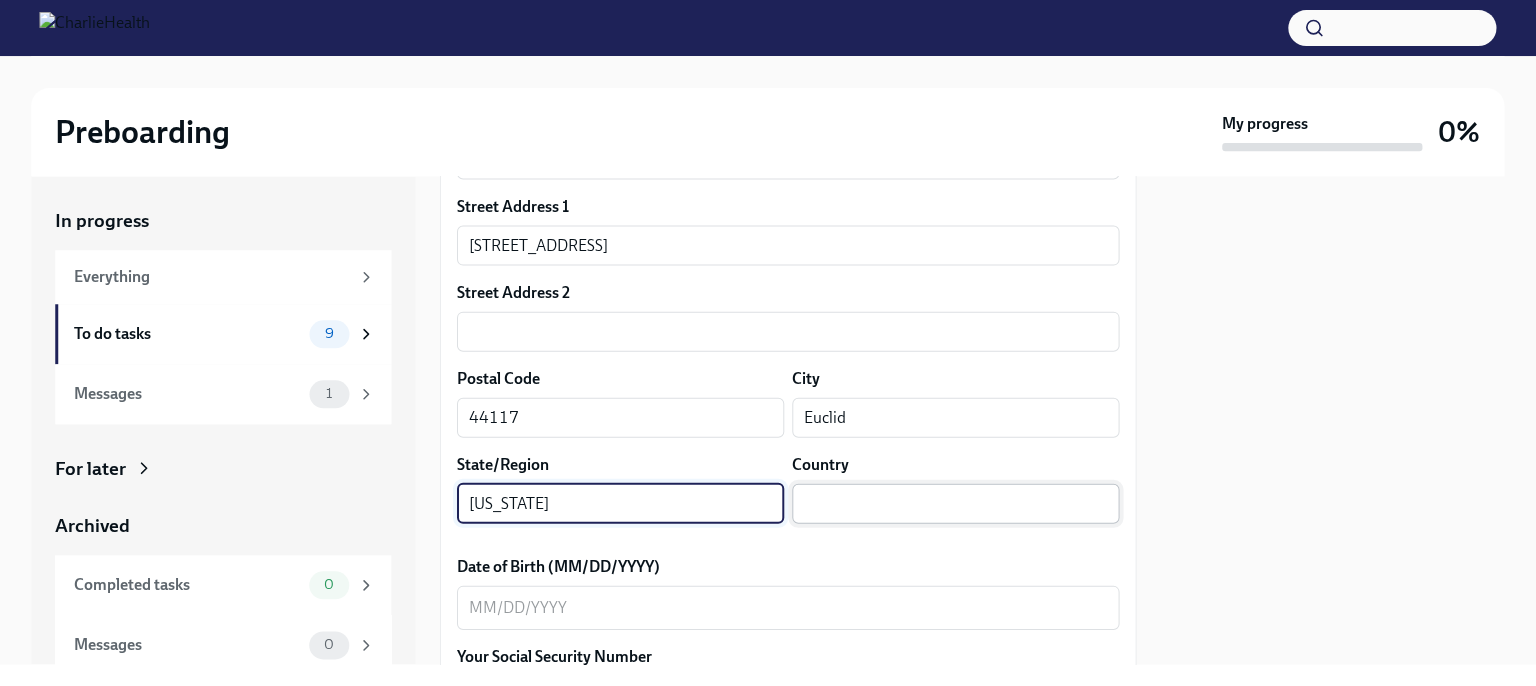 click at bounding box center [955, 503] 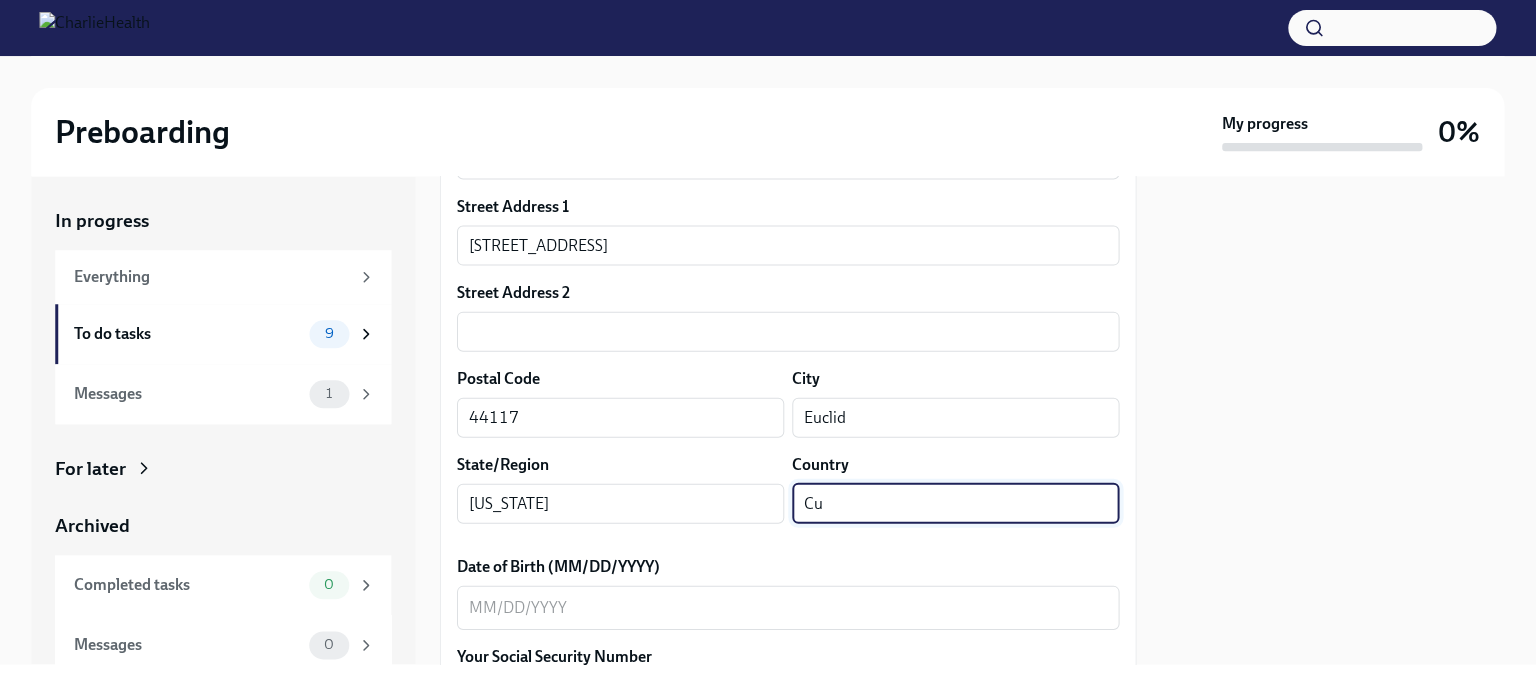 type on "C" 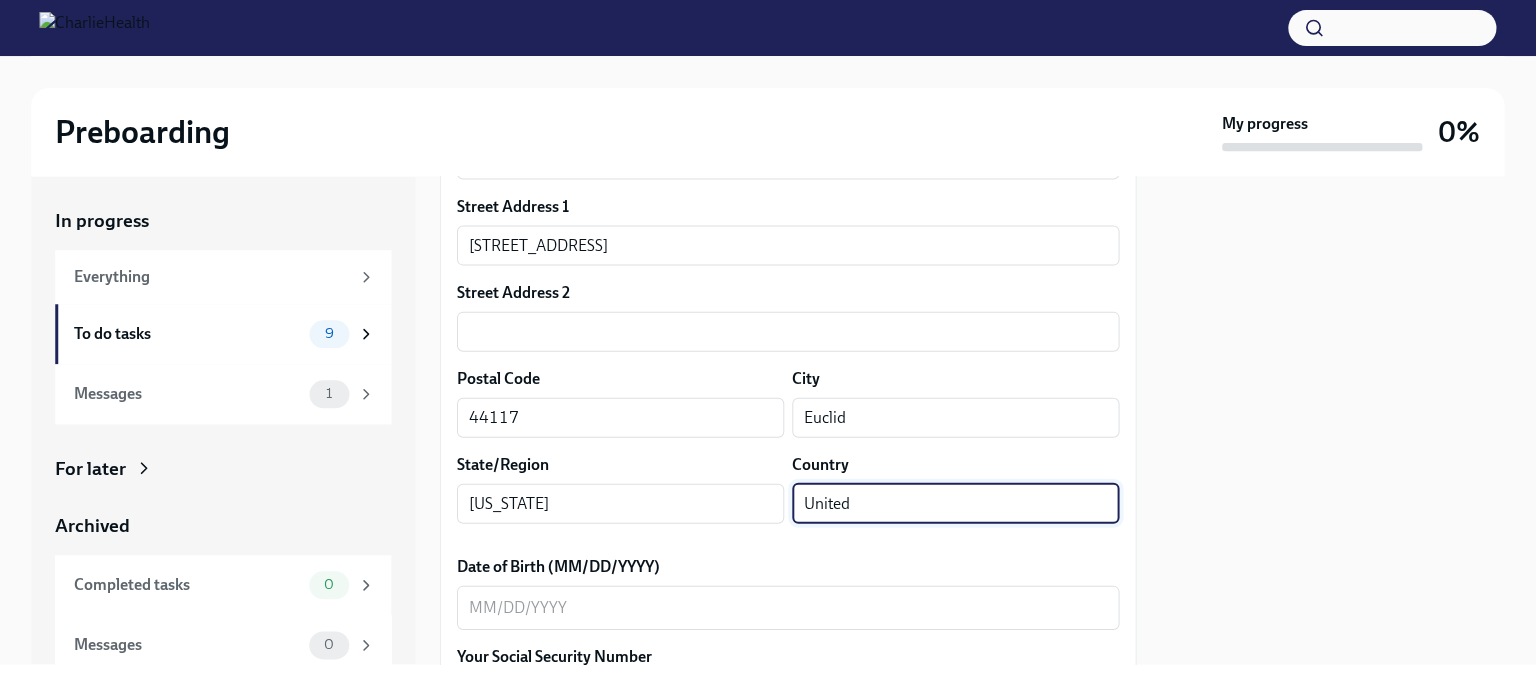 type on "US" 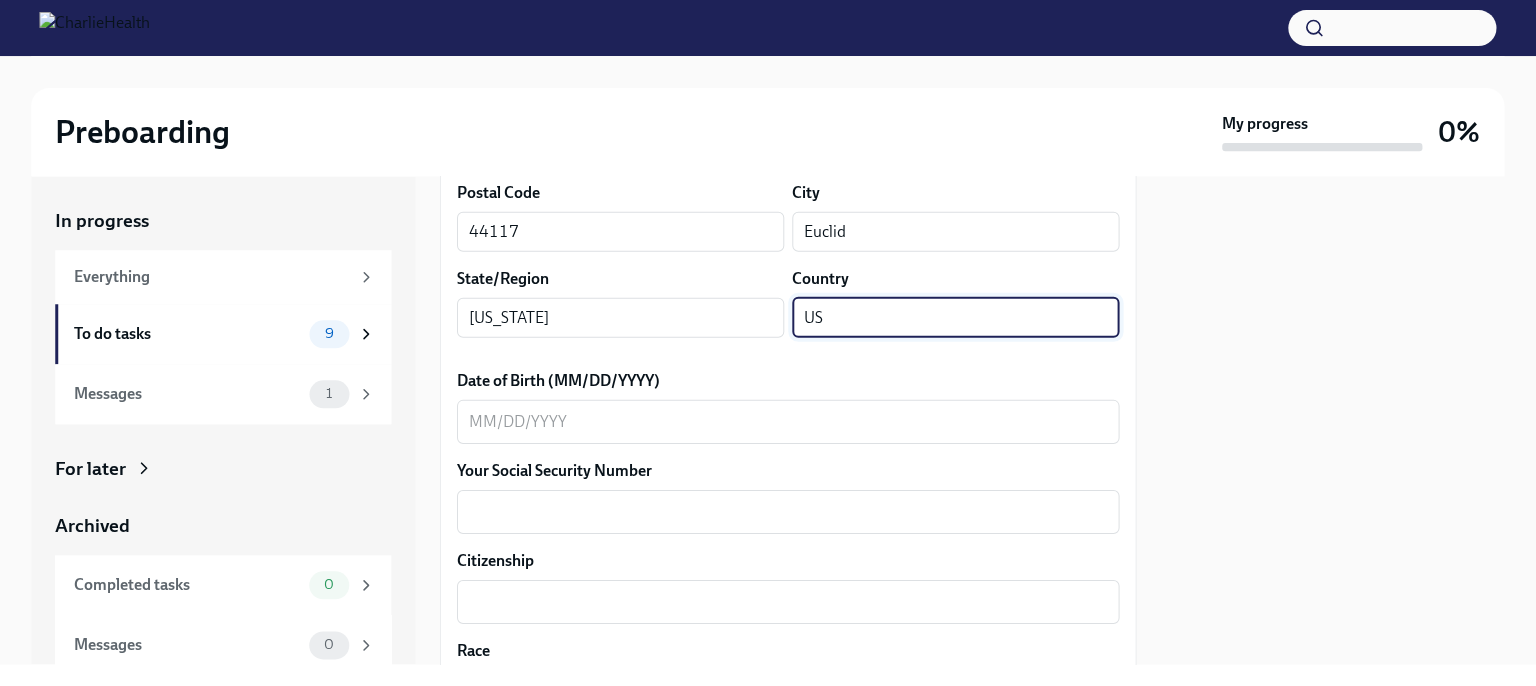 scroll, scrollTop: 778, scrollLeft: 0, axis: vertical 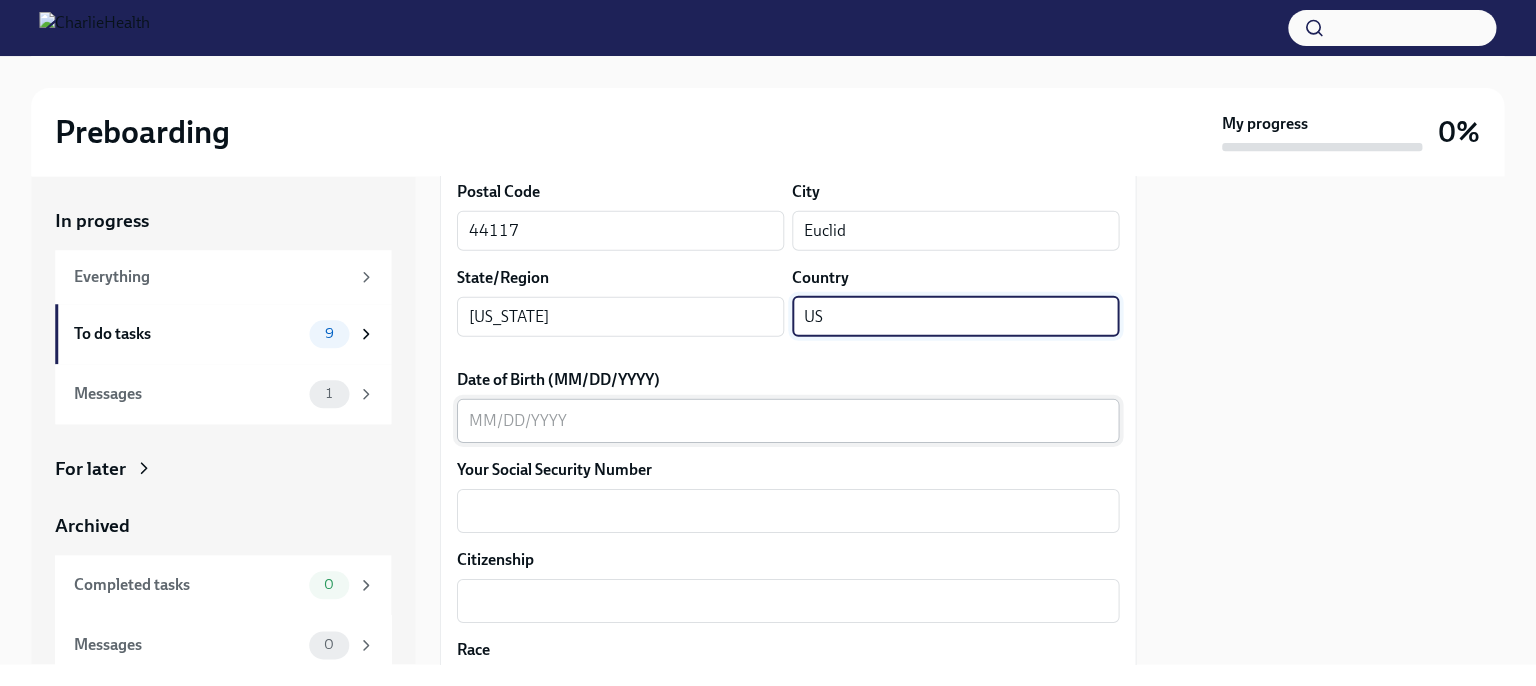click on "Date of Birth (MM/DD/YYYY)" at bounding box center (788, 421) 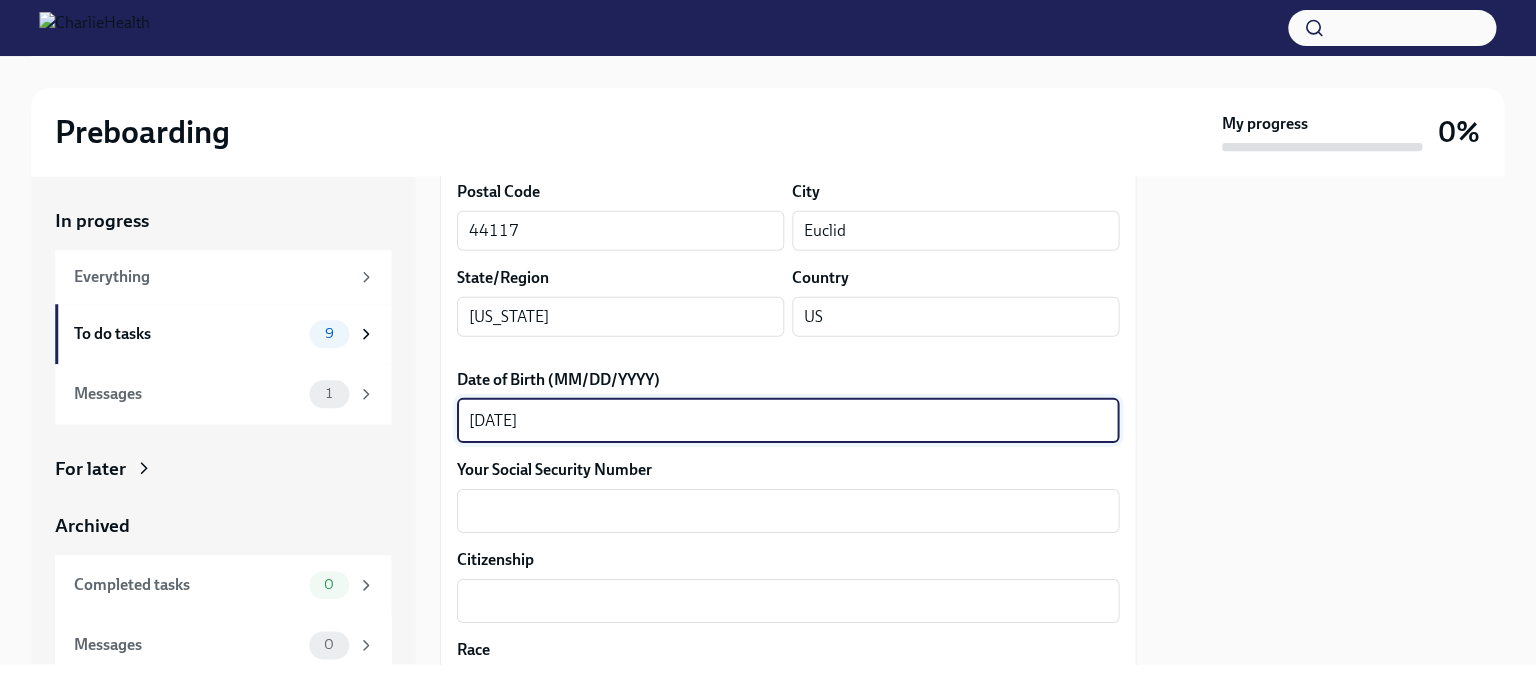 type on "[DATE]" 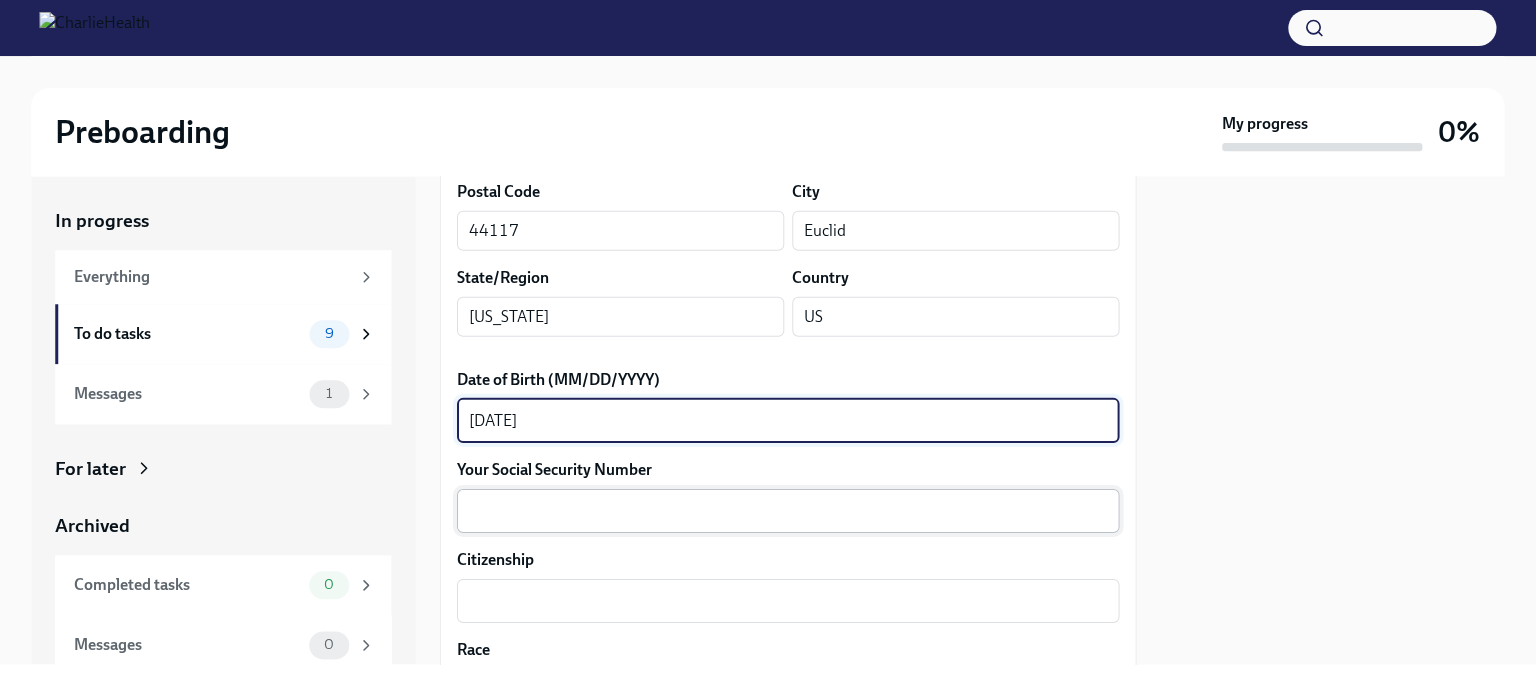 click on "Your Social Security Number" at bounding box center [788, 511] 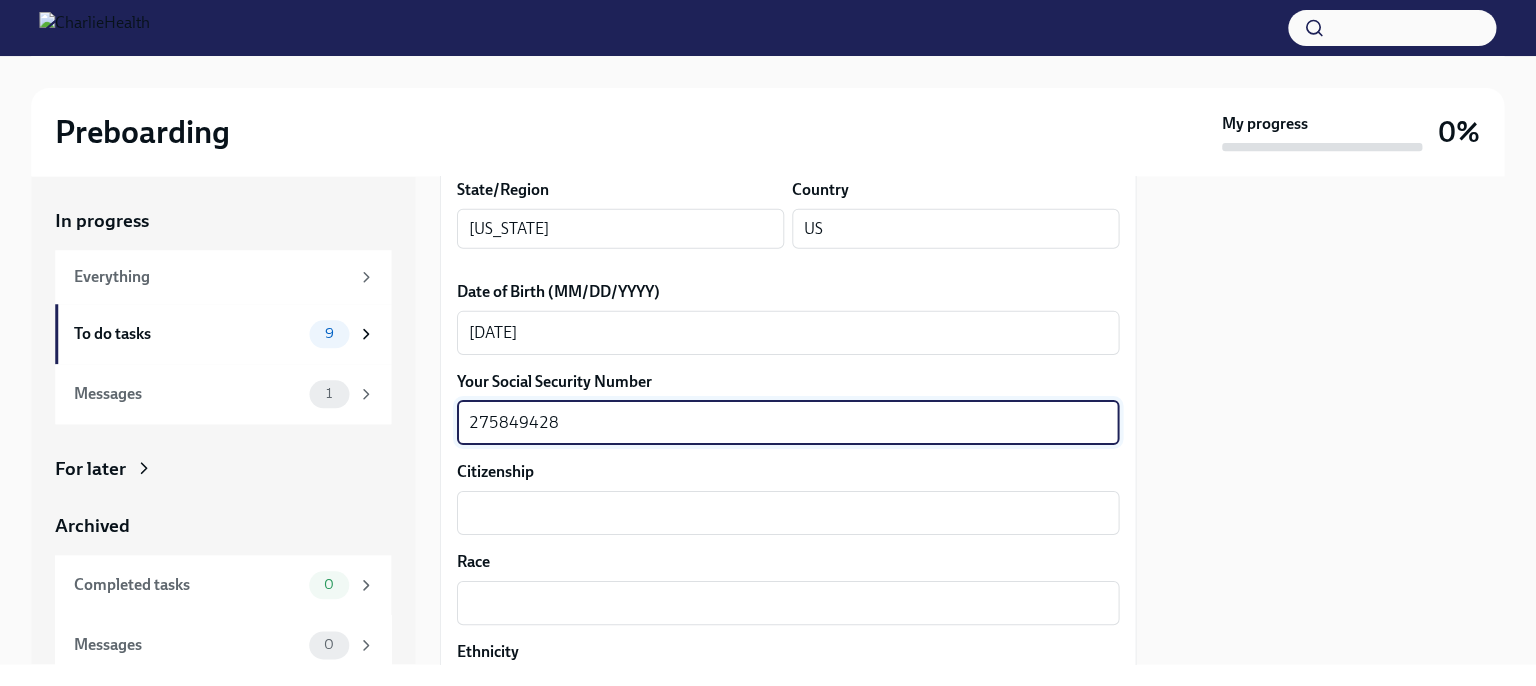 scroll, scrollTop: 902, scrollLeft: 0, axis: vertical 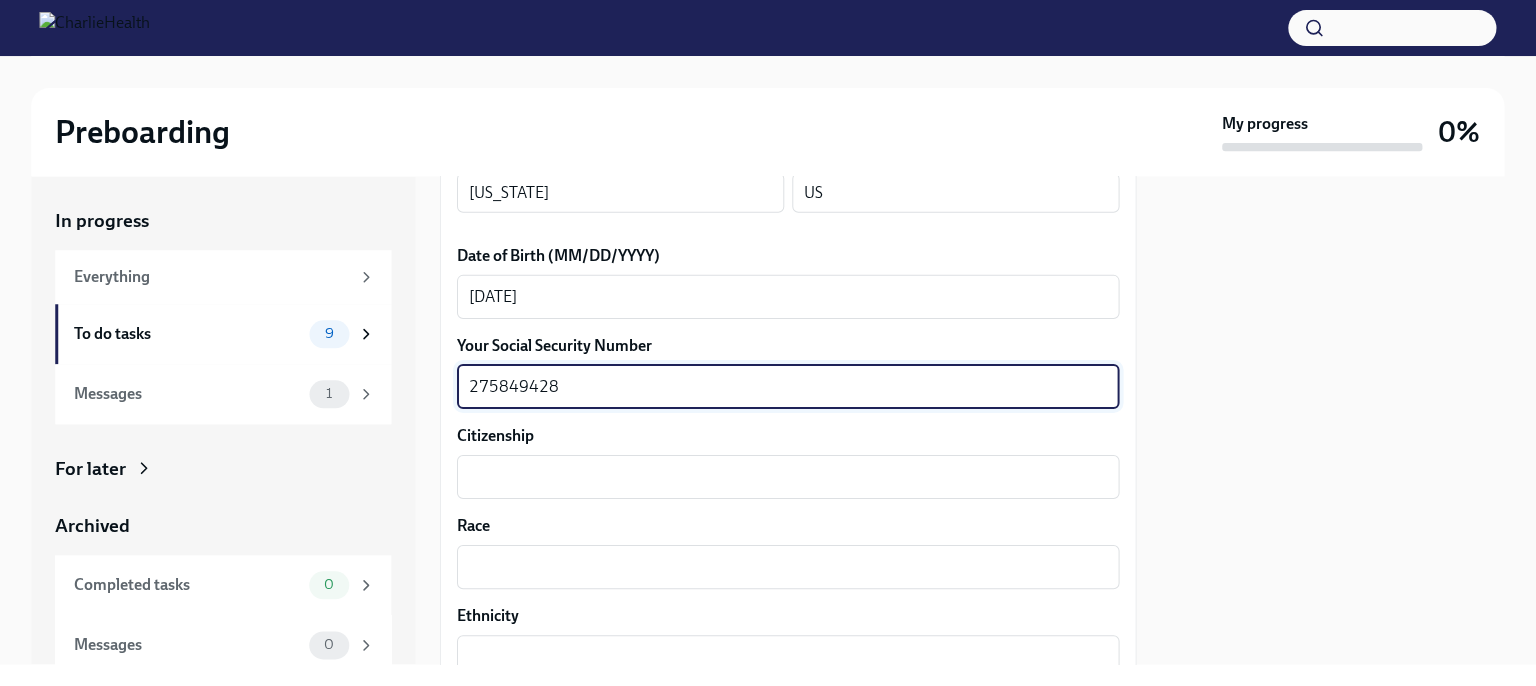 type on "275849428" 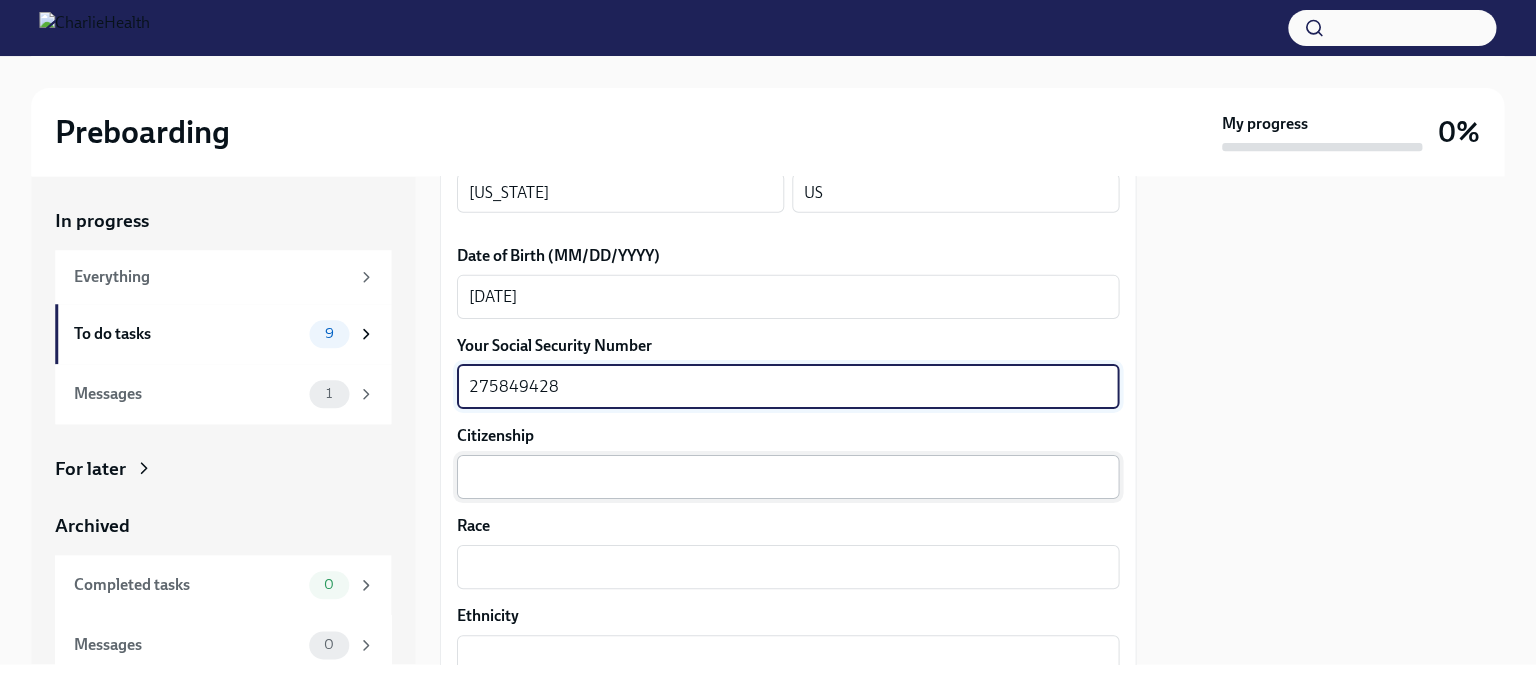 click on "Citizenship" at bounding box center [788, 477] 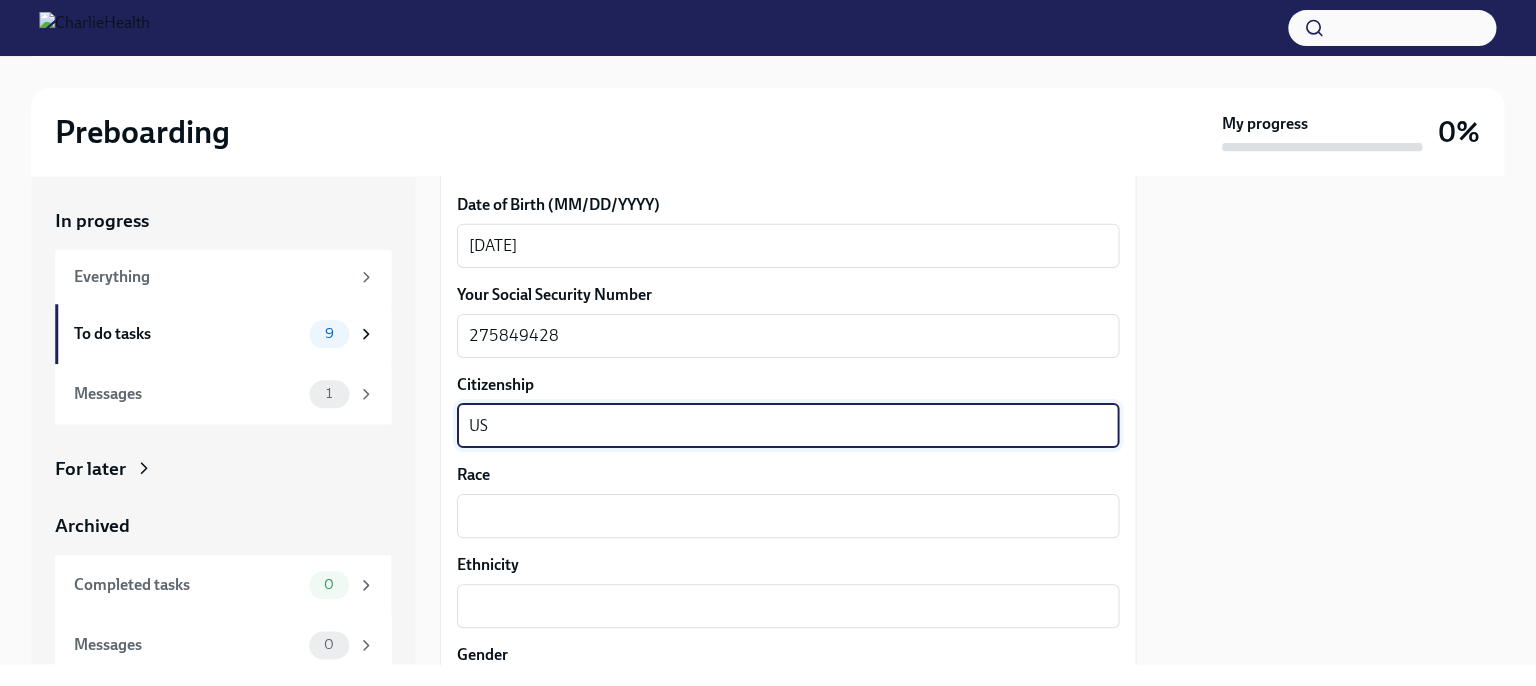 scroll, scrollTop: 956, scrollLeft: 0, axis: vertical 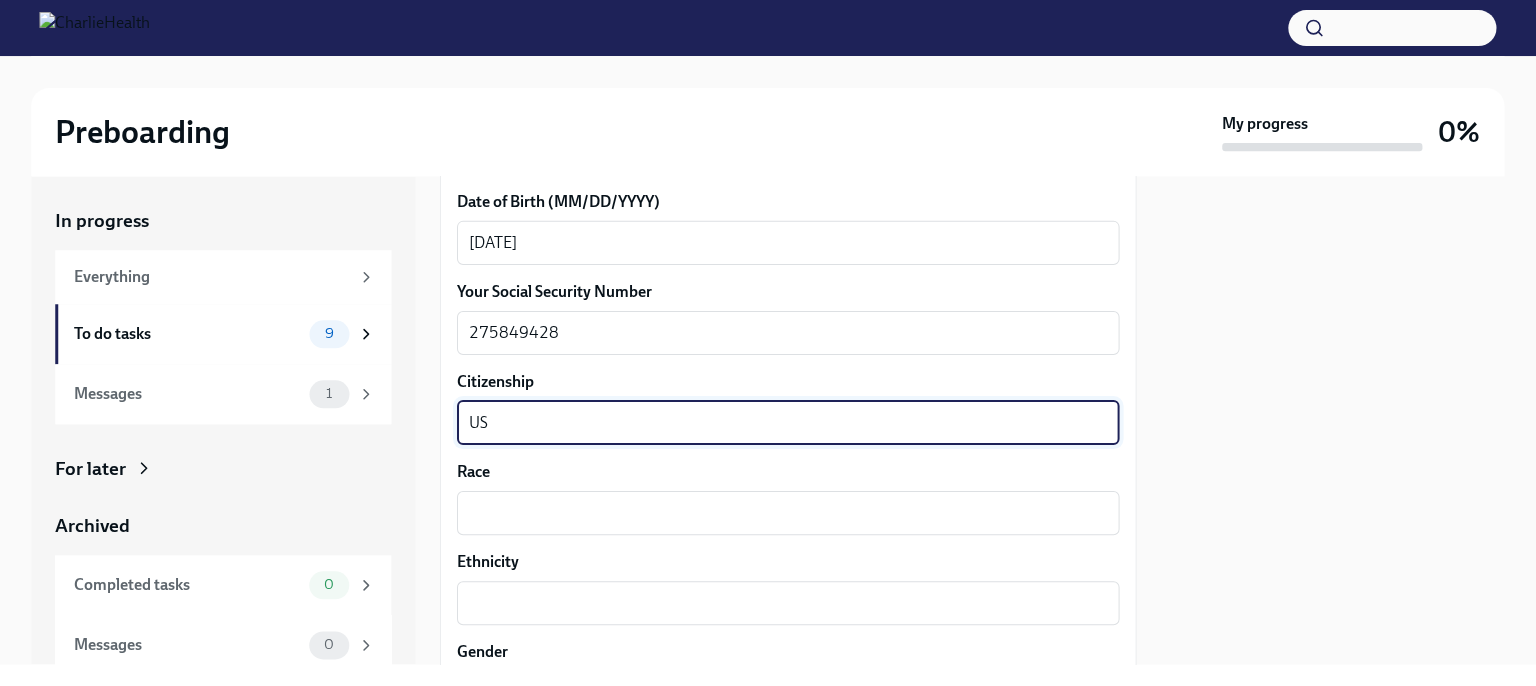 type on "US" 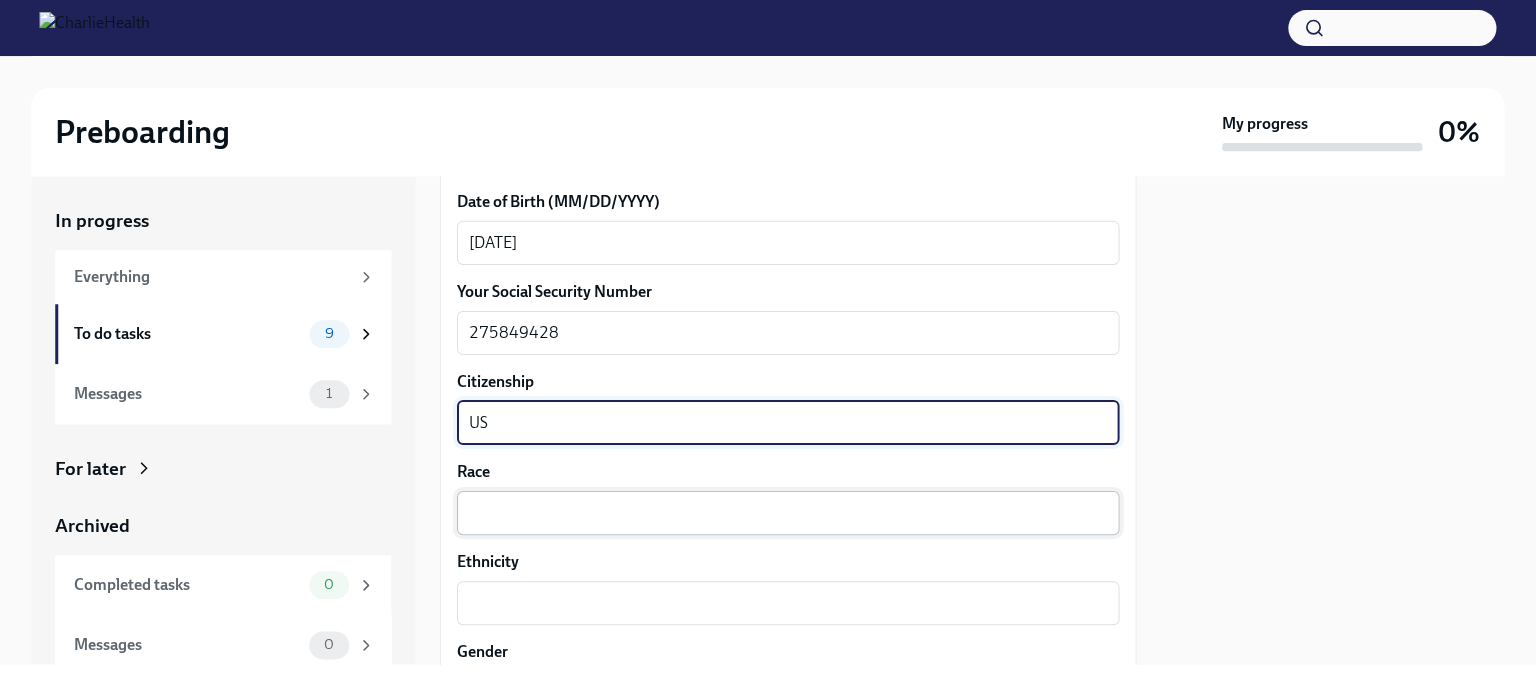 click on "Race" at bounding box center [788, 513] 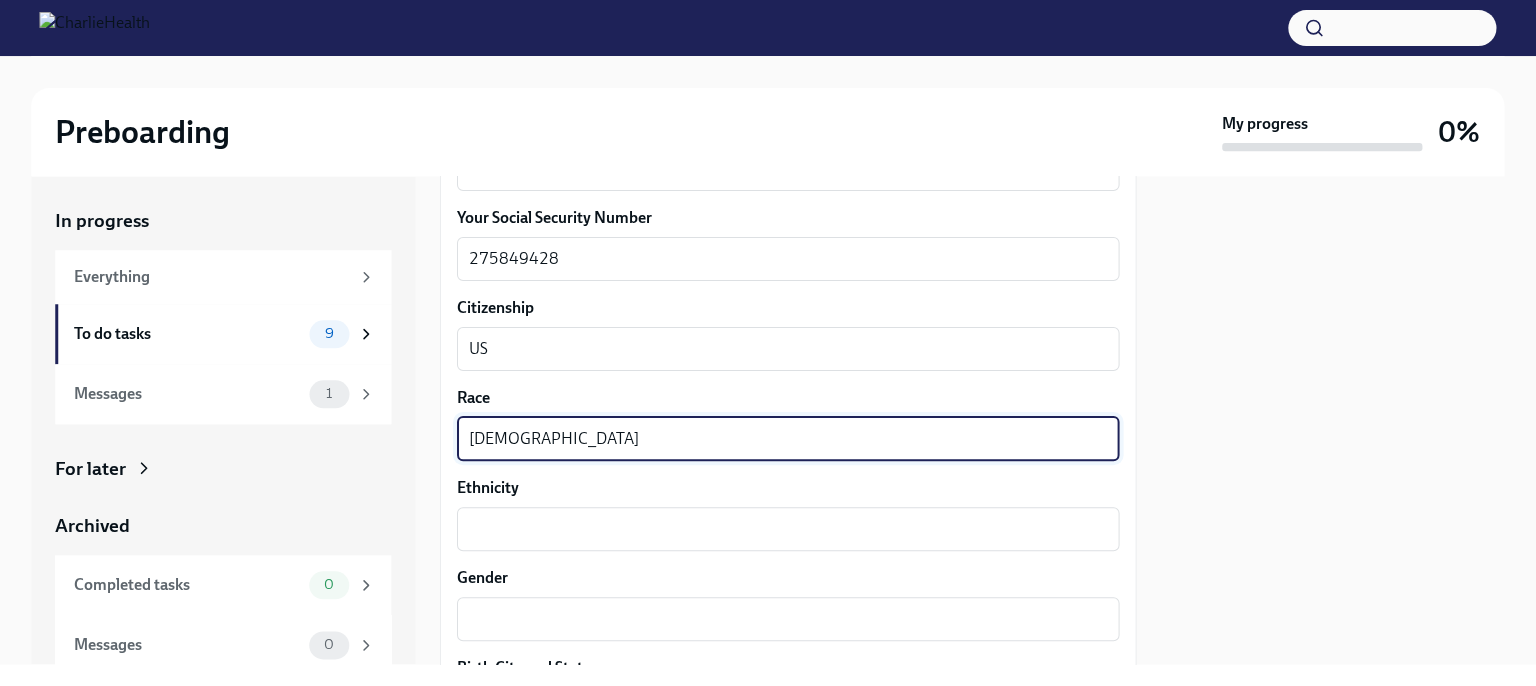 scroll, scrollTop: 1052, scrollLeft: 0, axis: vertical 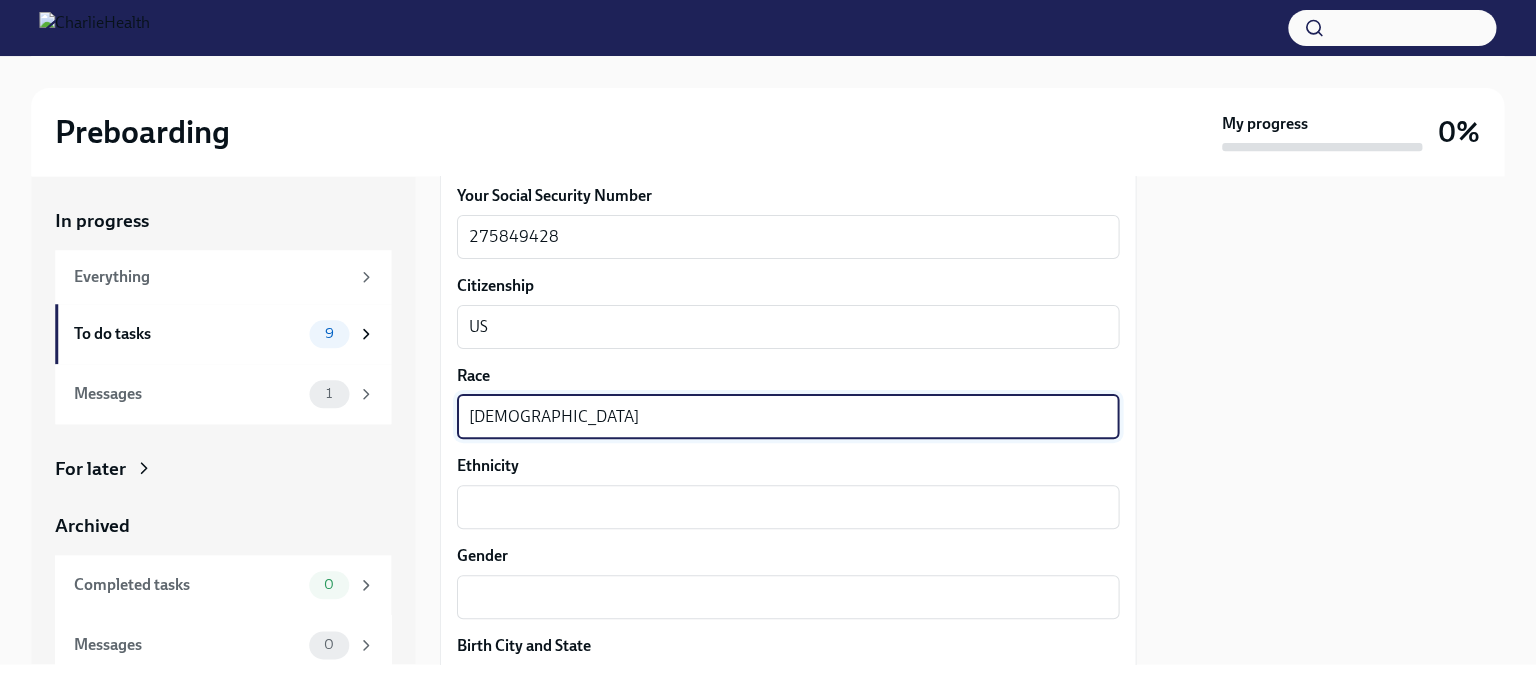 type on "[DEMOGRAPHIC_DATA]" 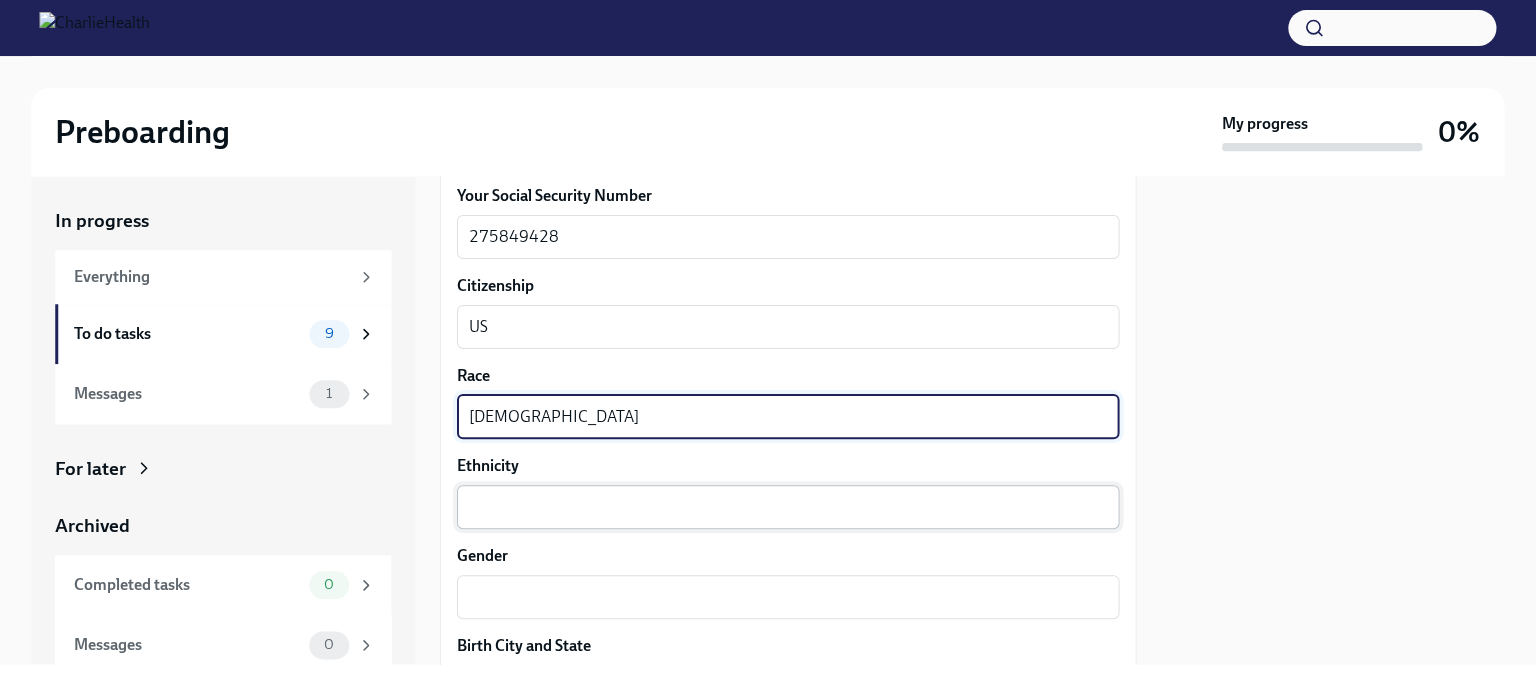 click on "Ethnicity" at bounding box center [788, 507] 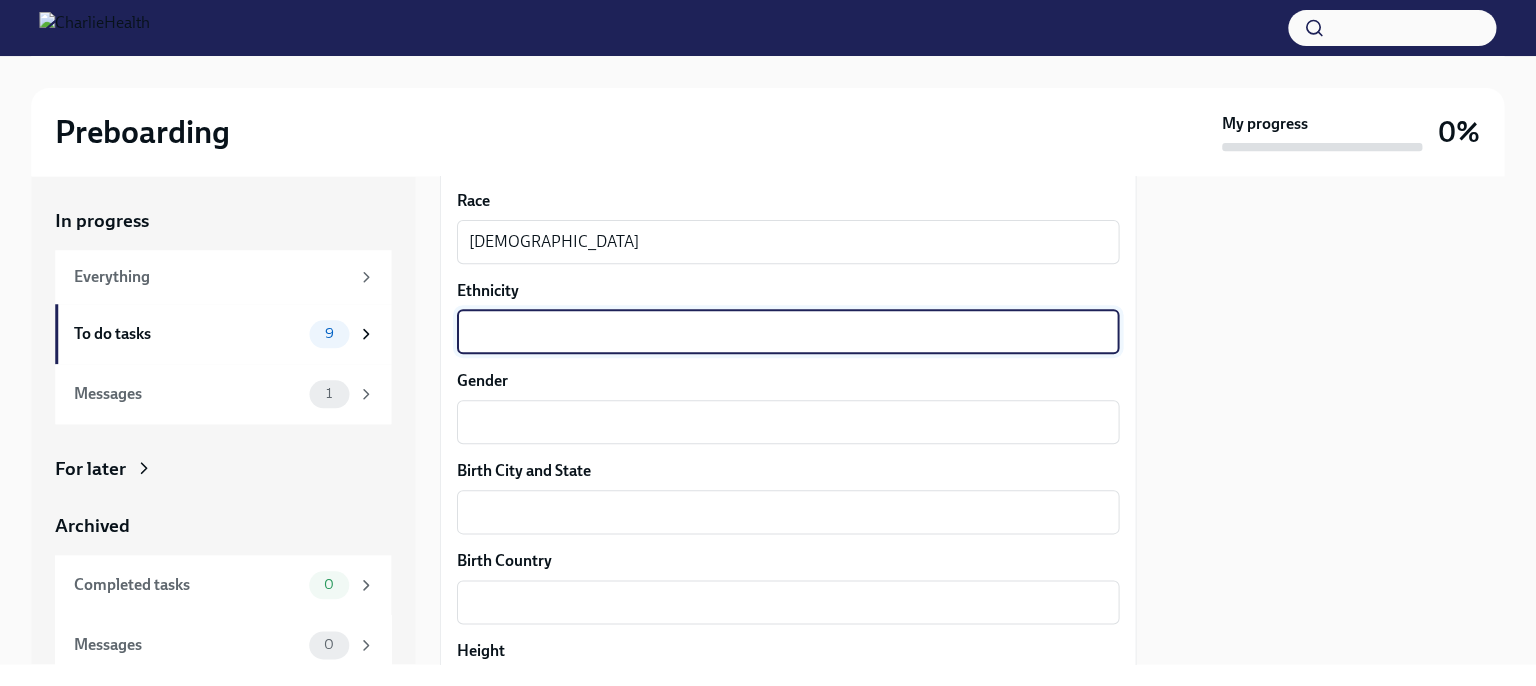 scroll, scrollTop: 1228, scrollLeft: 0, axis: vertical 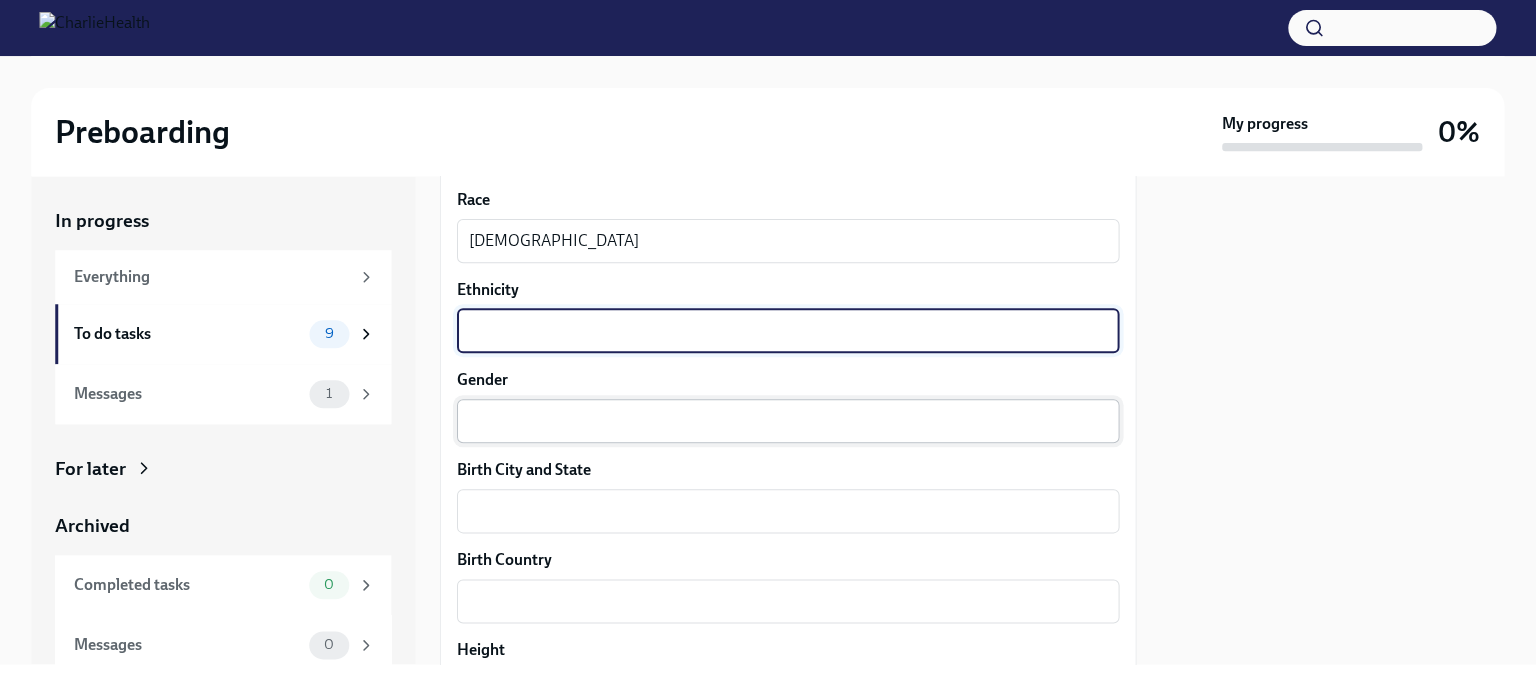 click on "Gender" at bounding box center (788, 421) 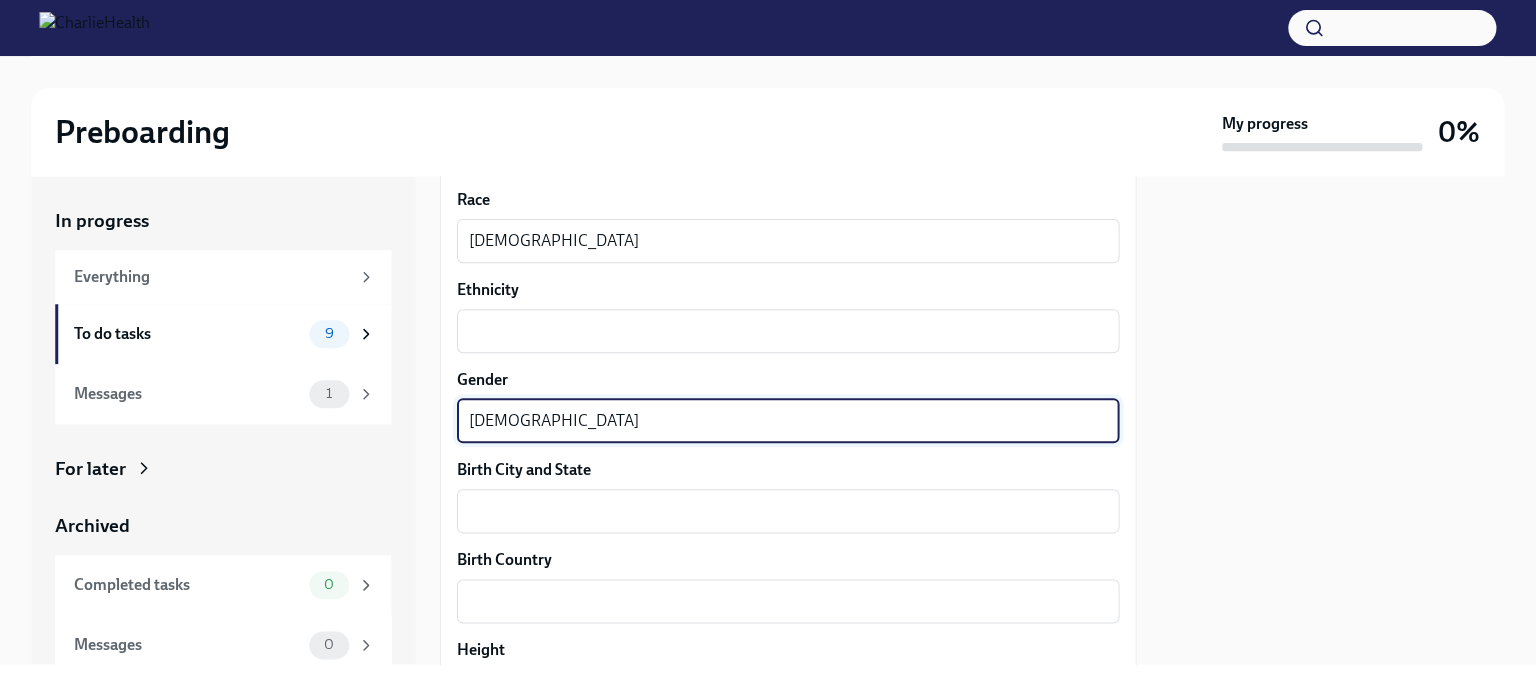 type on "[DEMOGRAPHIC_DATA]" 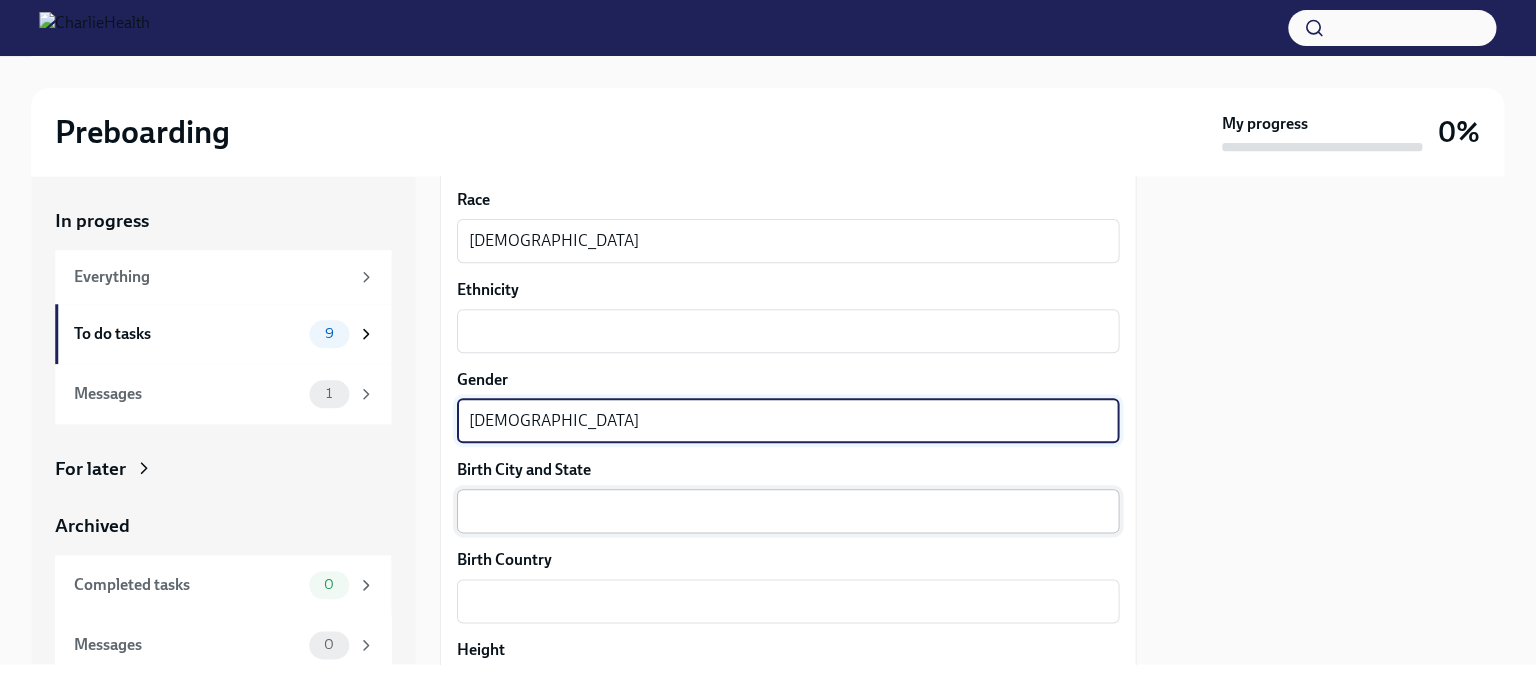 click on "Birth City and State" at bounding box center [788, 511] 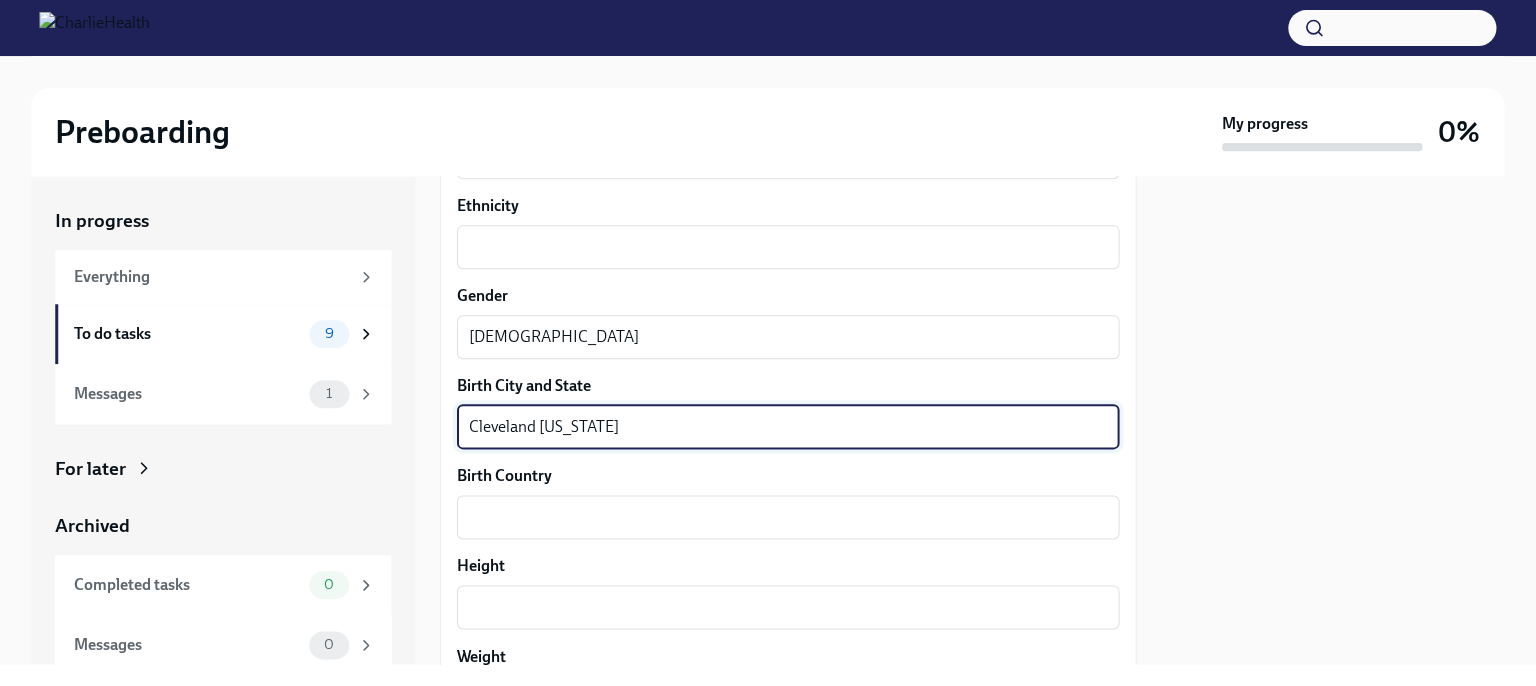 scroll, scrollTop: 1354, scrollLeft: 0, axis: vertical 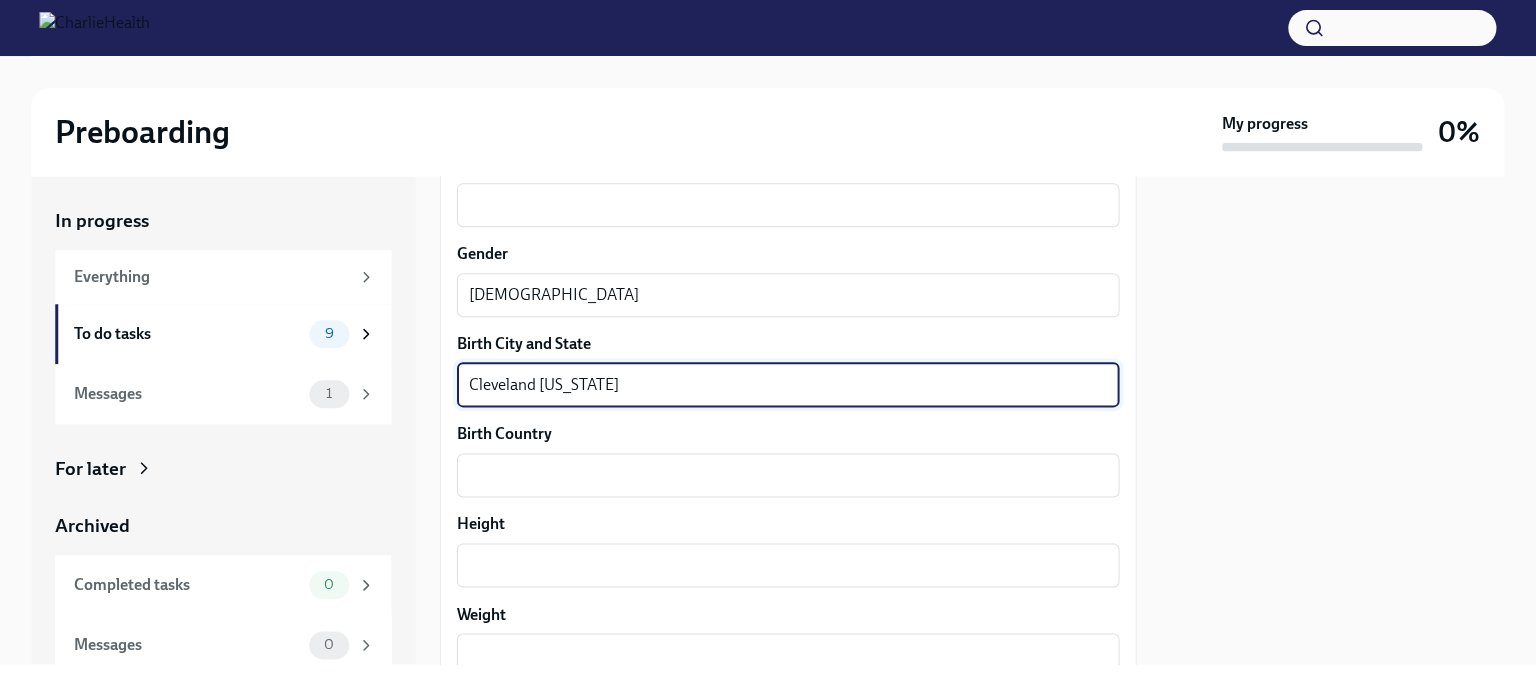 type on "Cleveland [US_STATE]" 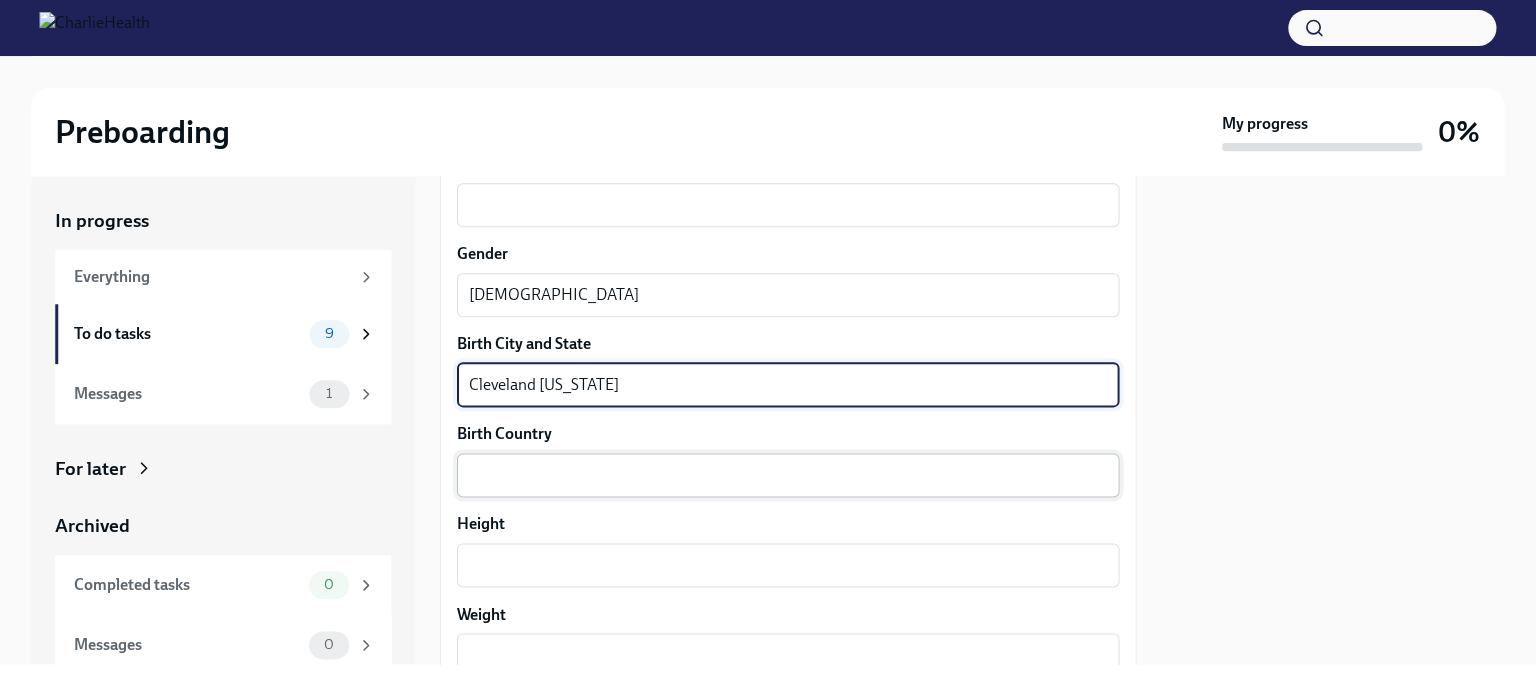 click on "Birth Country" at bounding box center [788, 475] 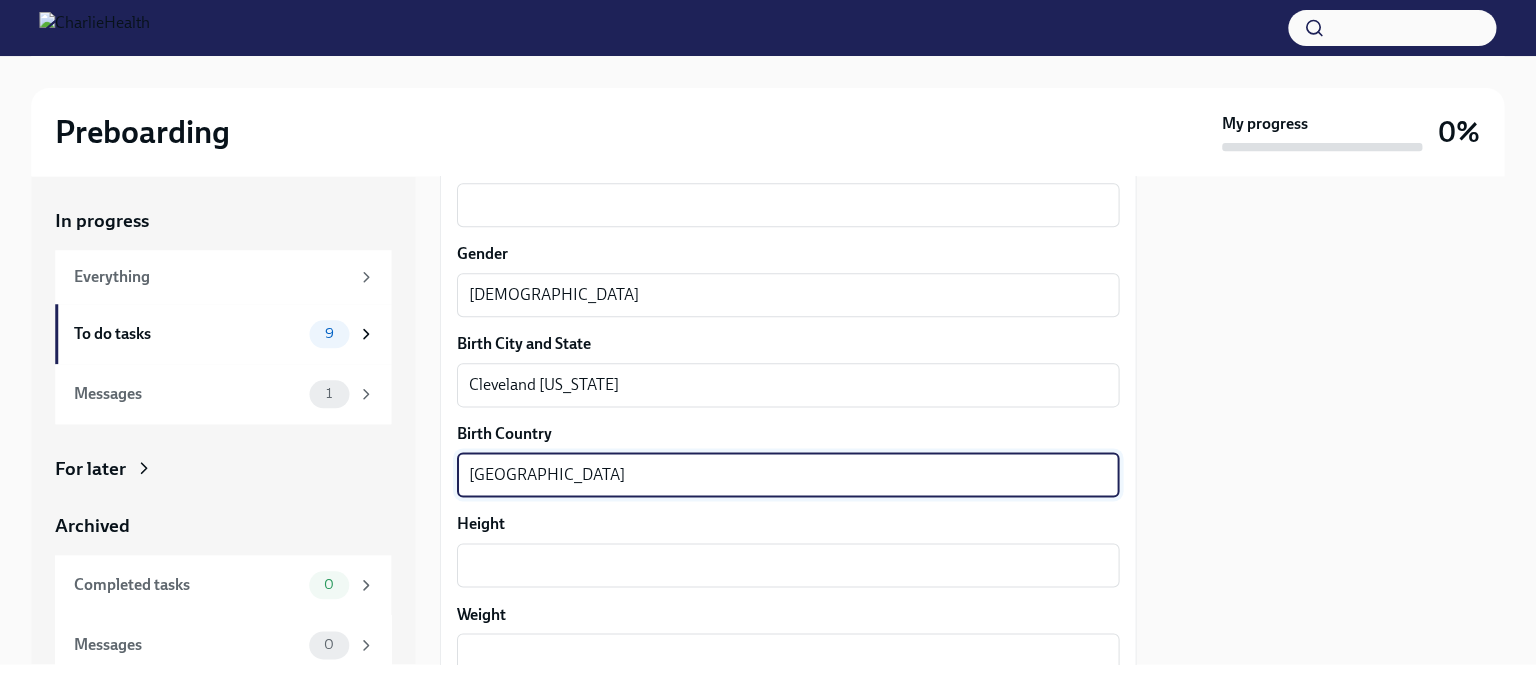 type on "[GEOGRAPHIC_DATA]" 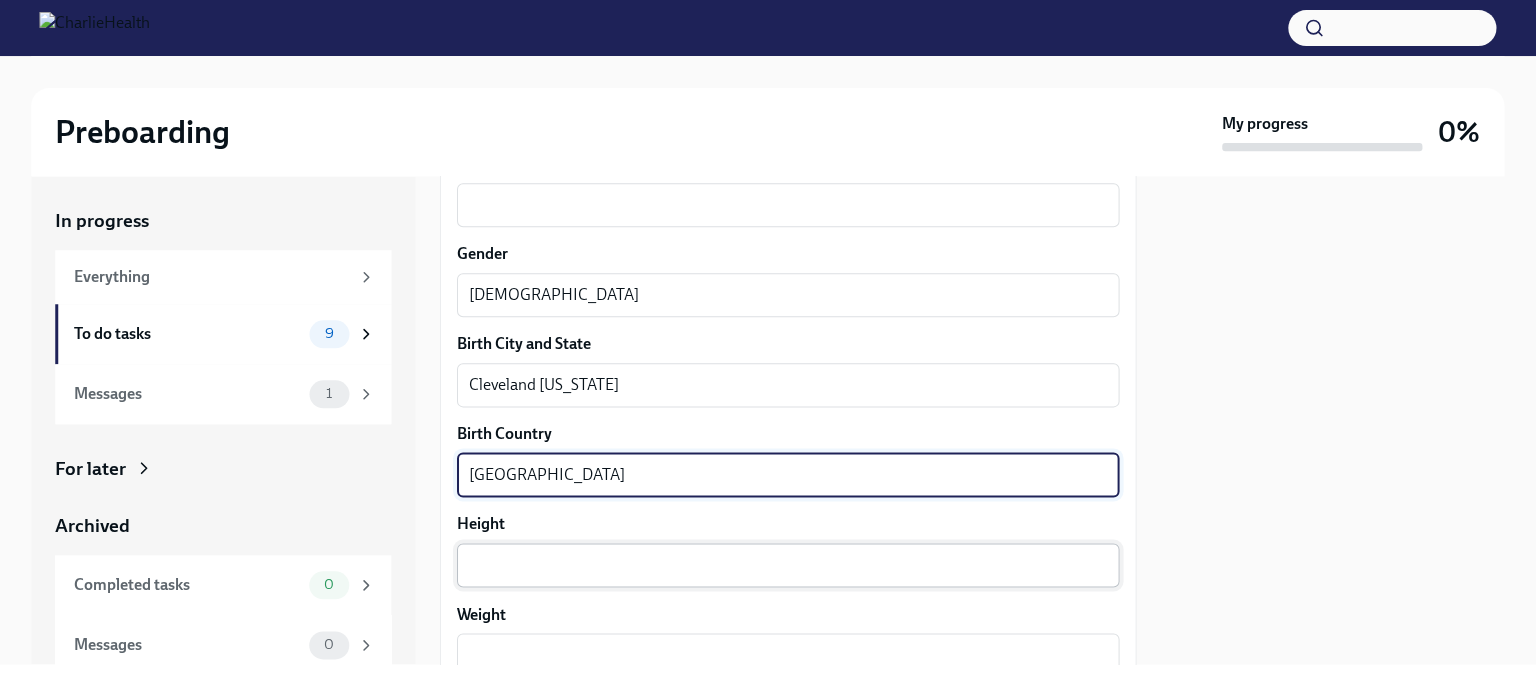 click on "Height" at bounding box center [788, 565] 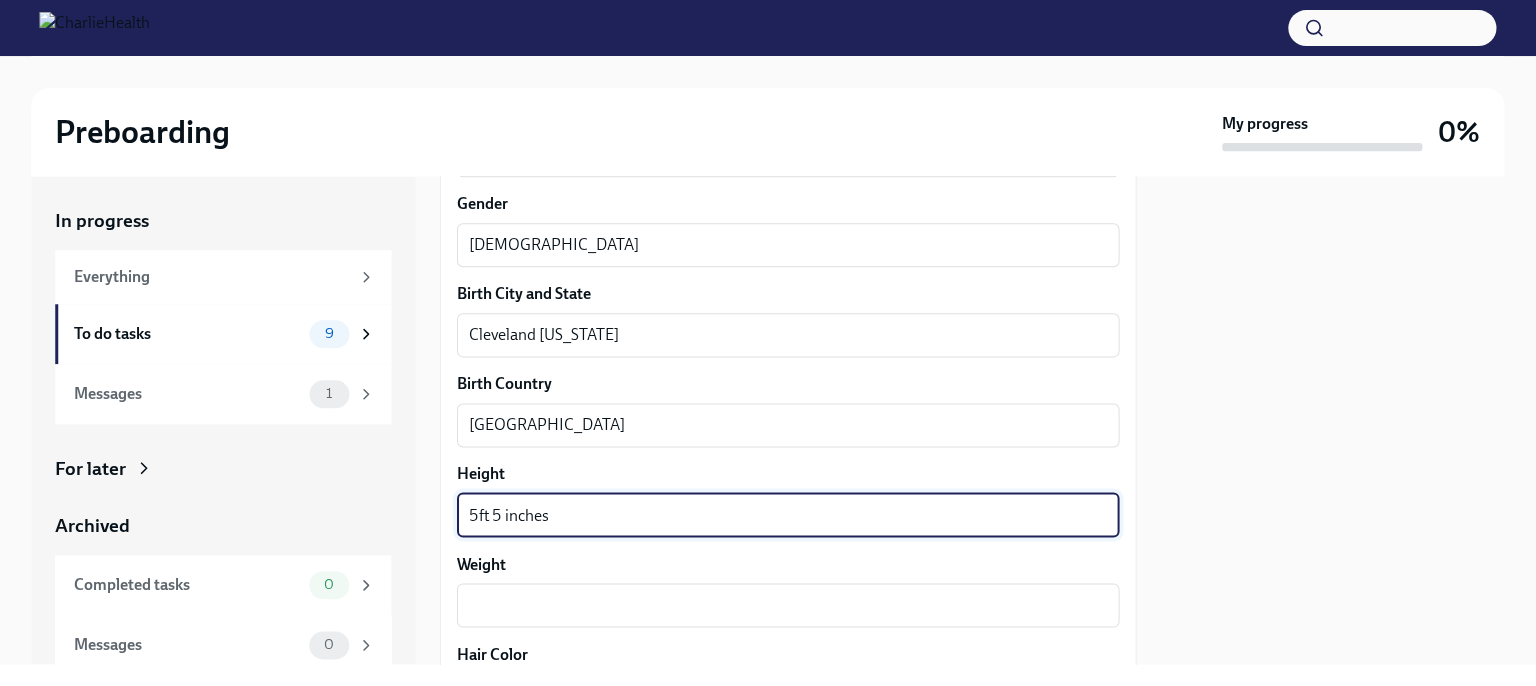 scroll, scrollTop: 1448, scrollLeft: 0, axis: vertical 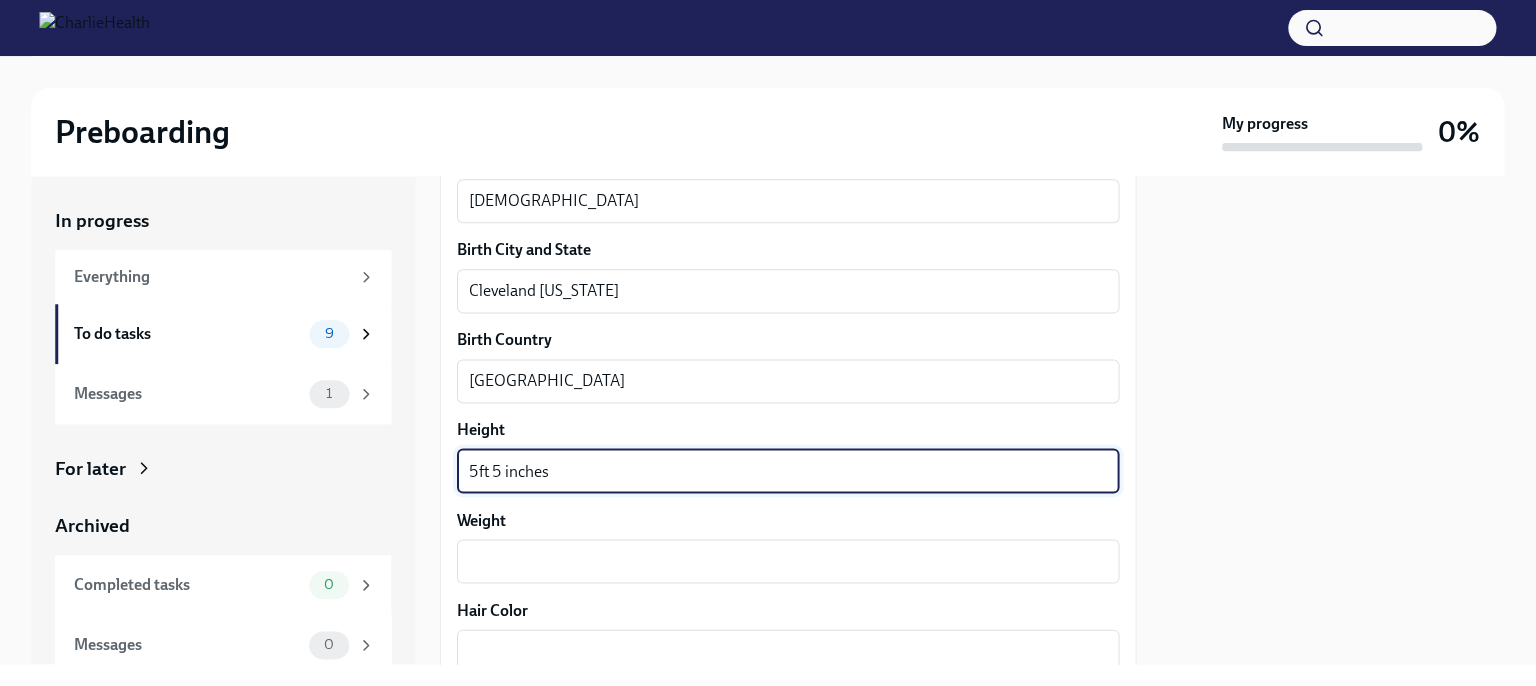 type on "5ft 5 inches" 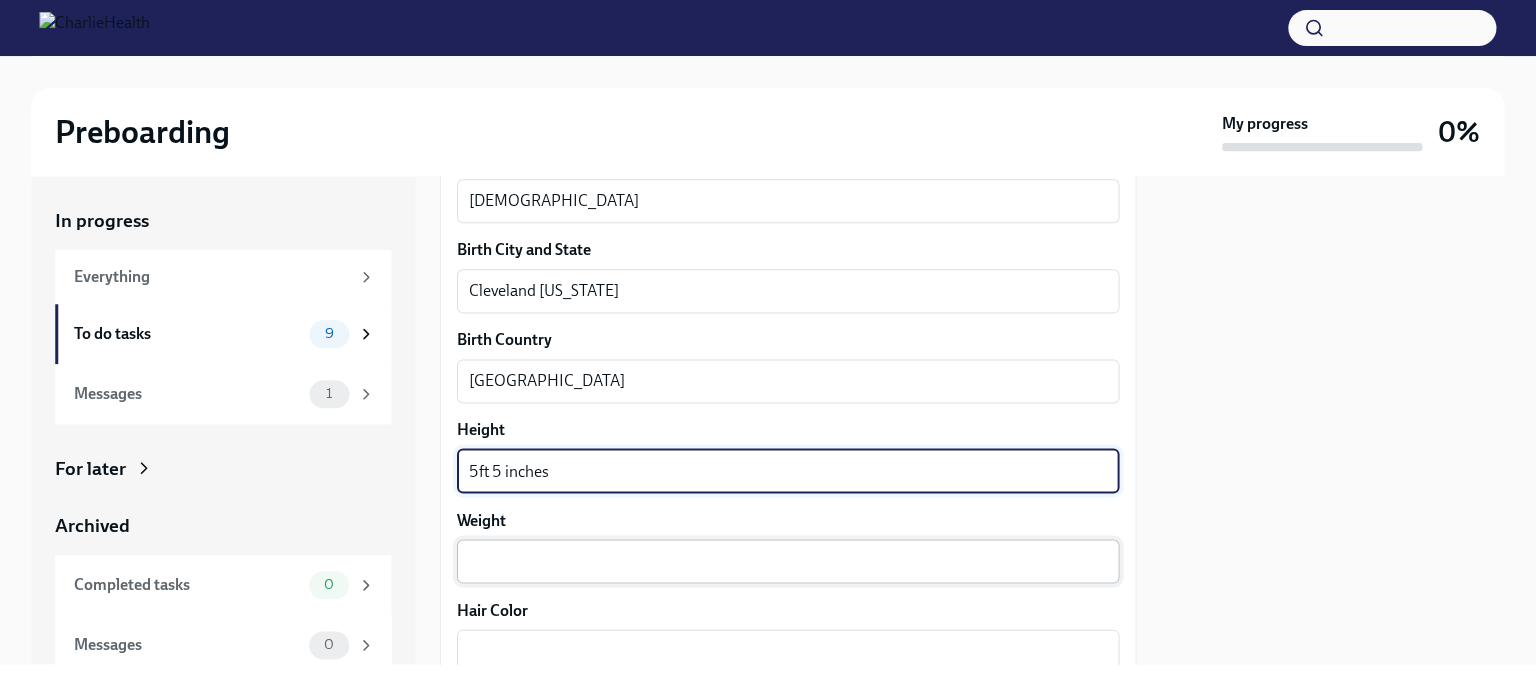 click on "Weight" at bounding box center [788, 561] 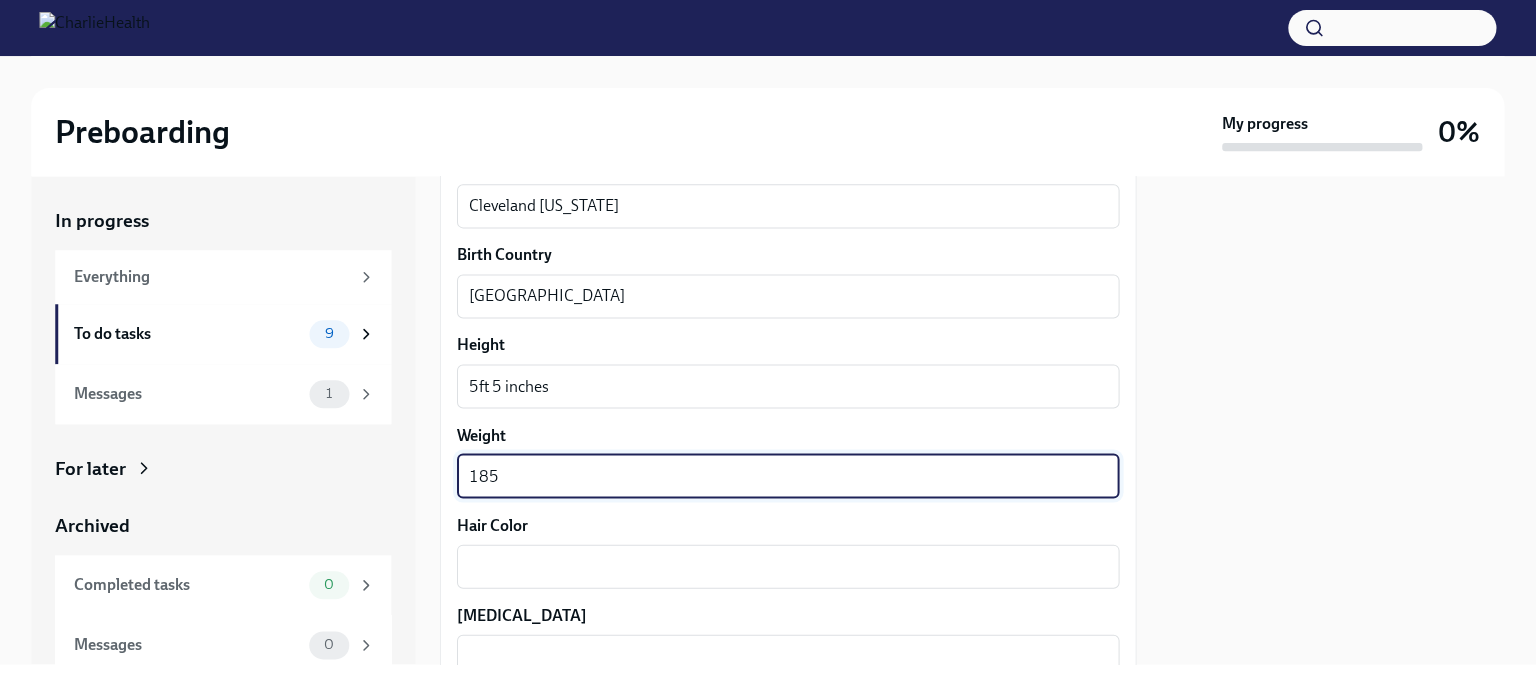 scroll, scrollTop: 1608, scrollLeft: 0, axis: vertical 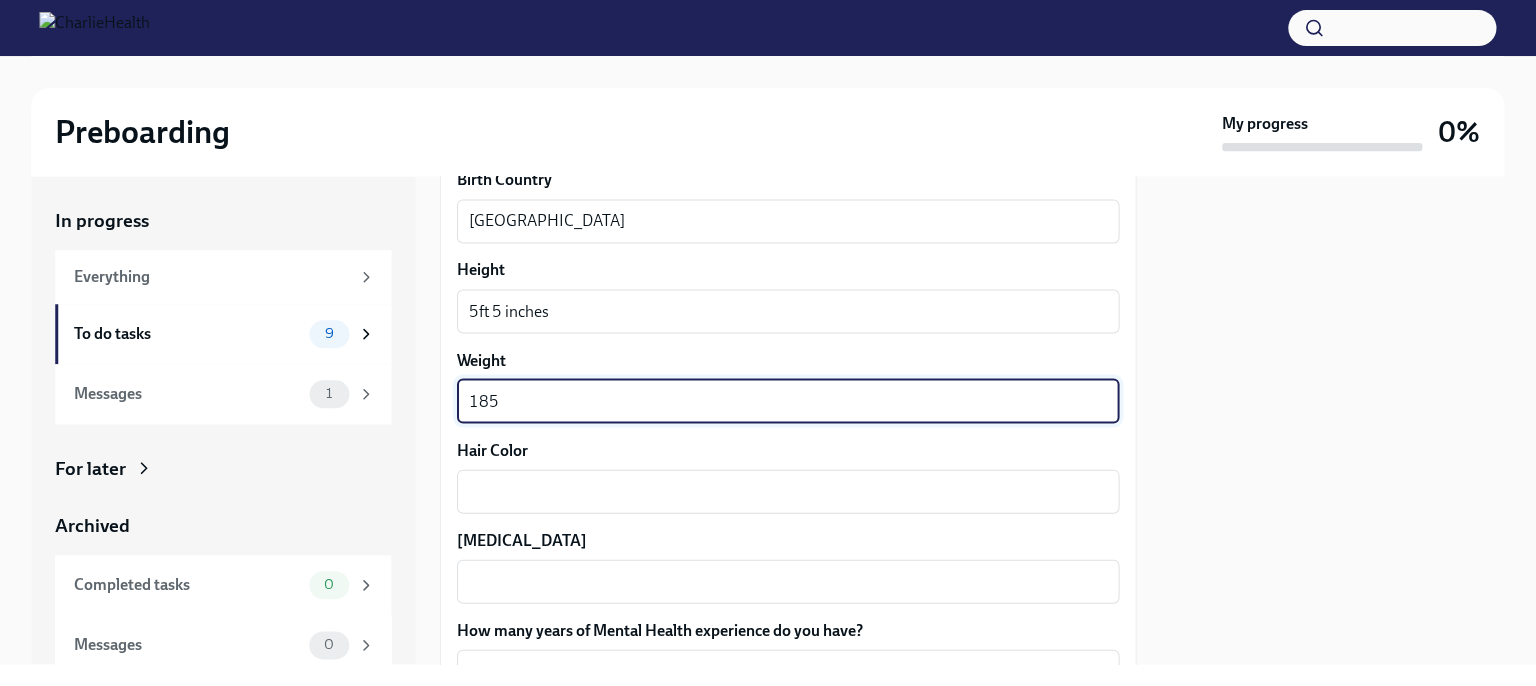 type on "185" 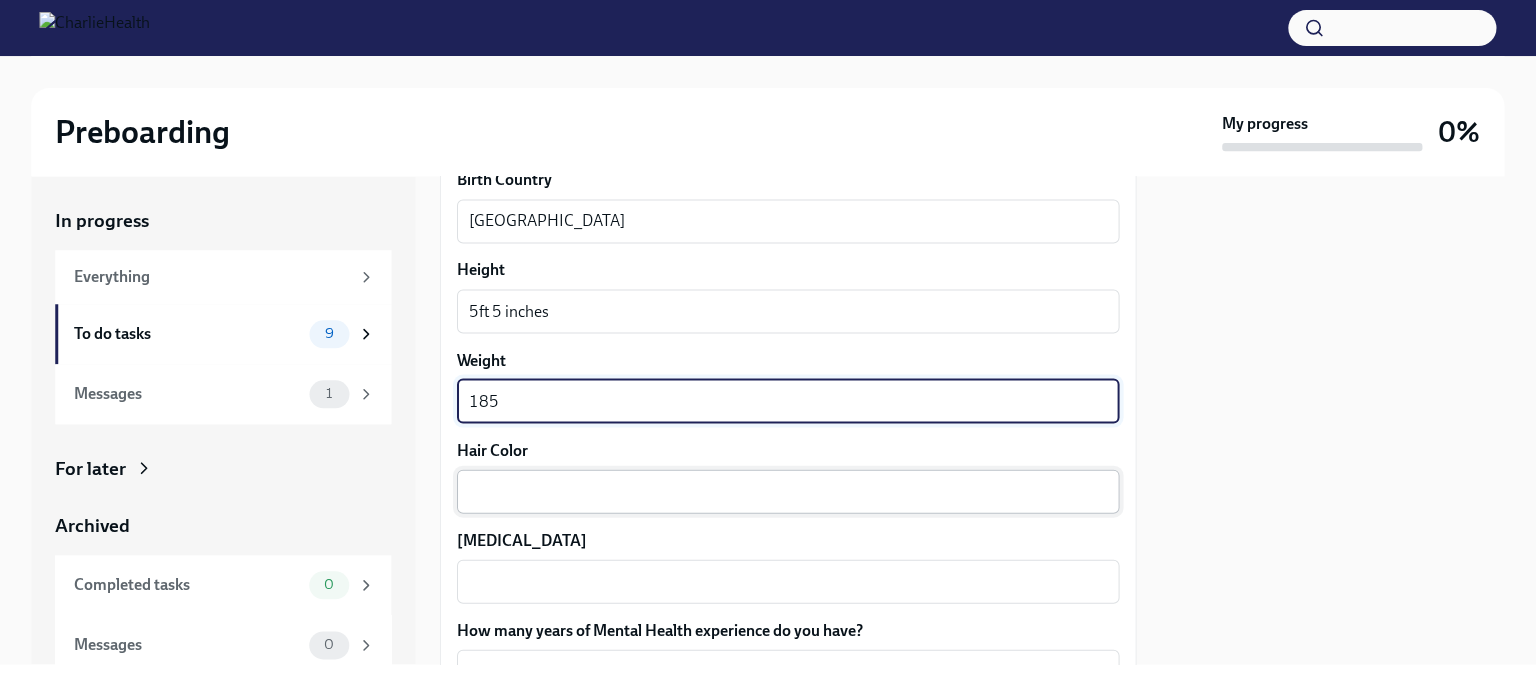 click on "Hair Color" at bounding box center [788, 491] 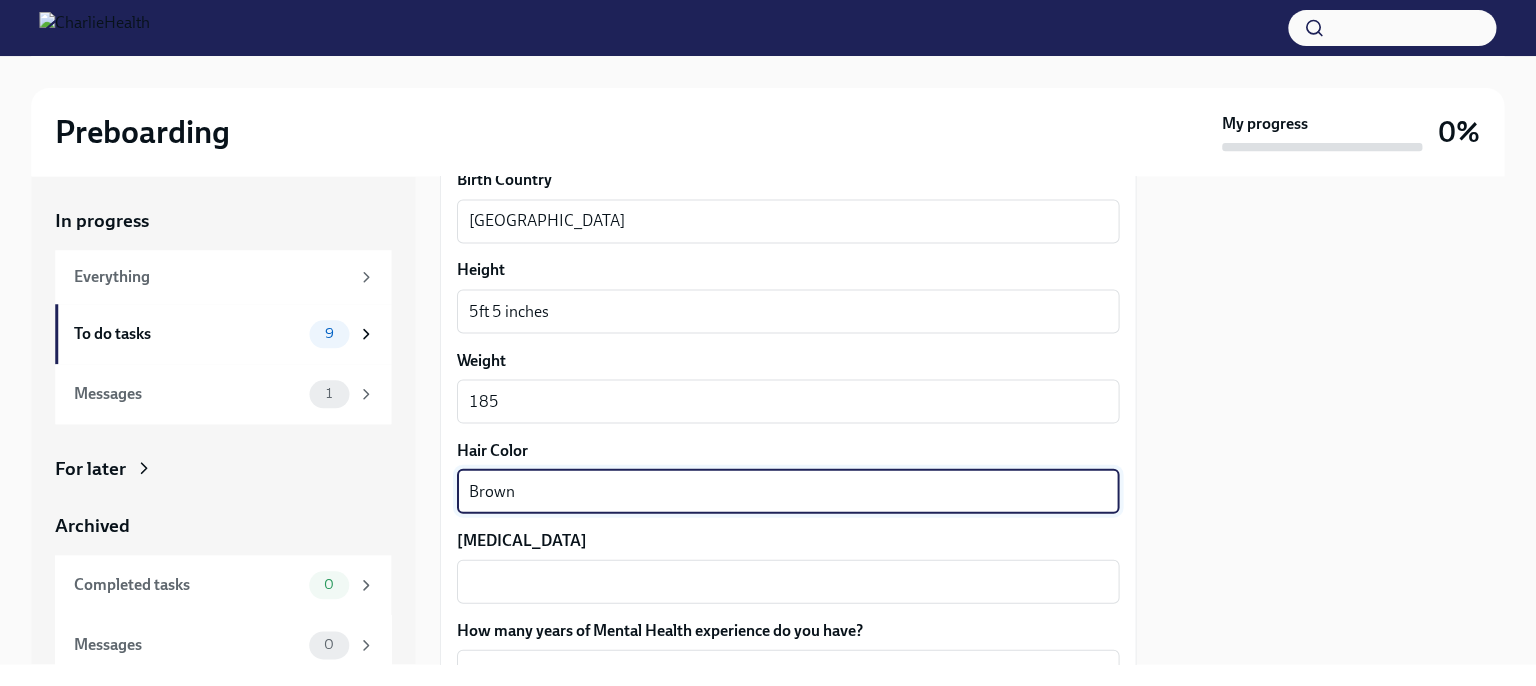 type on "Brown" 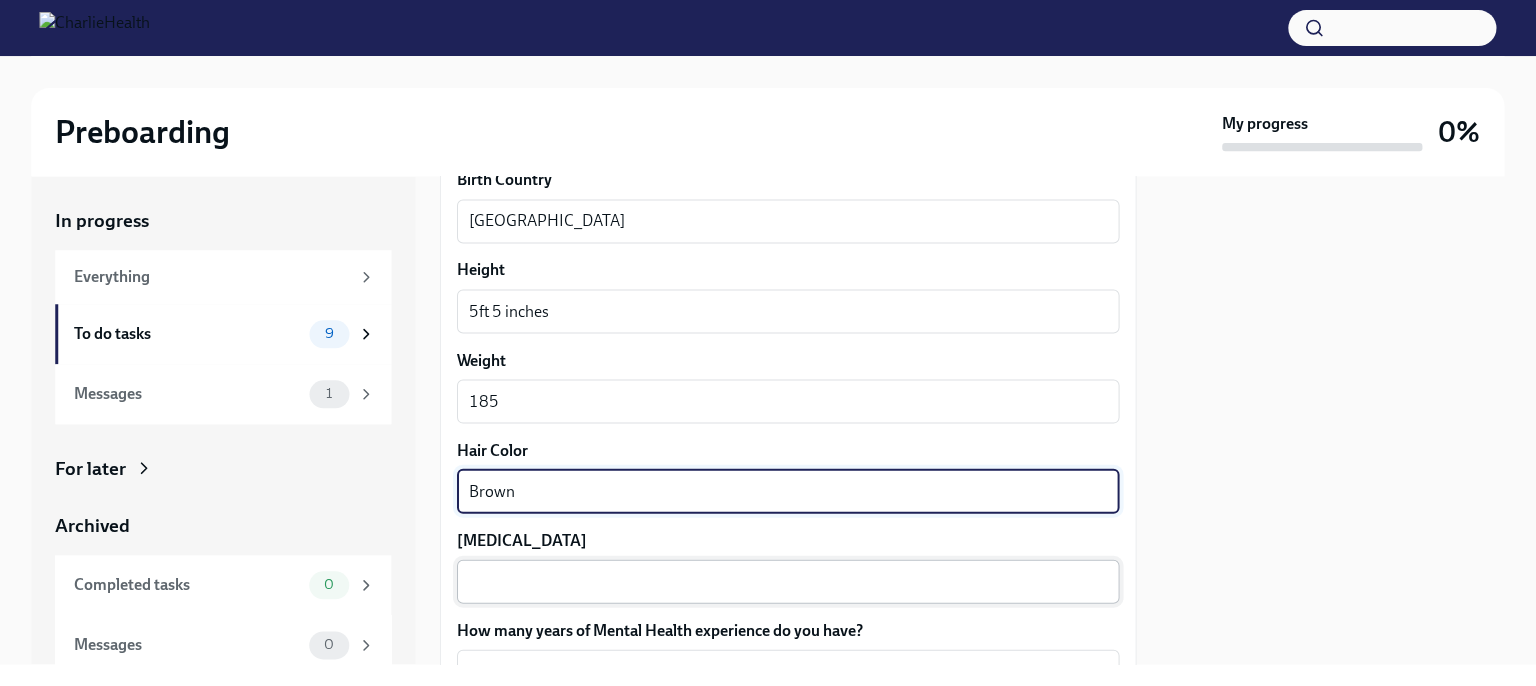click on "[MEDICAL_DATA]" at bounding box center (788, 581) 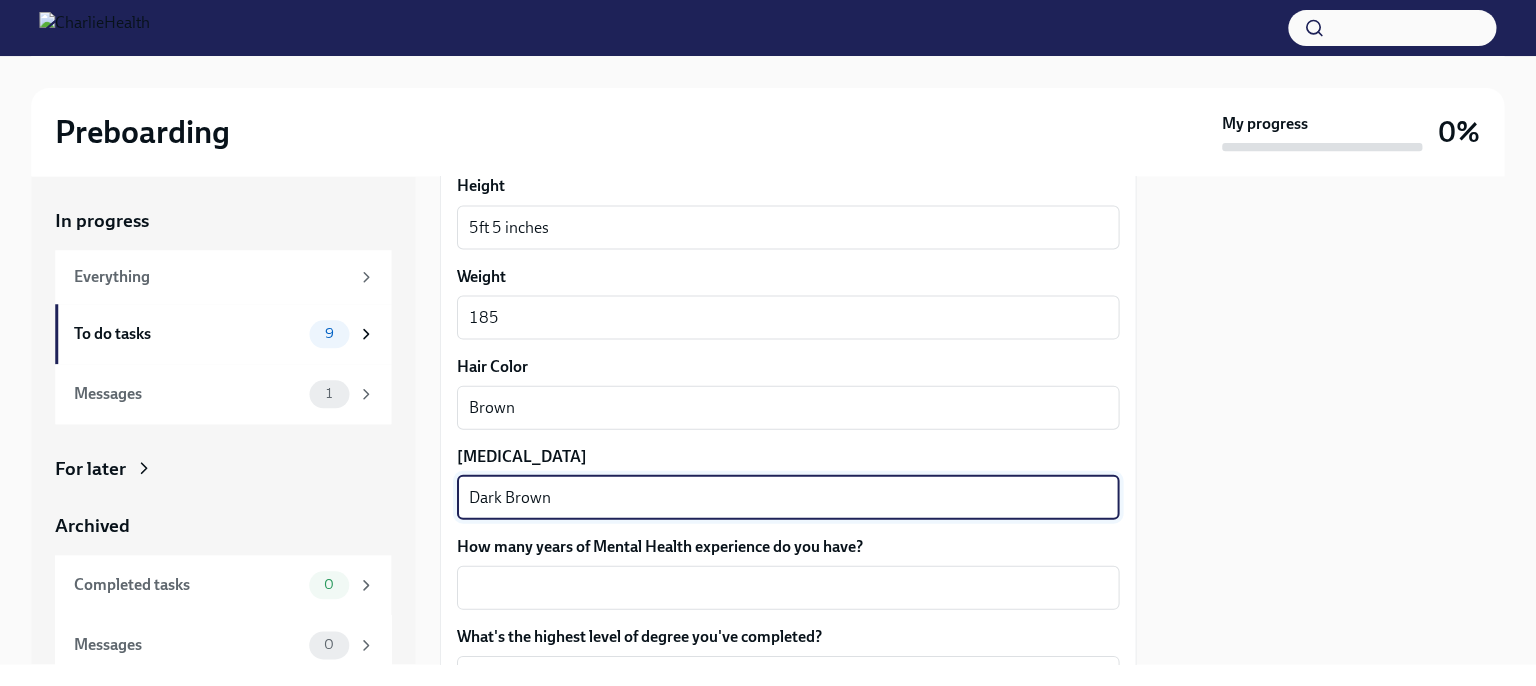 scroll, scrollTop: 1764, scrollLeft: 0, axis: vertical 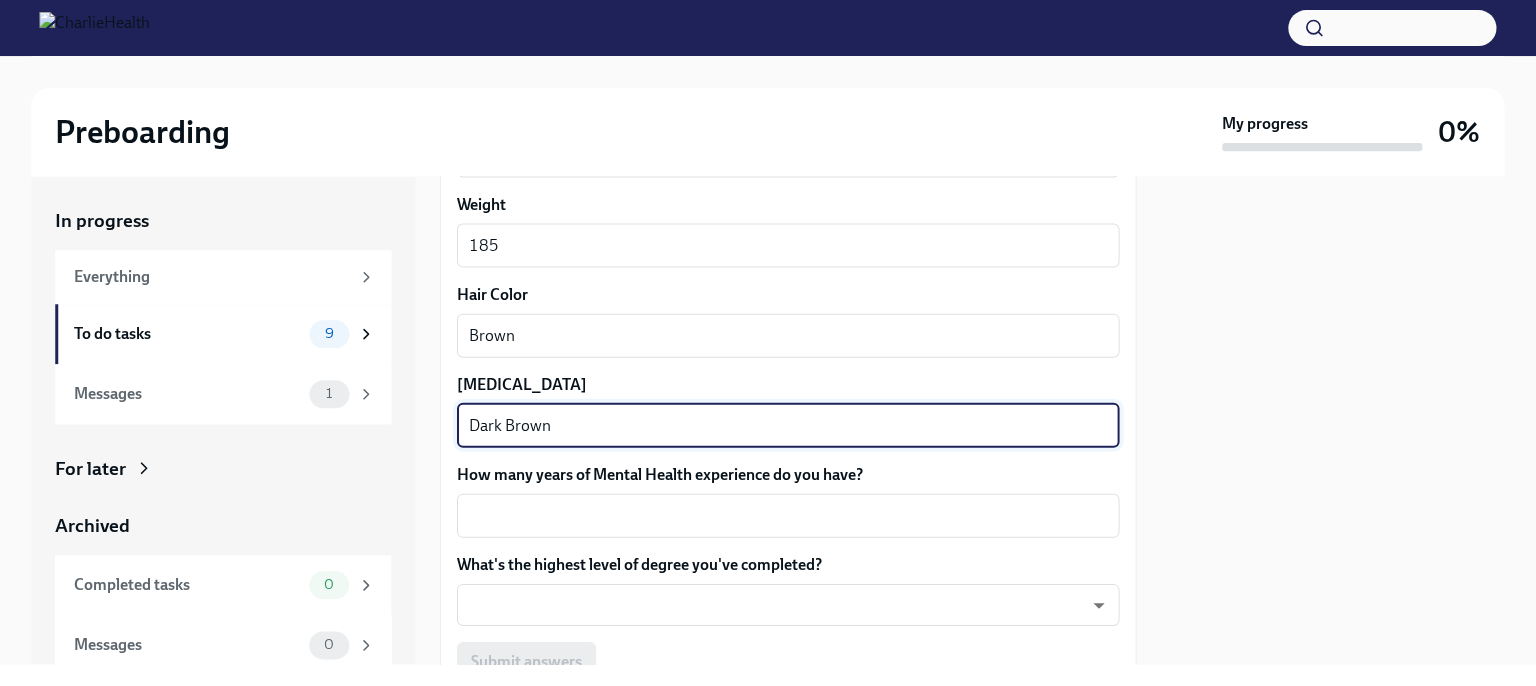 type on "Dark Brown" 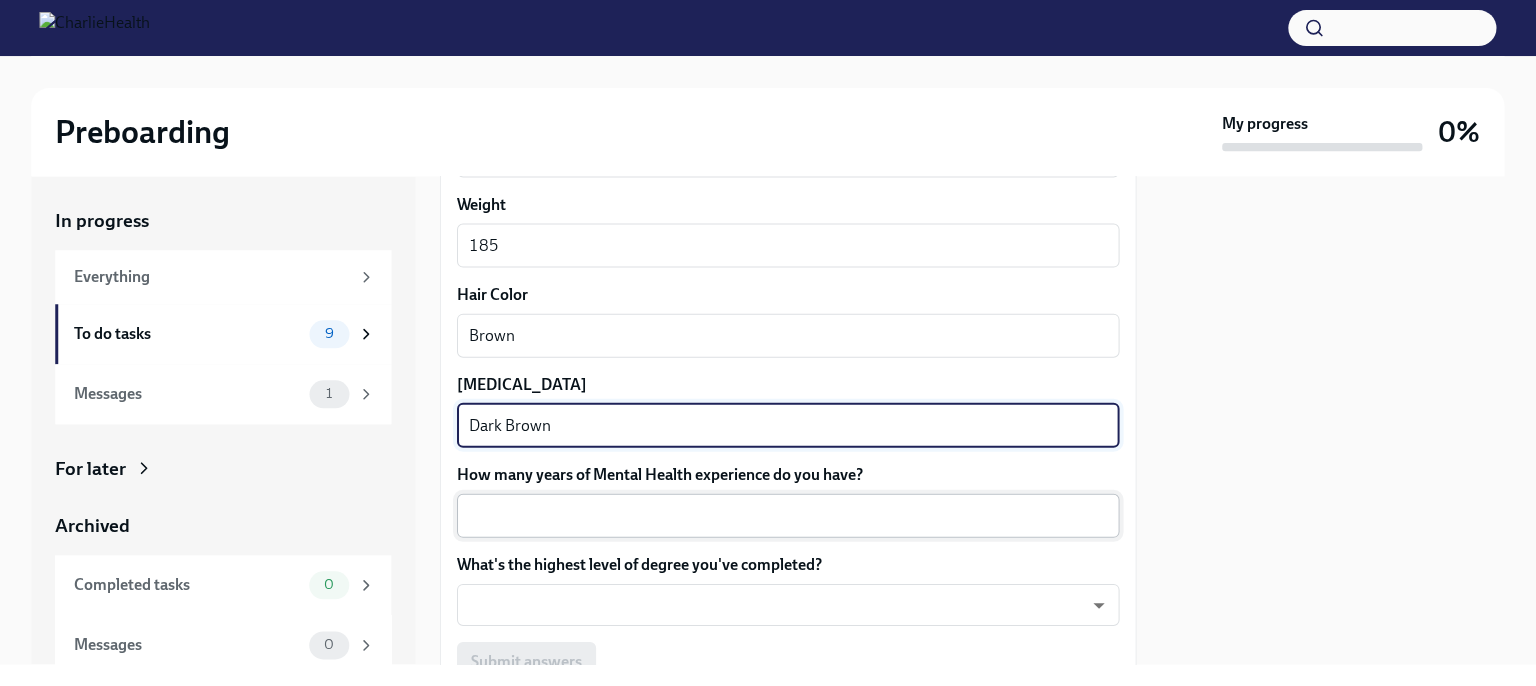 click on "How many years of Mental Health experience do you have?" at bounding box center (788, 515) 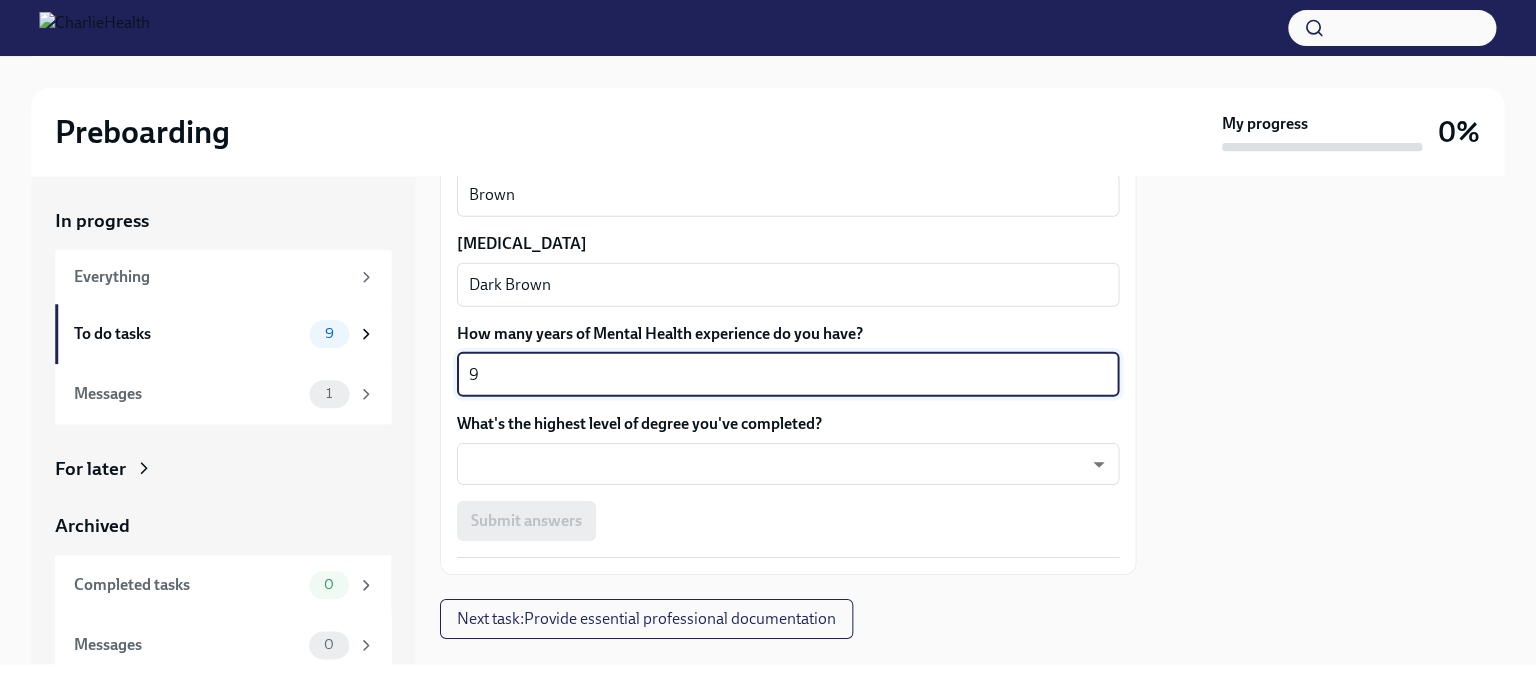 scroll, scrollTop: 1925, scrollLeft: 0, axis: vertical 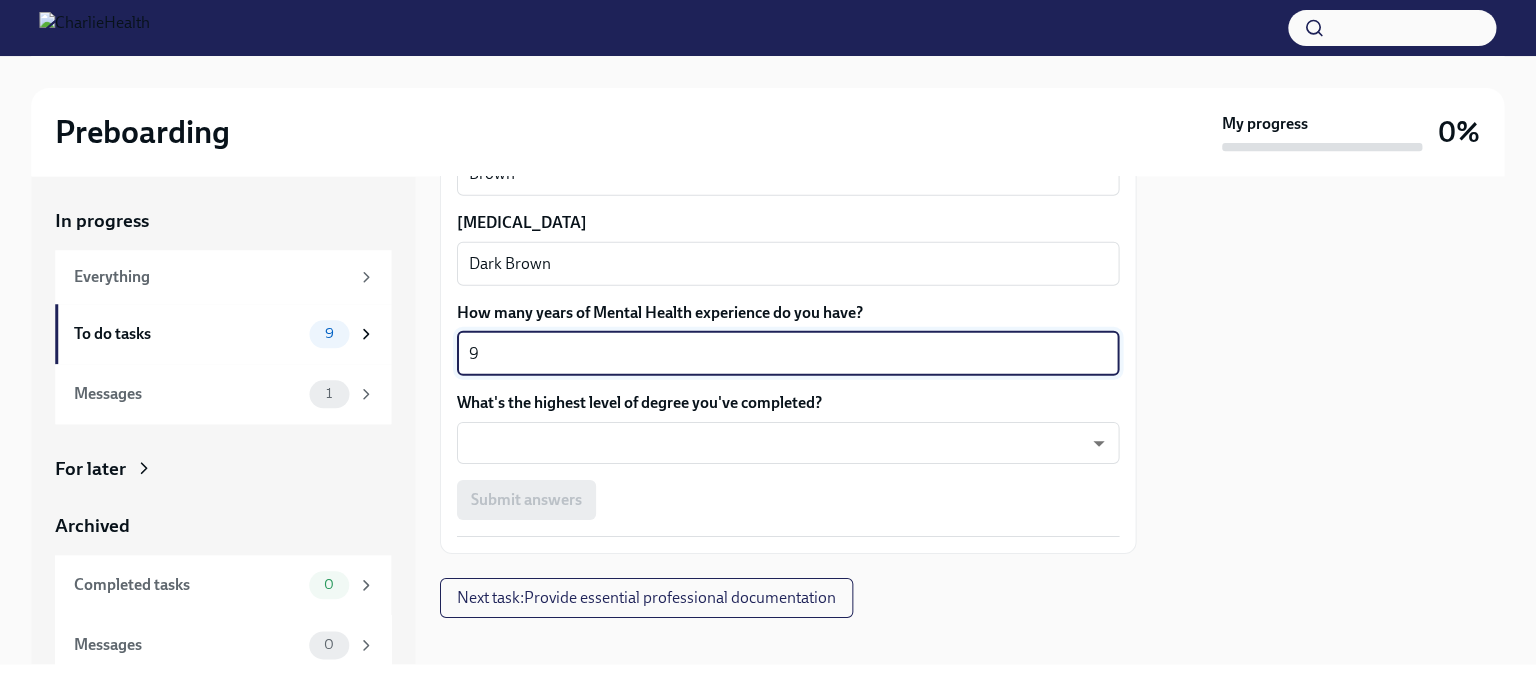 type on "9" 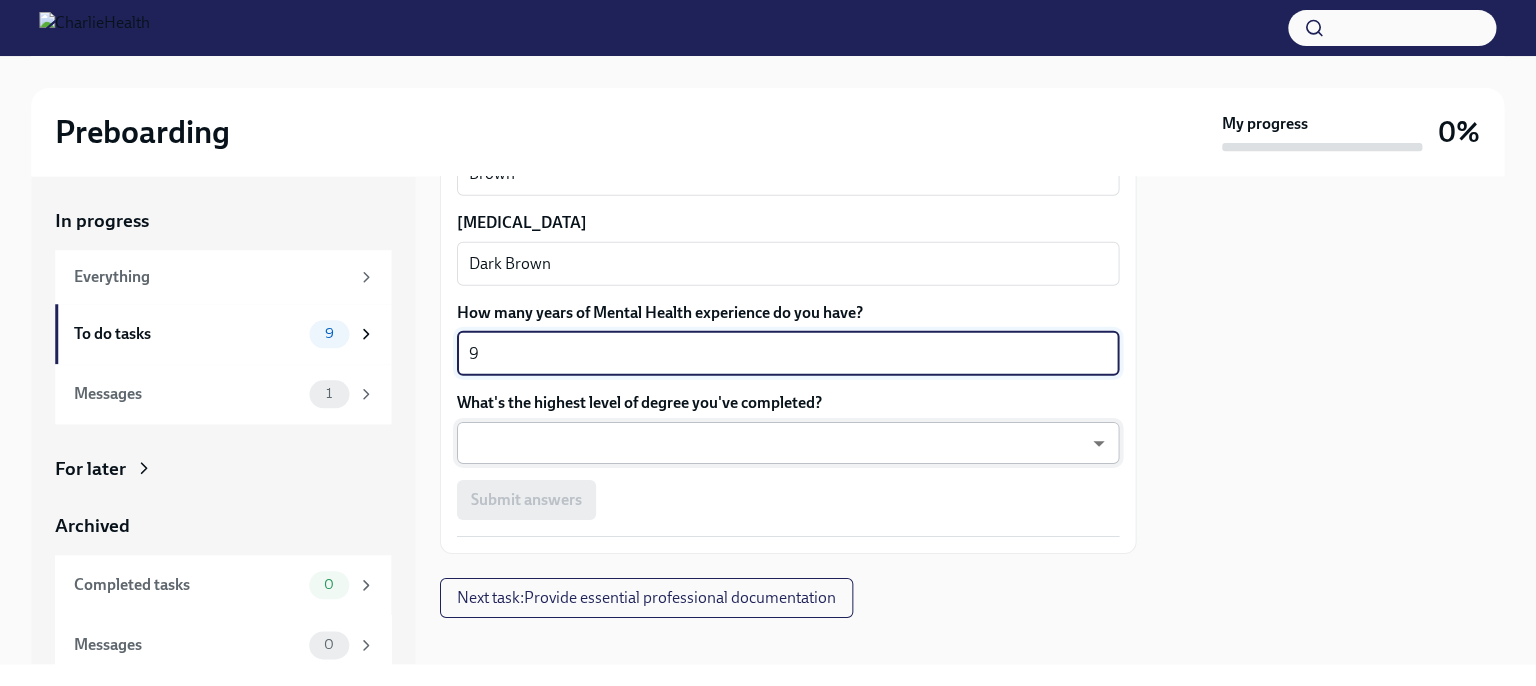 click on "Preboarding My progress 0% In progress Everything To do tasks 9 Messages 1 For later Archived Completed tasks 0 Messages 0 Fill out the onboarding form To Do Due  in a day We need some info from you to start setting you up in payroll and other systems.  Please fill out this form ASAP  Please note each field needs to be completed in order for you to submit.
Note : Please fill out this form as accurately as possible. Several states require specific demographic information that we have to input on your behalf. We understand that some of these questions feel personal to answer, and we appreciate your understanding that this is required for compliance clearance. About you Your preferred first name [PERSON_NAME] x ​ Your legal last name [PERSON_NAME] x ​ Please provide any previous names/ aliases-put None if N/A x ​ Street Address 1 [STREET_ADDRESS] ​ Street Address 2 ​ Postal Code 44117 ​ City Euclid ​ State/Region [US_STATE] ​ Country [GEOGRAPHIC_DATA] ​ Date of Birth (MM/DD/YYYY) [DEMOGRAPHIC_DATA] x ​ 275849428 x US" at bounding box center [768, 343] 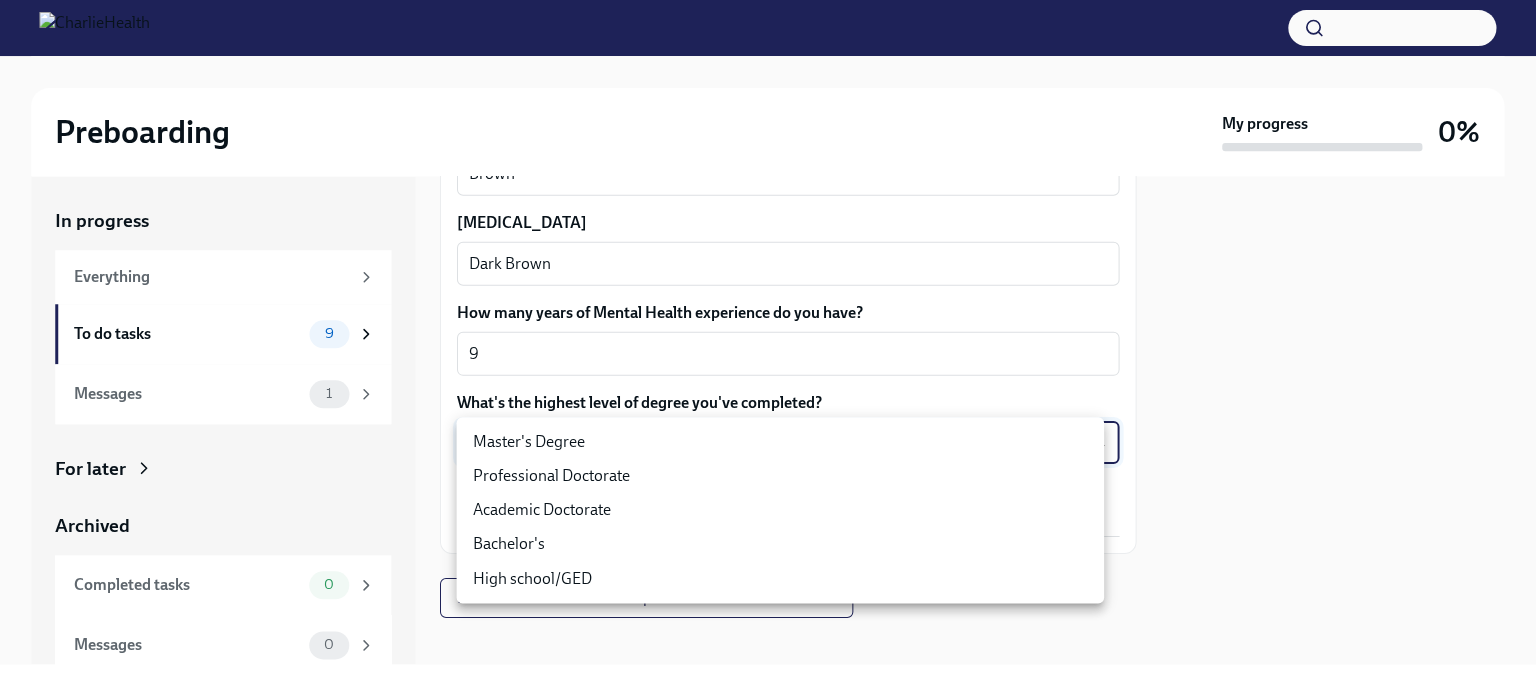 click on "Master's Degree" at bounding box center [780, 442] 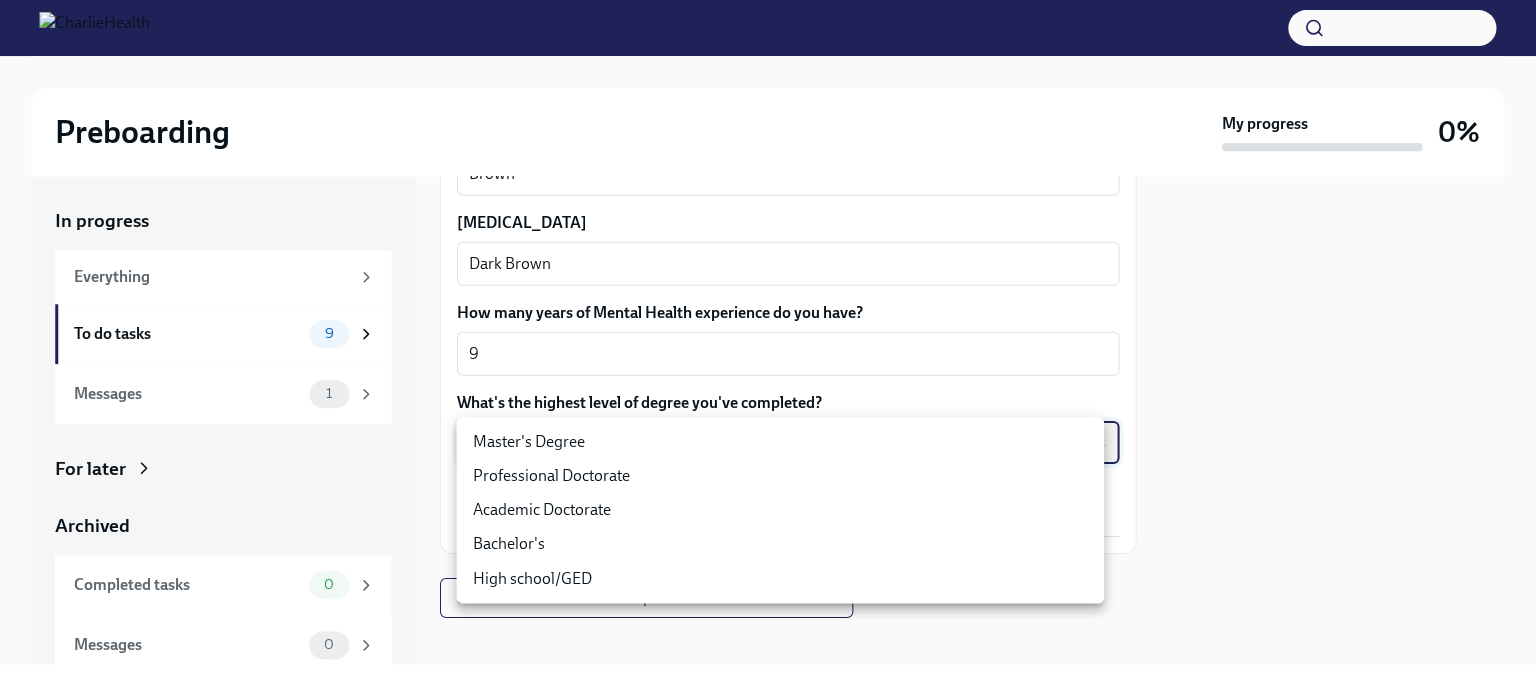 type on "2vBr-ghkD" 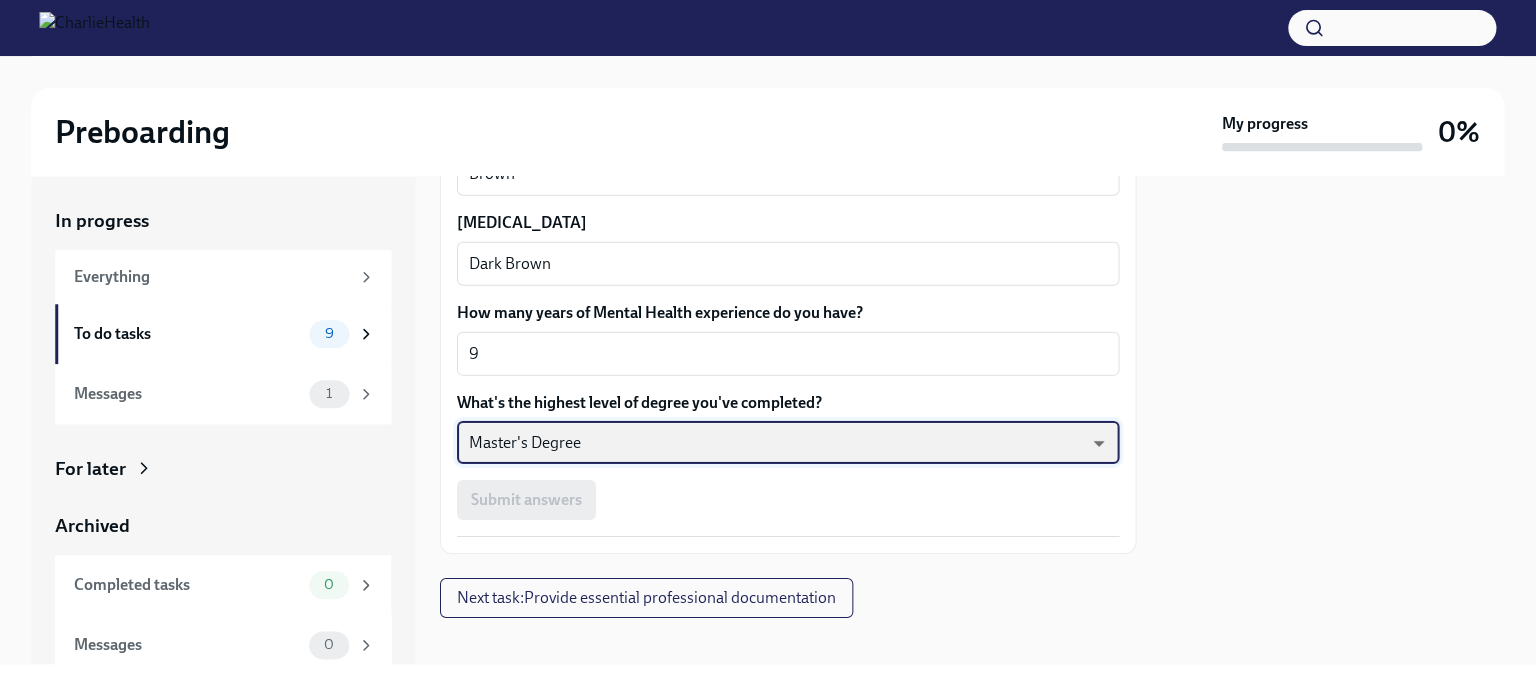 scroll, scrollTop: 1942, scrollLeft: 0, axis: vertical 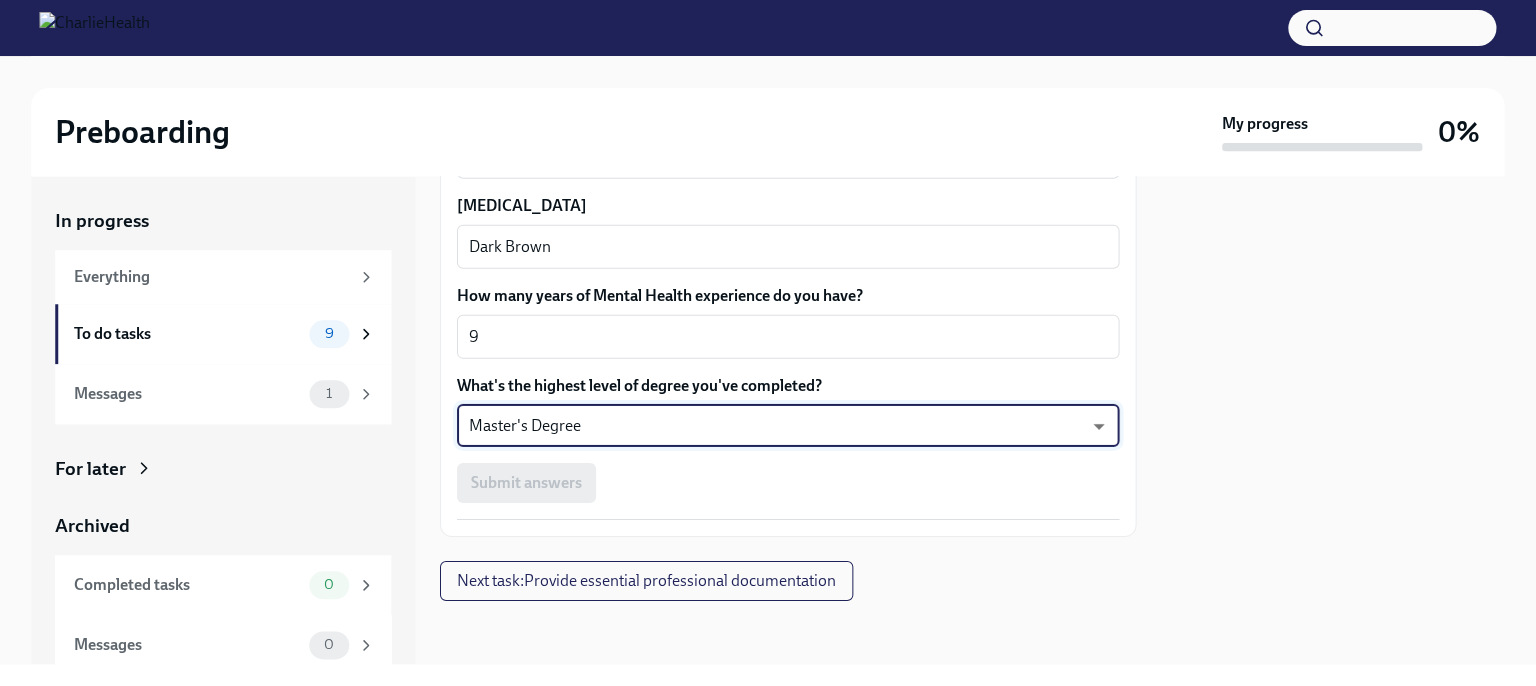 click on "Preboarding My progress 0% In progress Everything To do tasks 9 Messages 1 For later Archived Completed tasks 0 Messages 0 Fill out the onboarding form To Do Due  in a day We need some info from you to start setting you up in payroll and other systems.  Please fill out this form ASAP  Please note each field needs to be completed in order for you to submit.
Note : Please fill out this form as accurately as possible. Several states require specific demographic information that we have to input on your behalf. We understand that some of these questions feel personal to answer, and we appreciate your understanding that this is required for compliance clearance. About you Your preferred first name [PERSON_NAME] x ​ Your legal last name [PERSON_NAME] x ​ Please provide any previous names/ aliases-put None if N/A x ​ Street Address 1 [STREET_ADDRESS] ​ Street Address 2 ​ Postal Code 44117 ​ City Euclid ​ State/Region [US_STATE] ​ Country [GEOGRAPHIC_DATA] ​ Date of Birth (MM/DD/YYYY) [DEMOGRAPHIC_DATA] x ​ 275849428 x ​ US x ​ x" at bounding box center [768, 343] 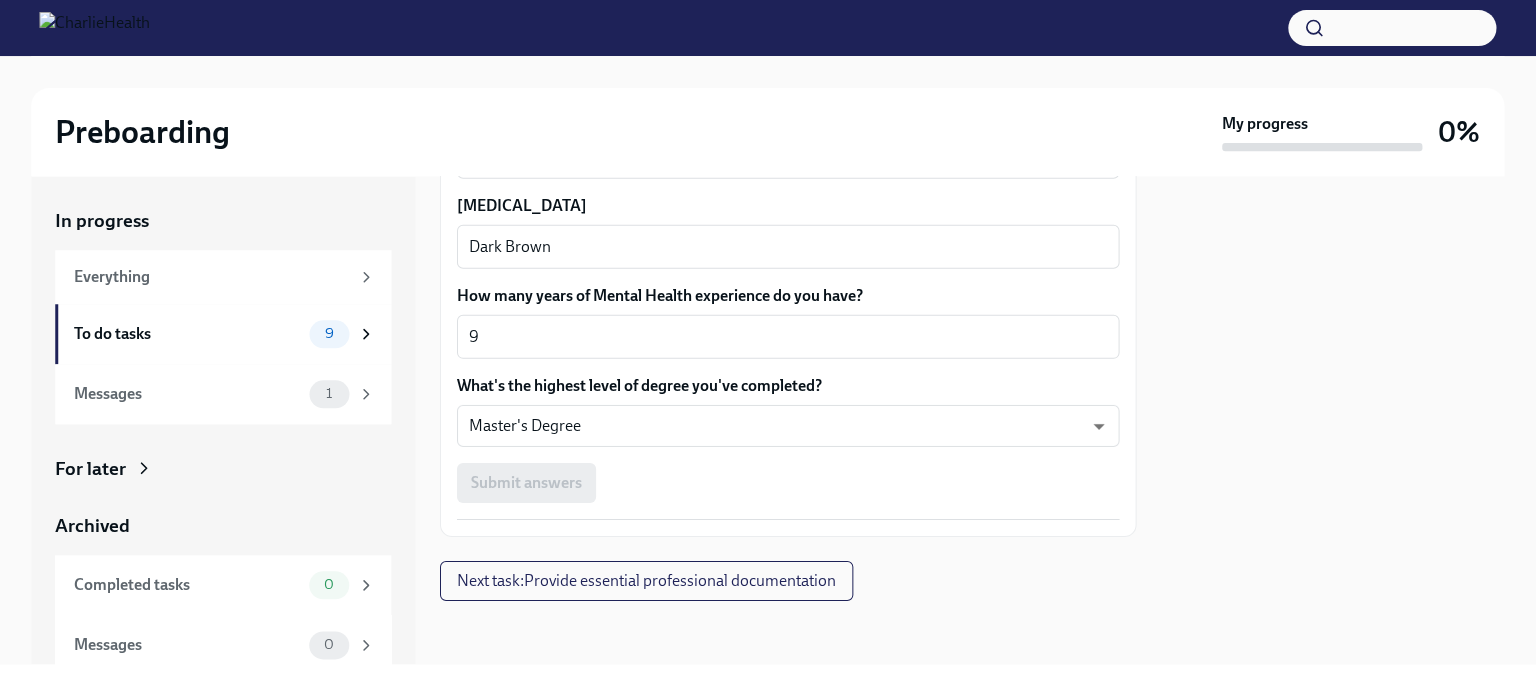 scroll, scrollTop: 11, scrollLeft: 0, axis: vertical 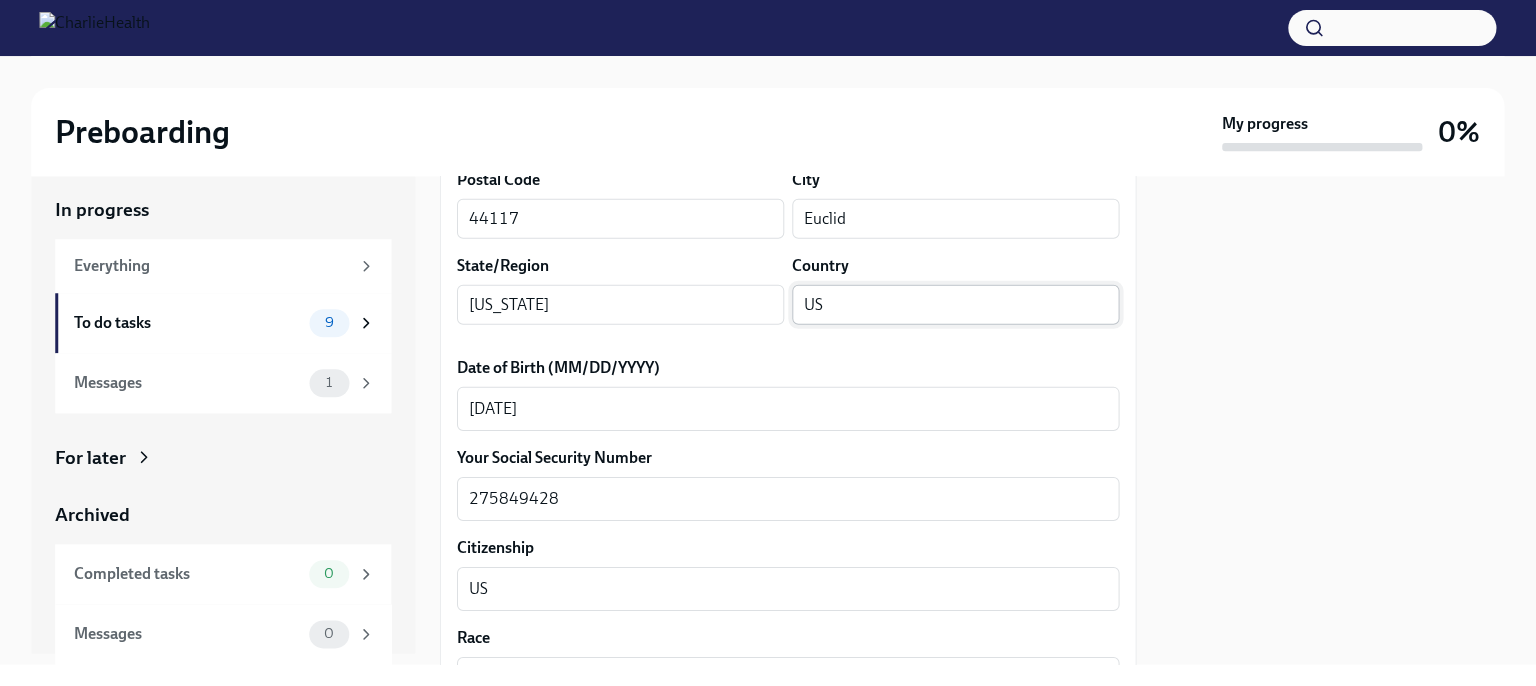 click on "US" at bounding box center (955, 305) 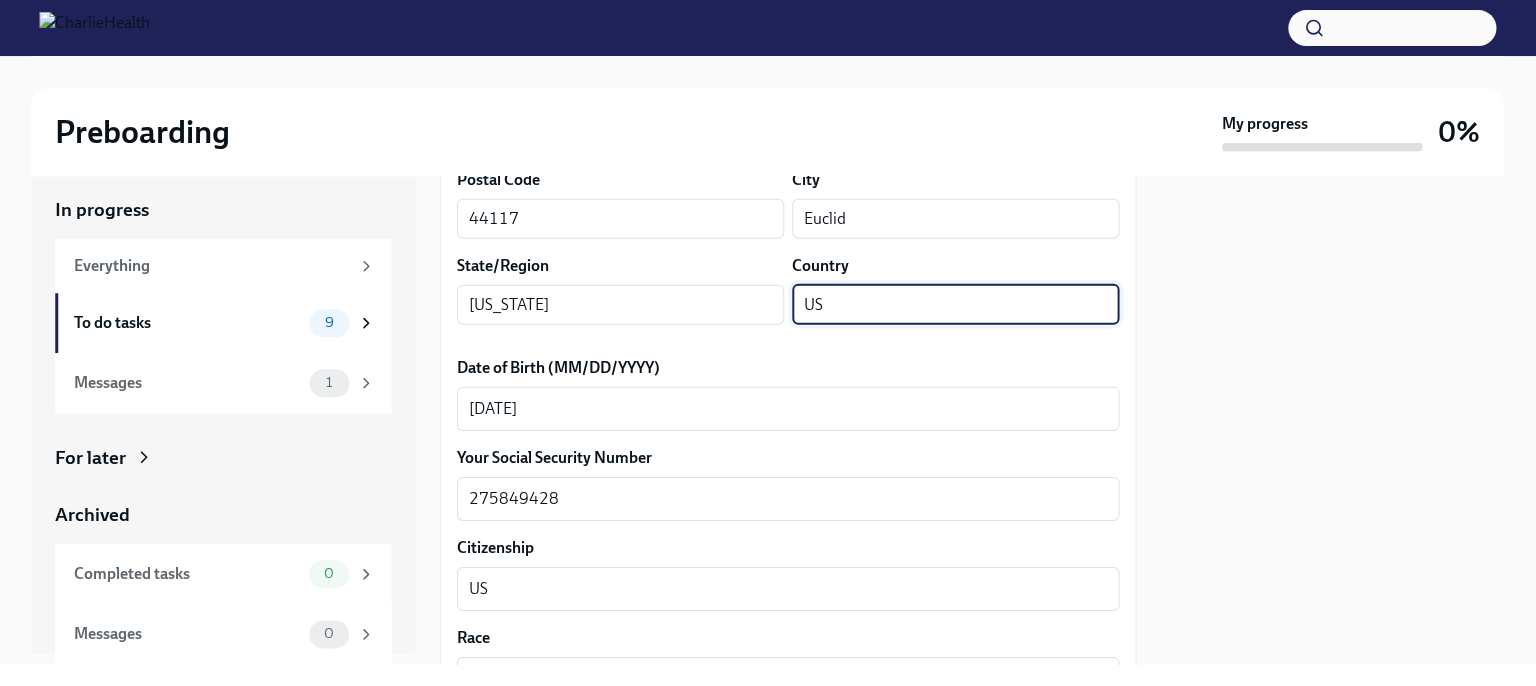 type on "U" 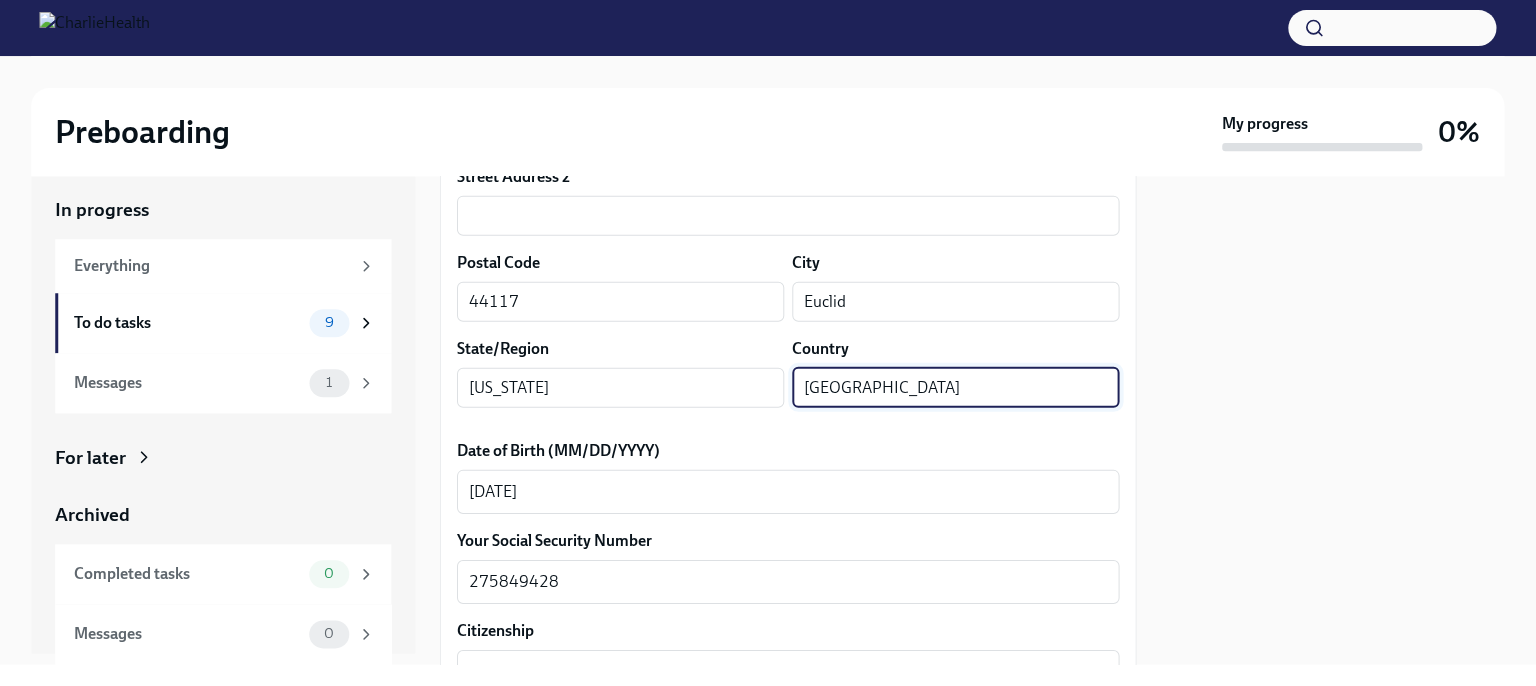 scroll, scrollTop: 717, scrollLeft: 0, axis: vertical 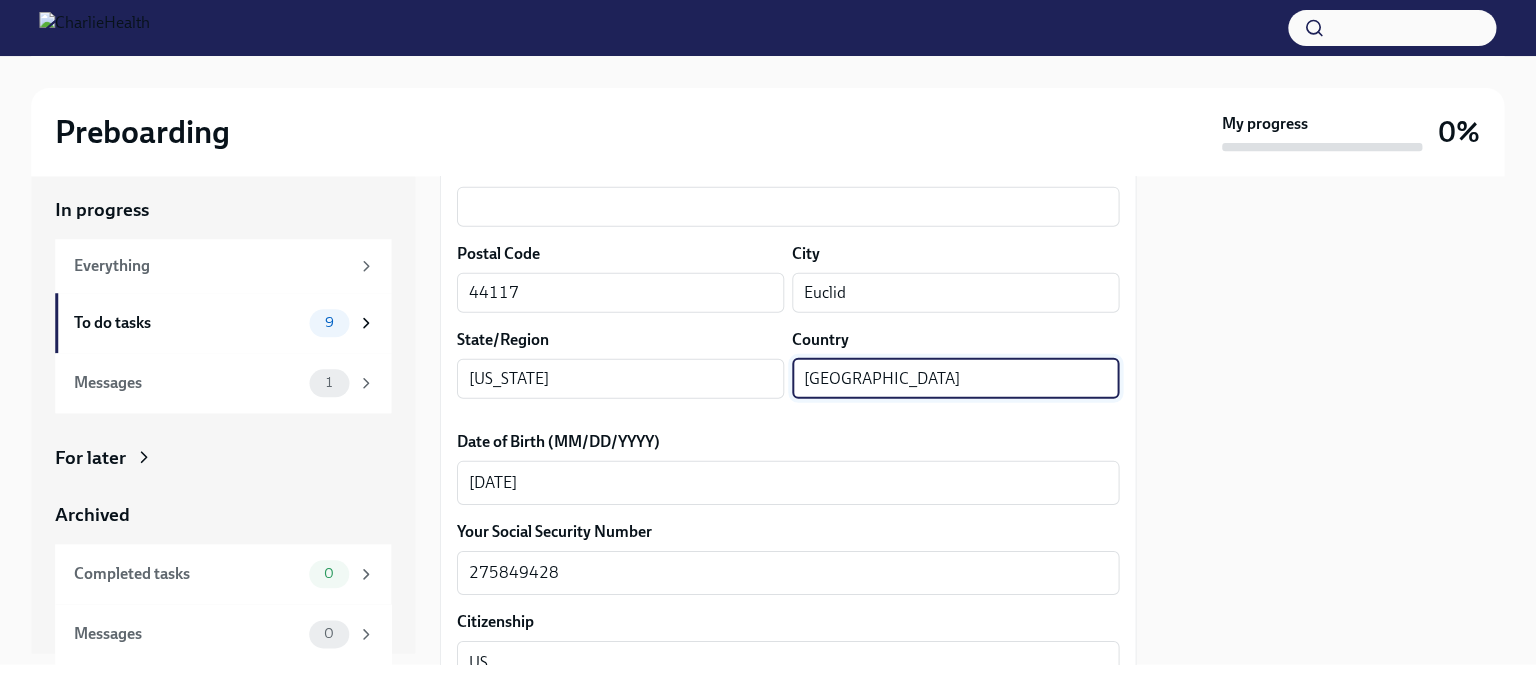 click on "[GEOGRAPHIC_DATA]" at bounding box center (955, 378) 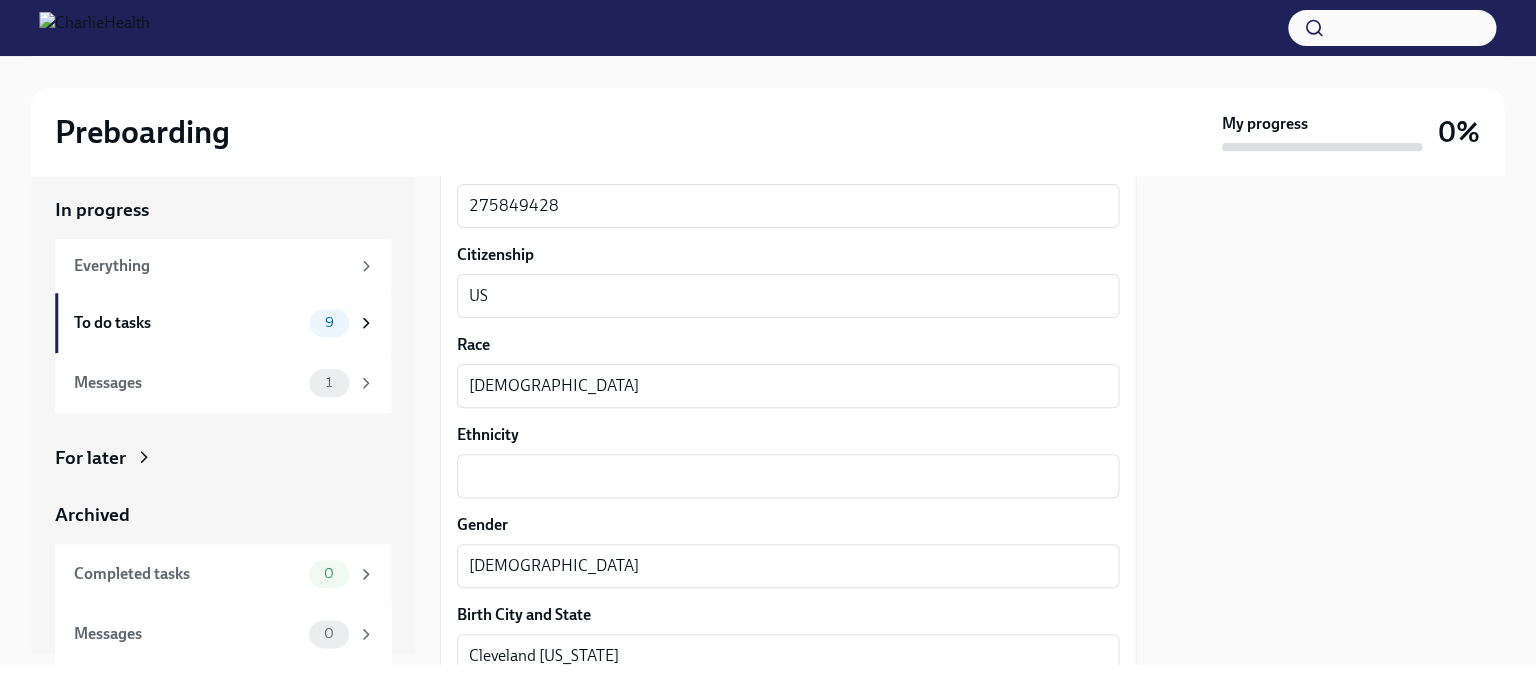 scroll, scrollTop: 1088, scrollLeft: 0, axis: vertical 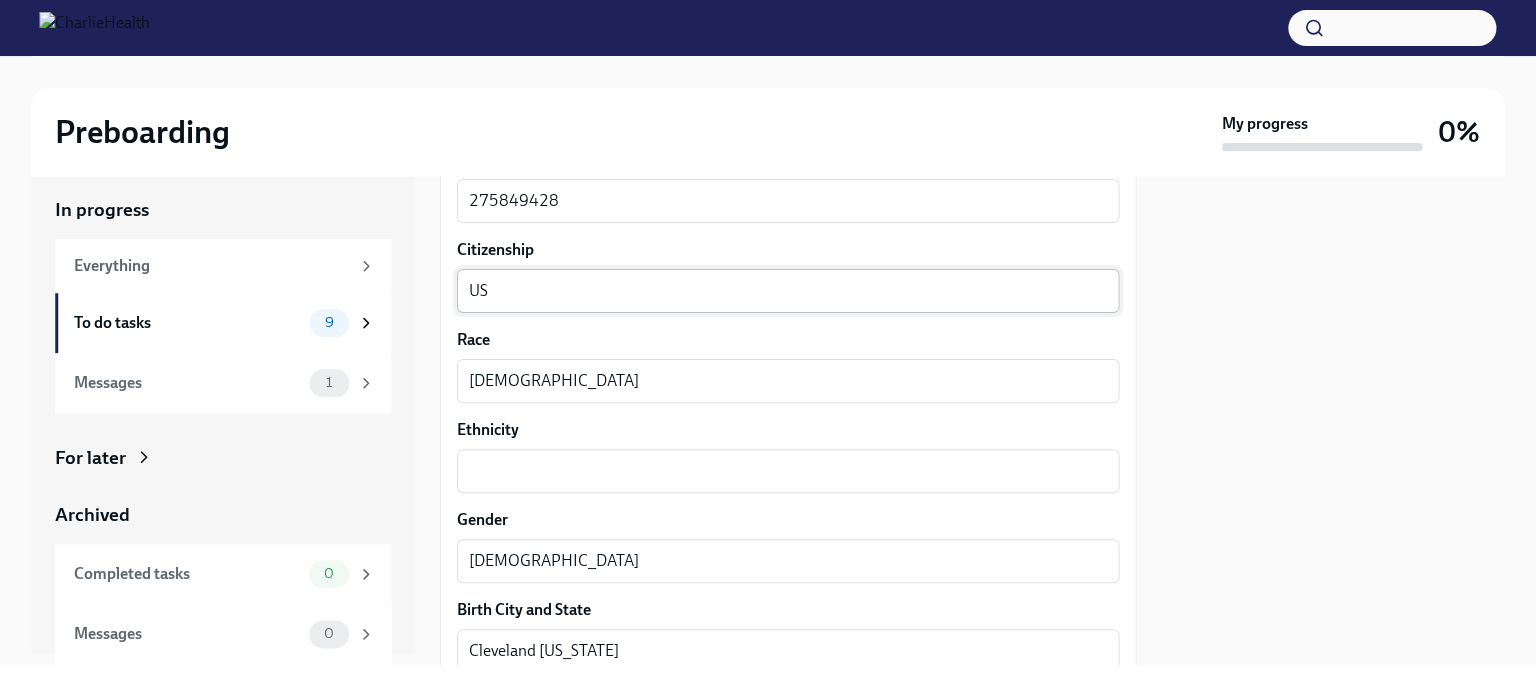 click on "US" at bounding box center (788, 291) 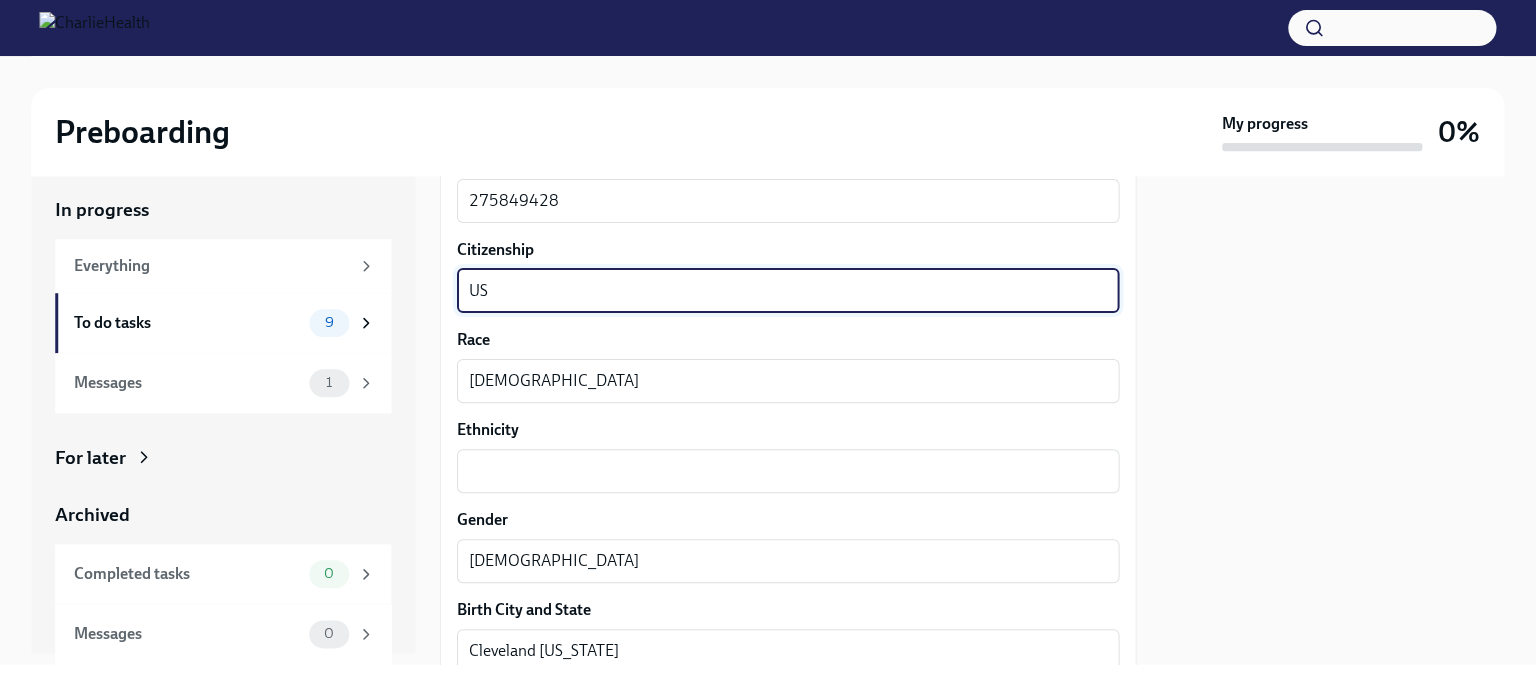 click at bounding box center (1332, 420) 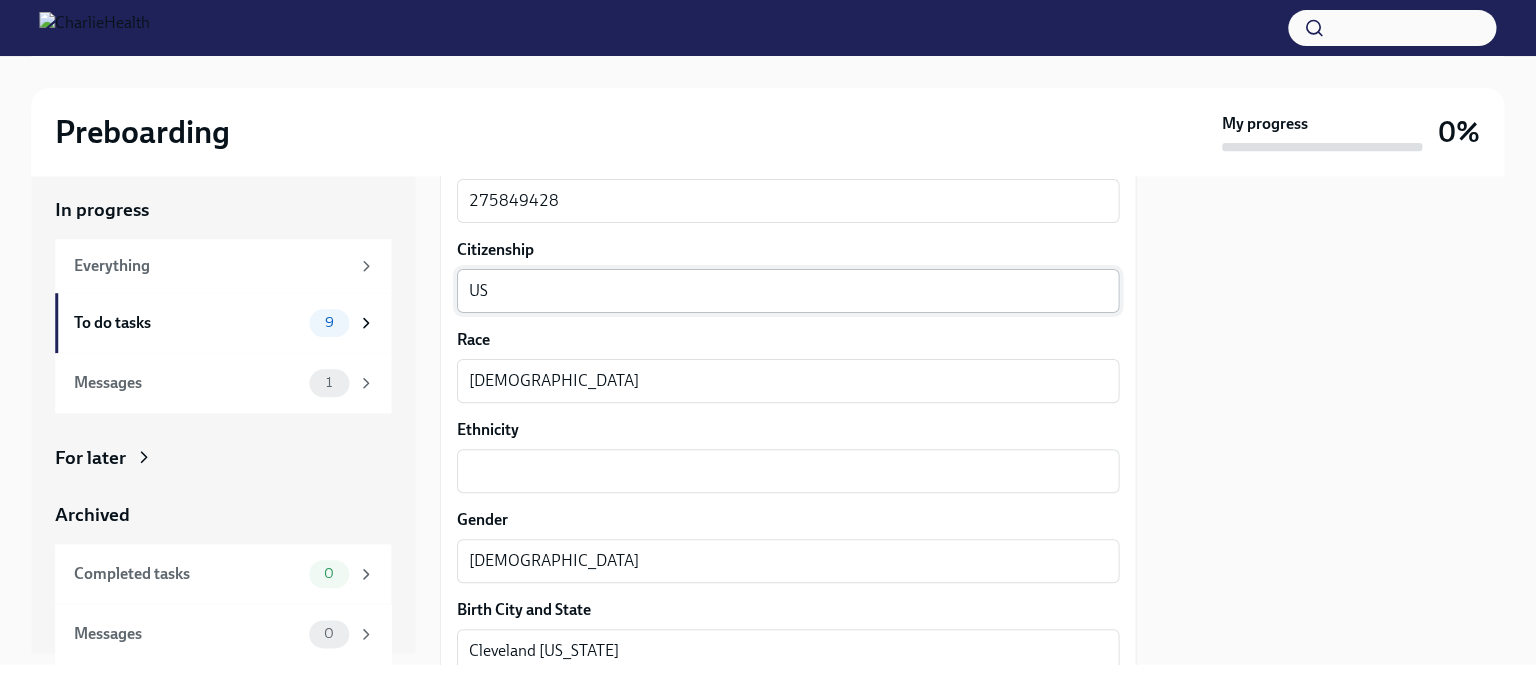 click on "US" at bounding box center (788, 291) 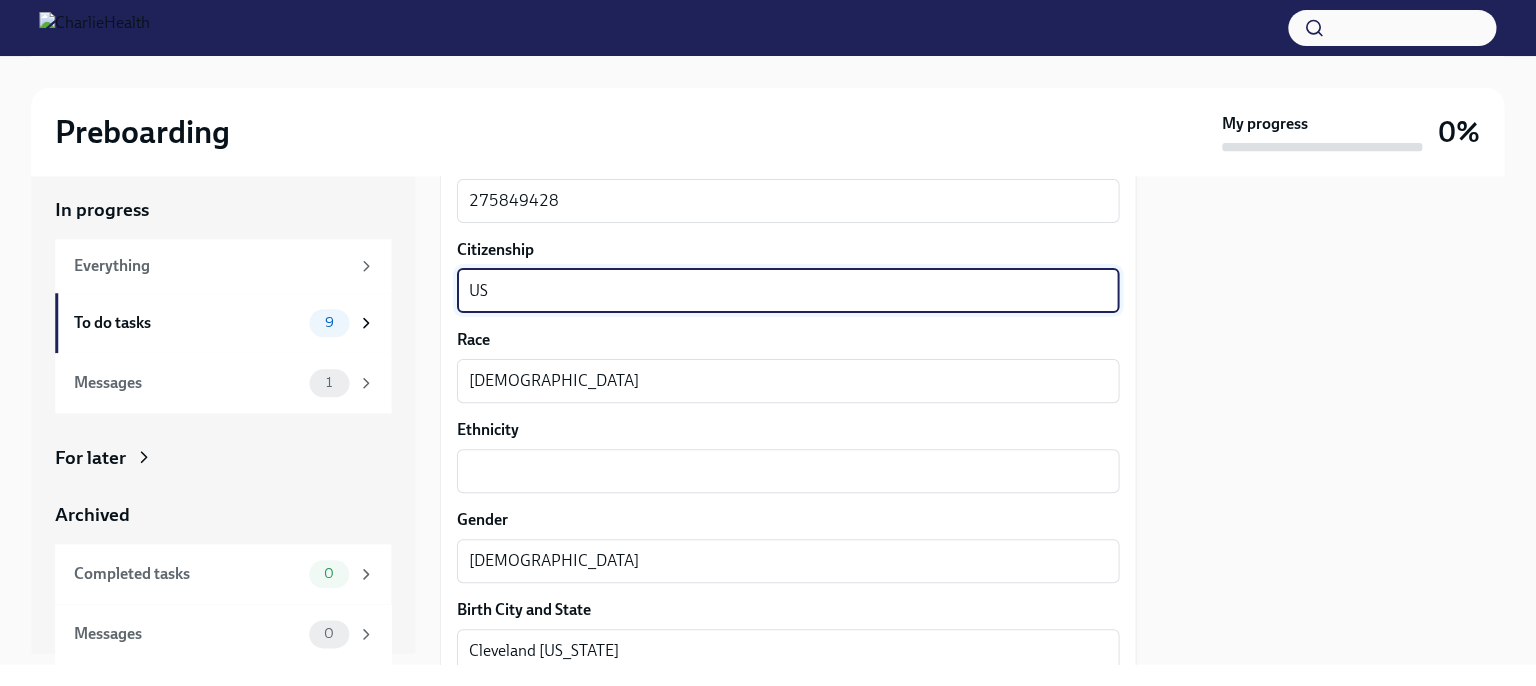 type on "U" 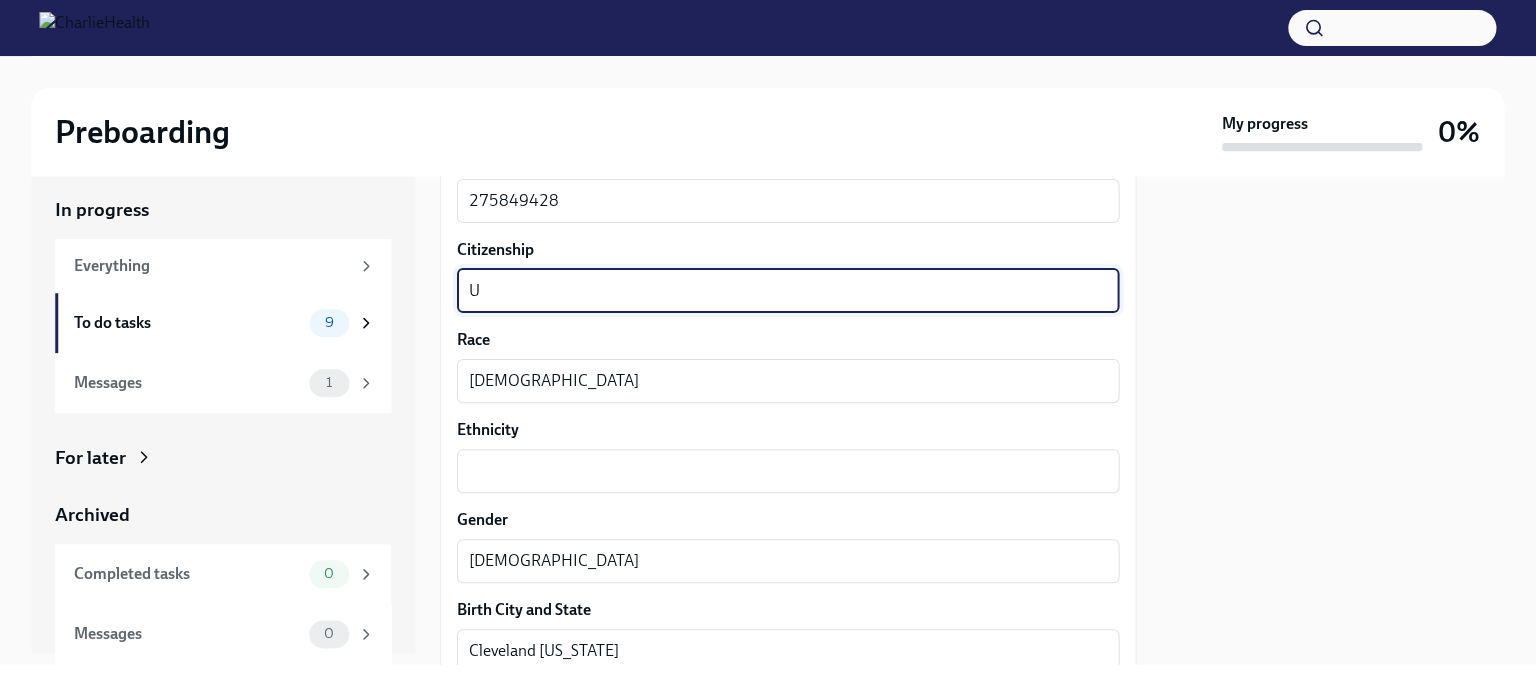 click at bounding box center [1332, 420] 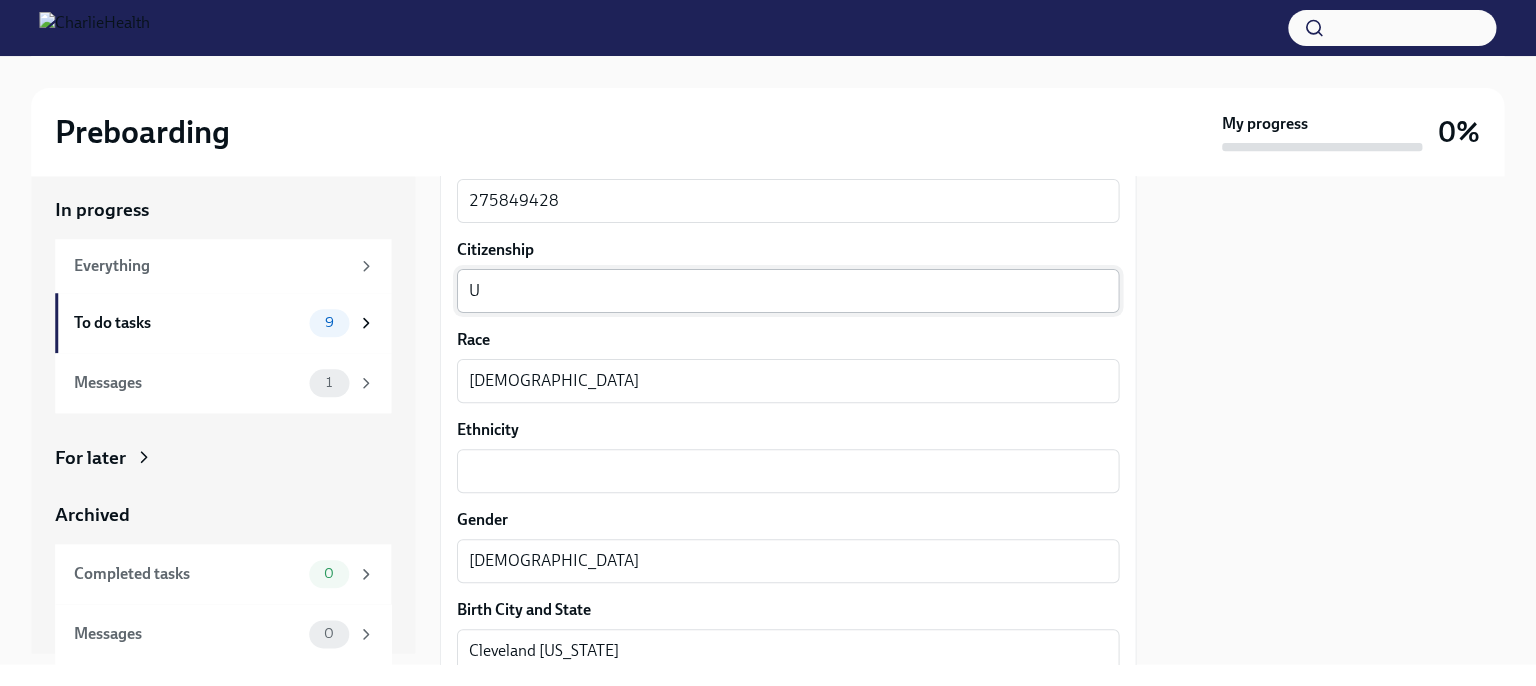 click on "U" at bounding box center (788, 291) 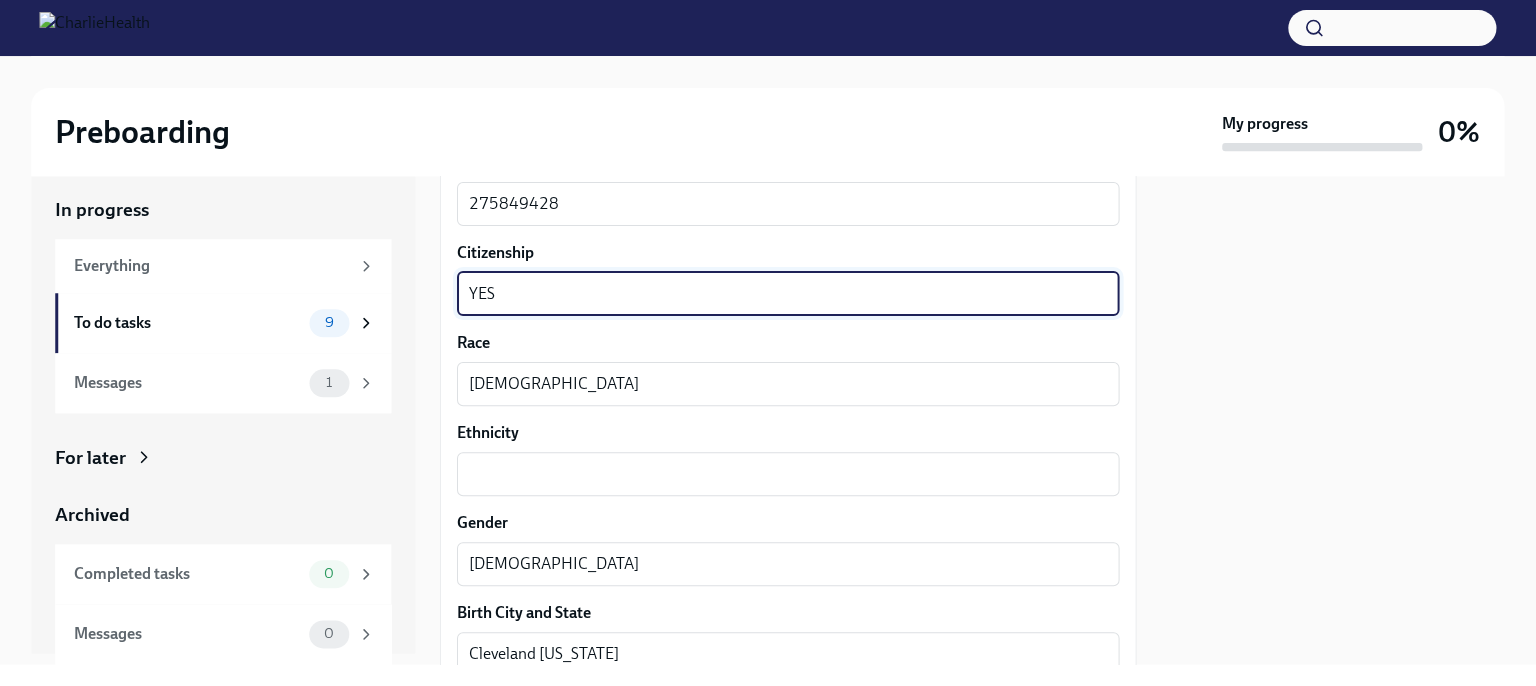 scroll, scrollTop: 1088, scrollLeft: 0, axis: vertical 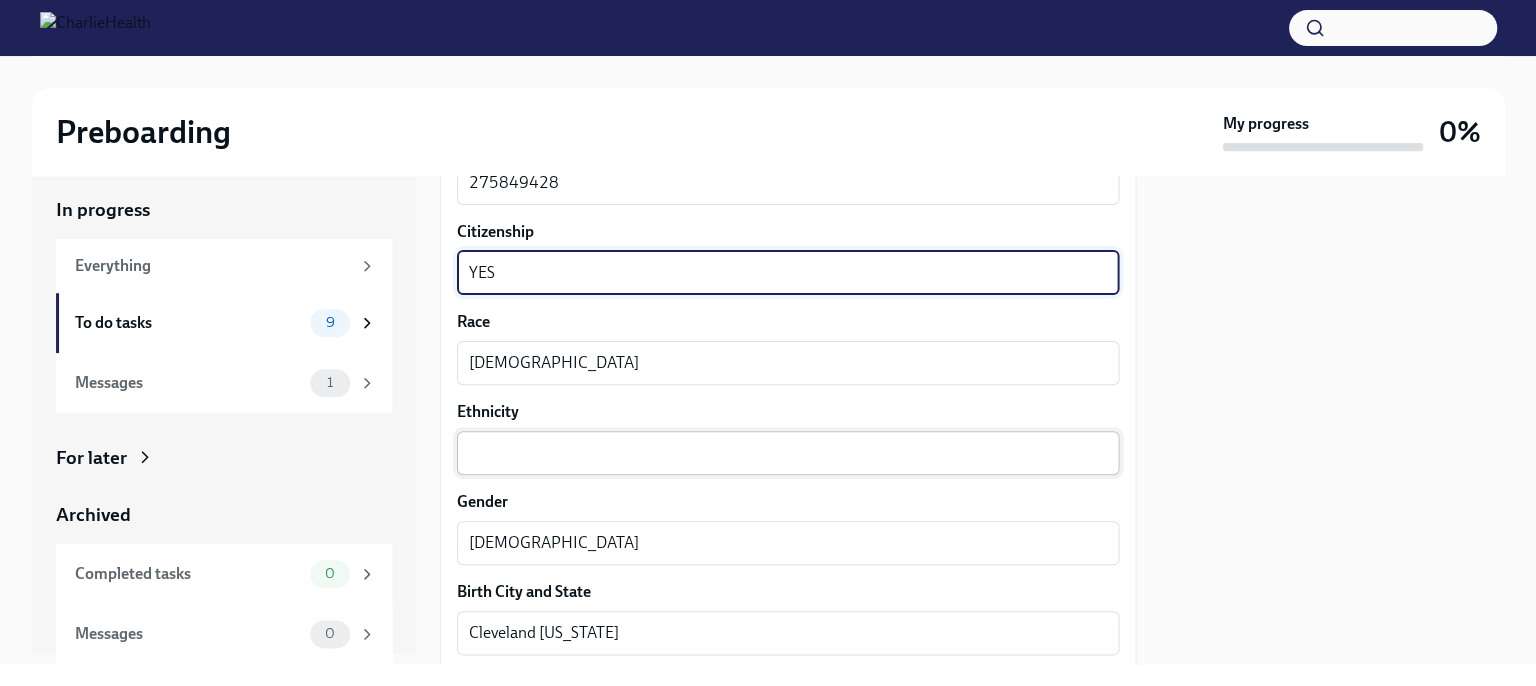 type on "YES" 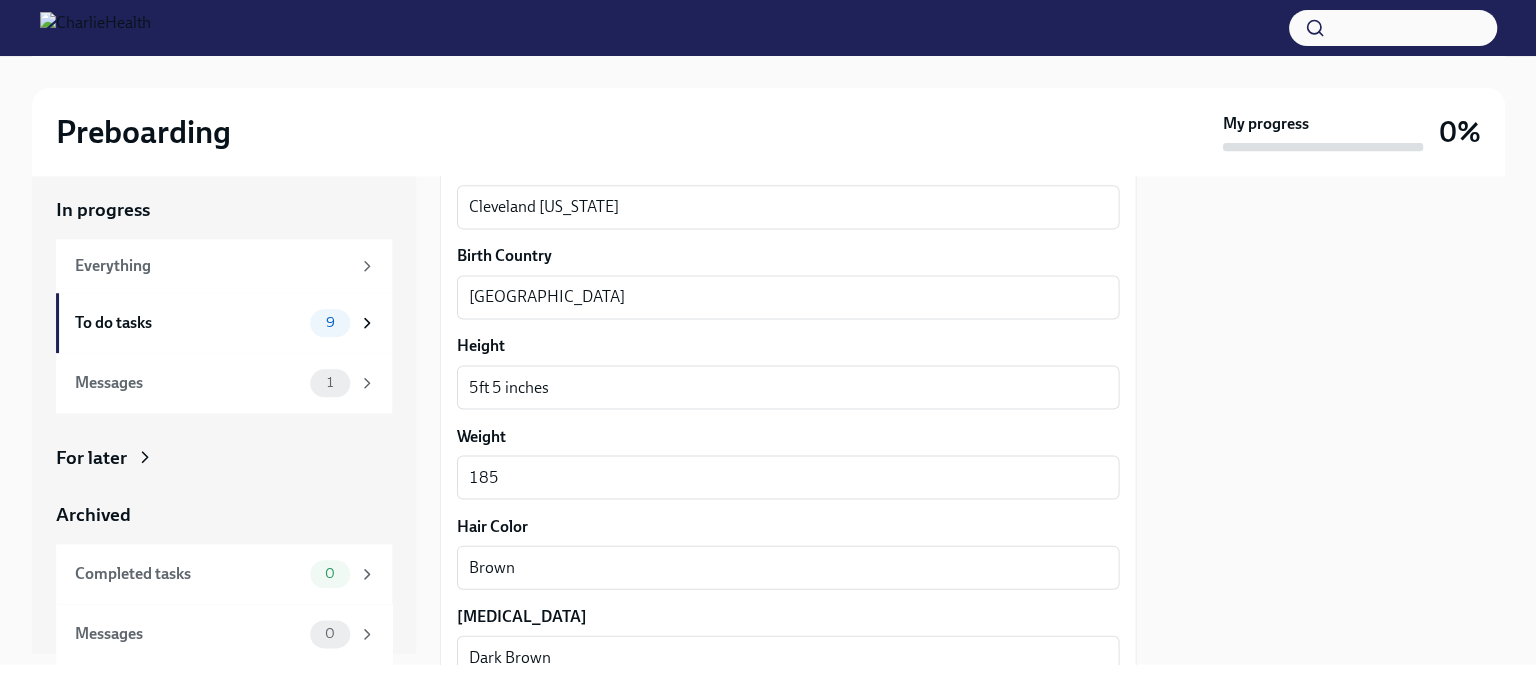 scroll, scrollTop: 1535, scrollLeft: 0, axis: vertical 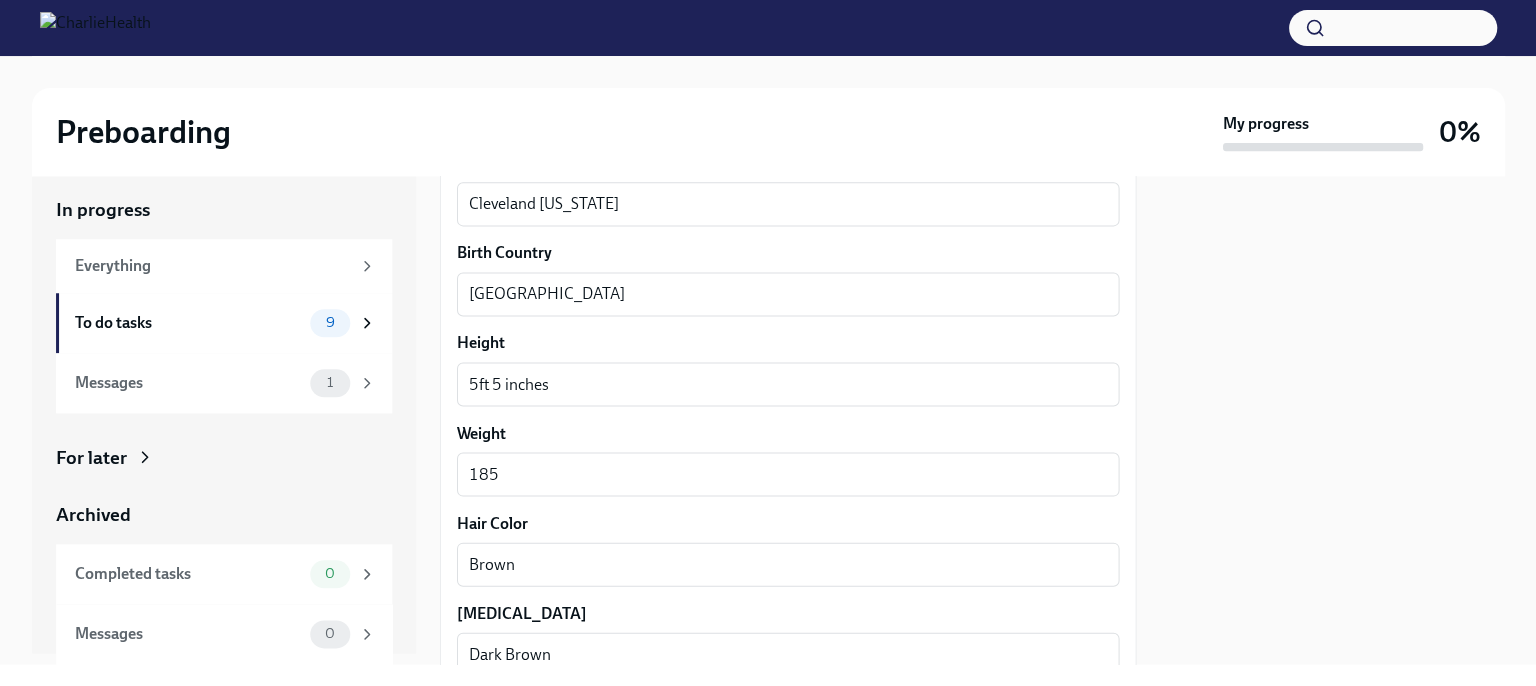 type on "[DEMOGRAPHIC_DATA]" 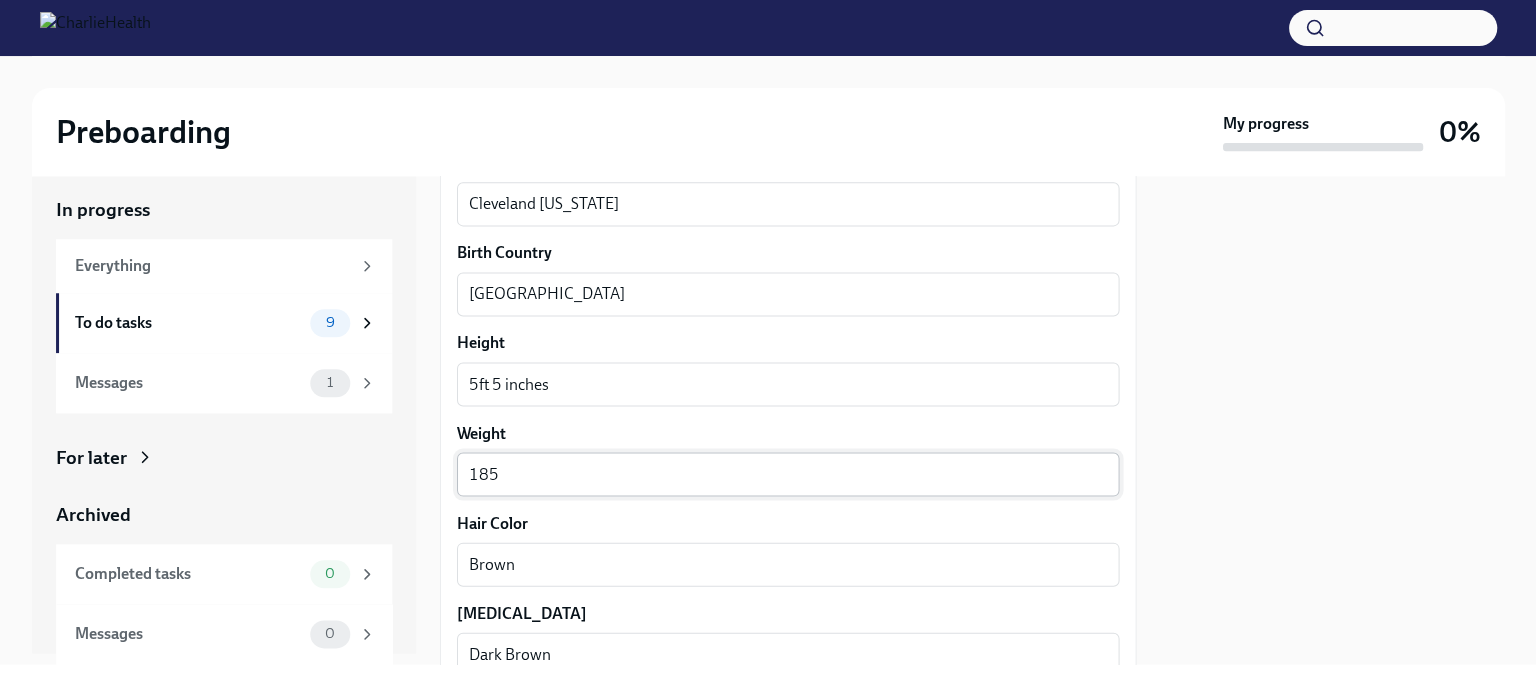 click on "185" at bounding box center [788, 474] 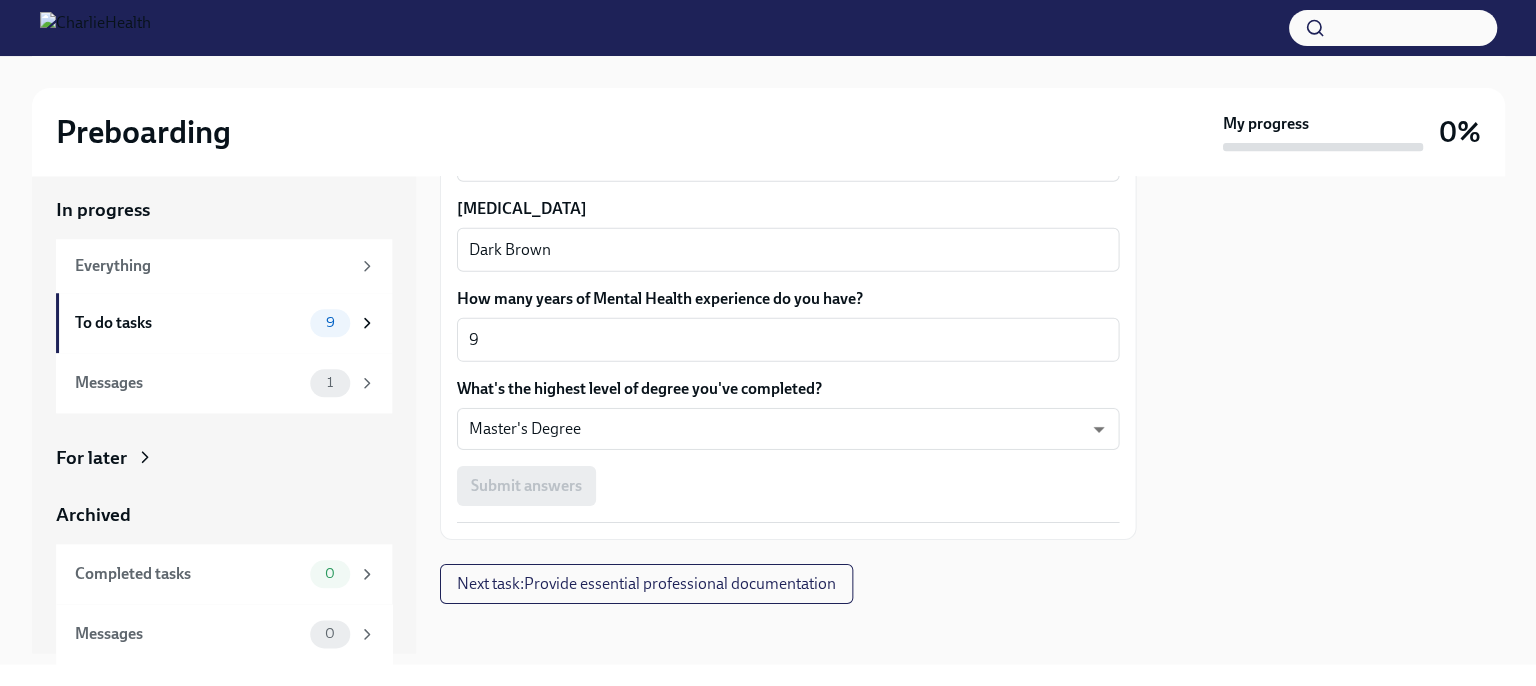 scroll, scrollTop: 1942, scrollLeft: 0, axis: vertical 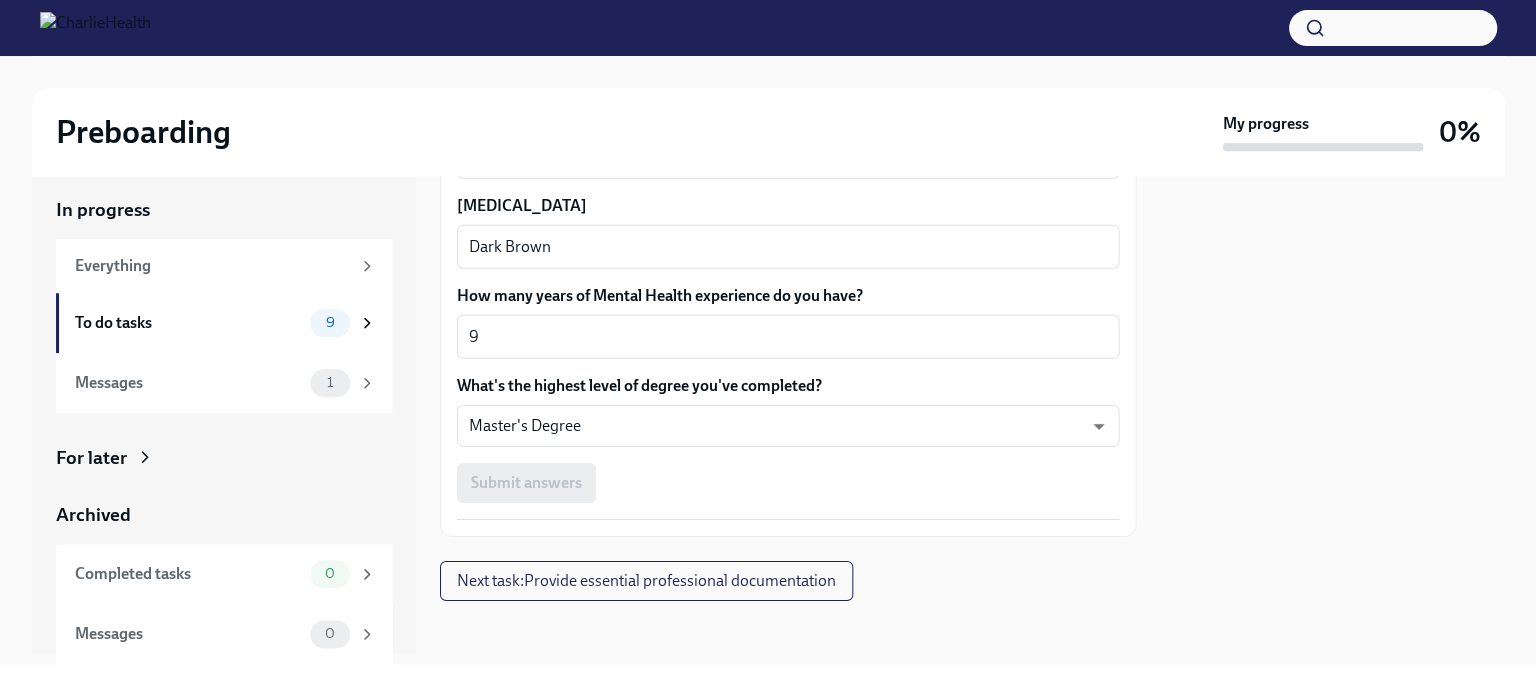 click on "Submit answers" at bounding box center (788, 483) 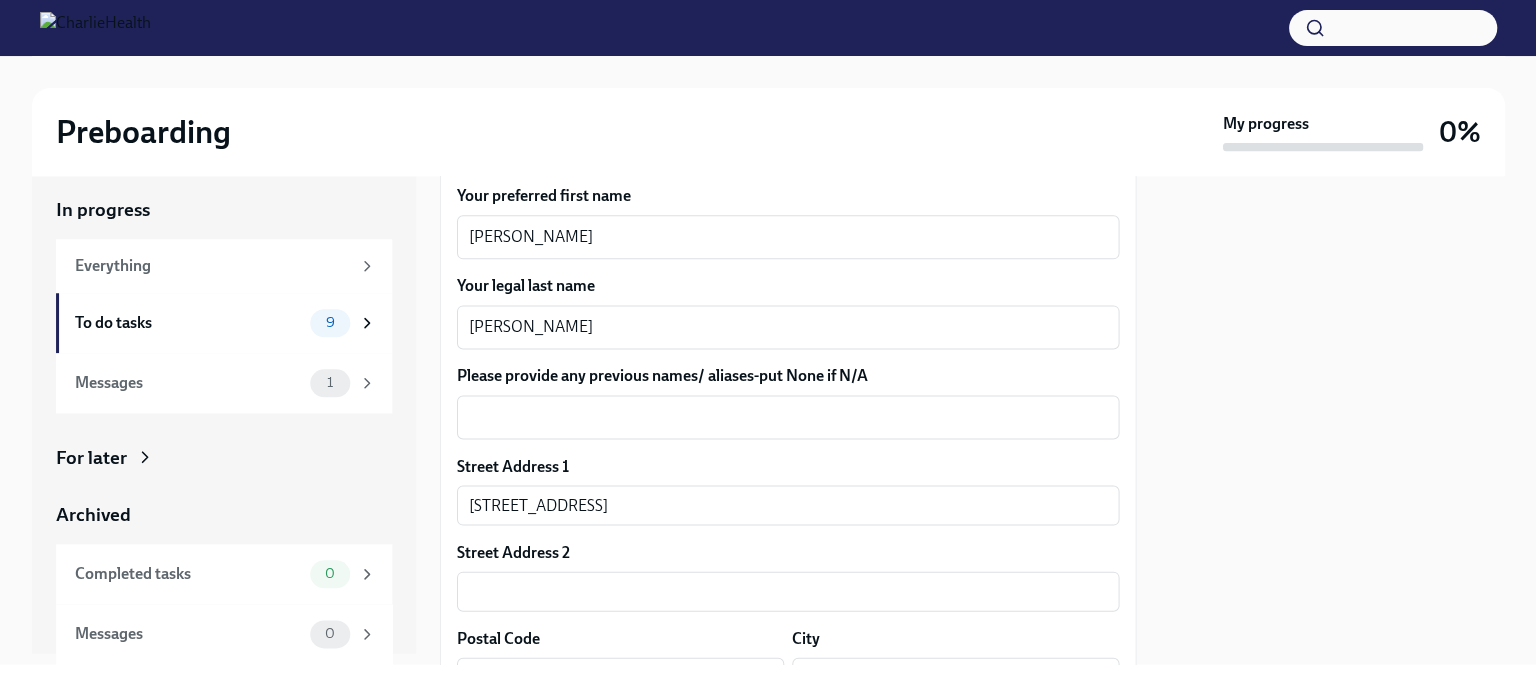 scroll, scrollTop: 324, scrollLeft: 0, axis: vertical 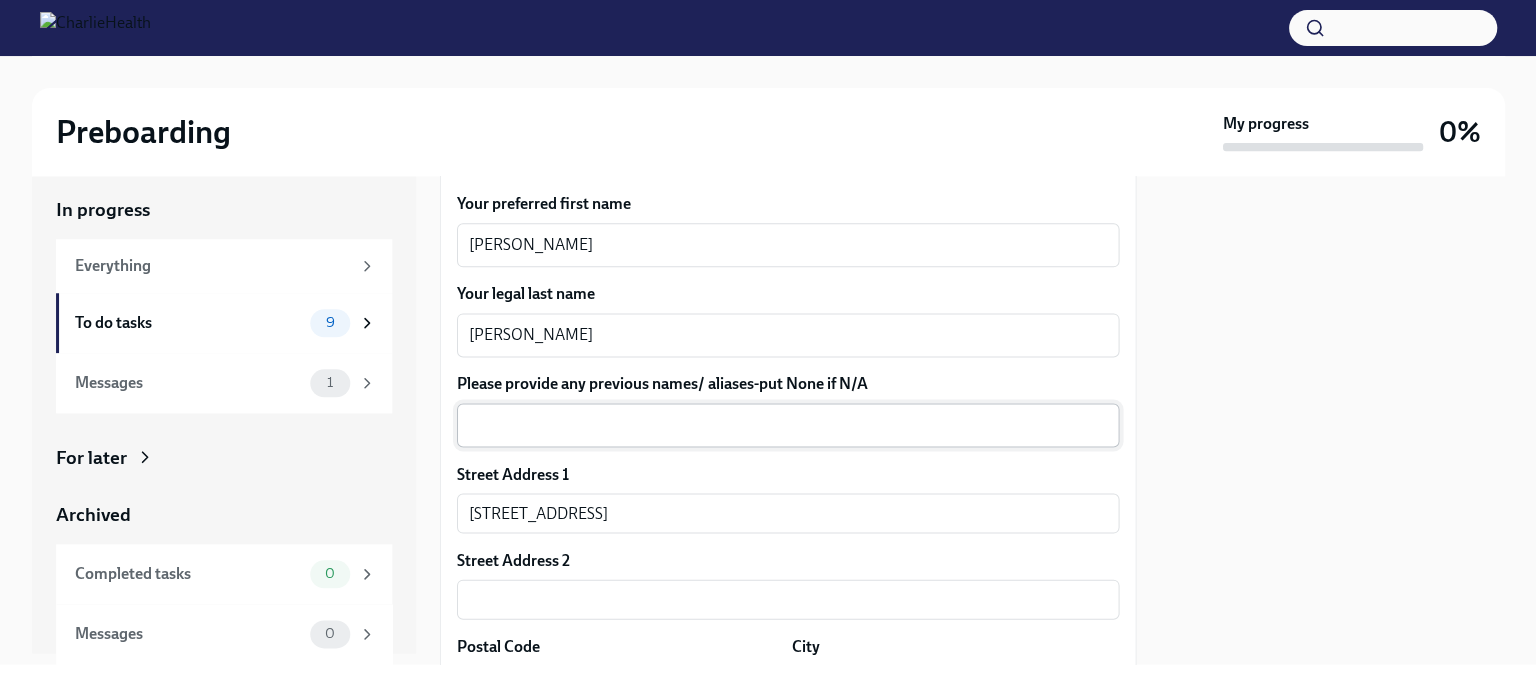 click on "Please provide any previous names/ aliases-put None if N/A" at bounding box center (788, 425) 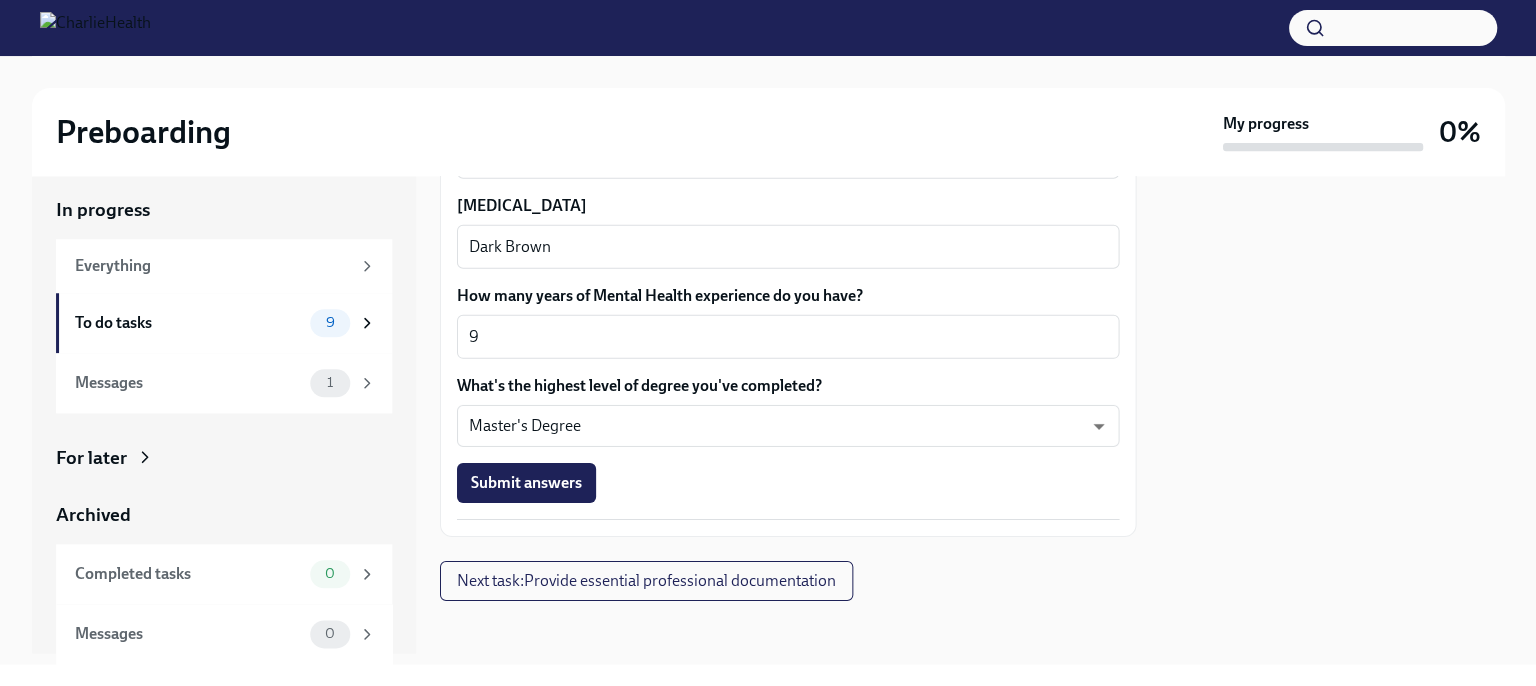 scroll, scrollTop: 1936, scrollLeft: 0, axis: vertical 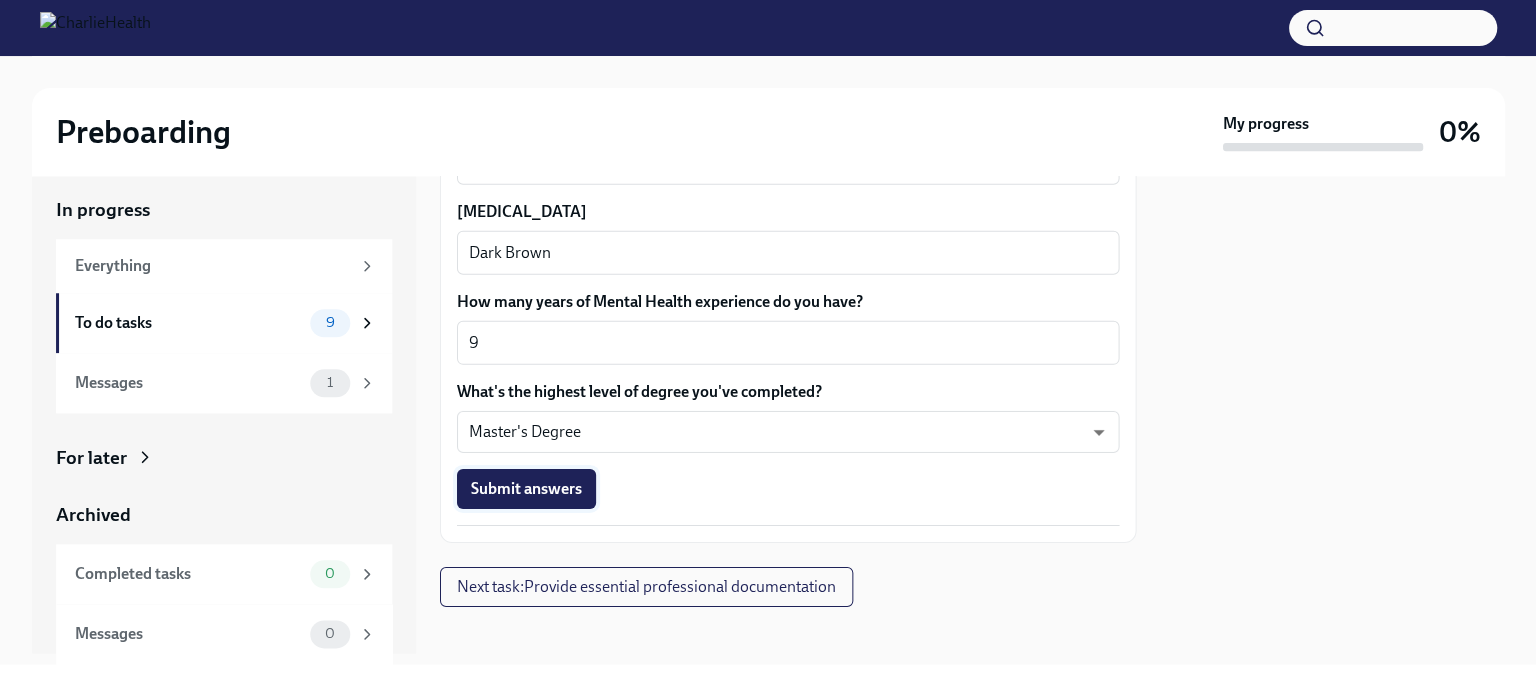 type on "N/A" 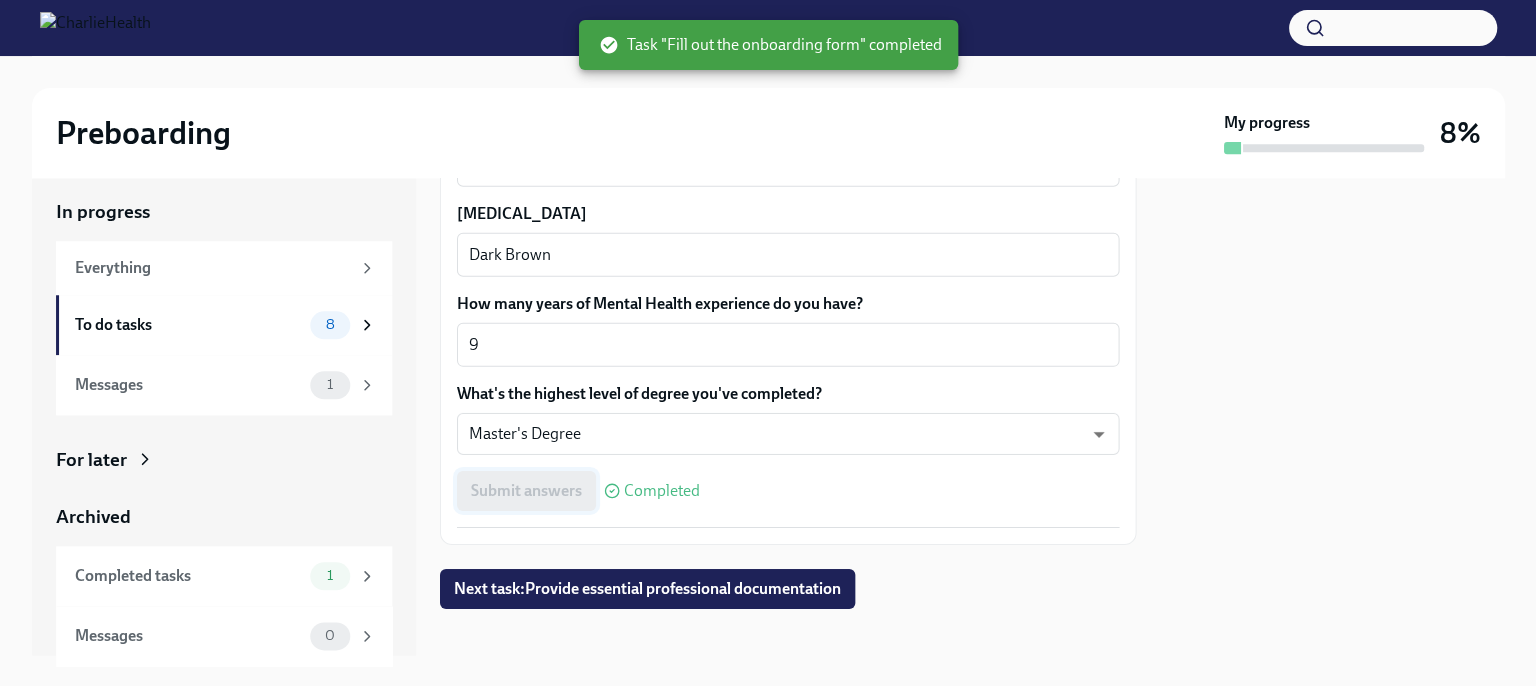 scroll, scrollTop: 1942, scrollLeft: 0, axis: vertical 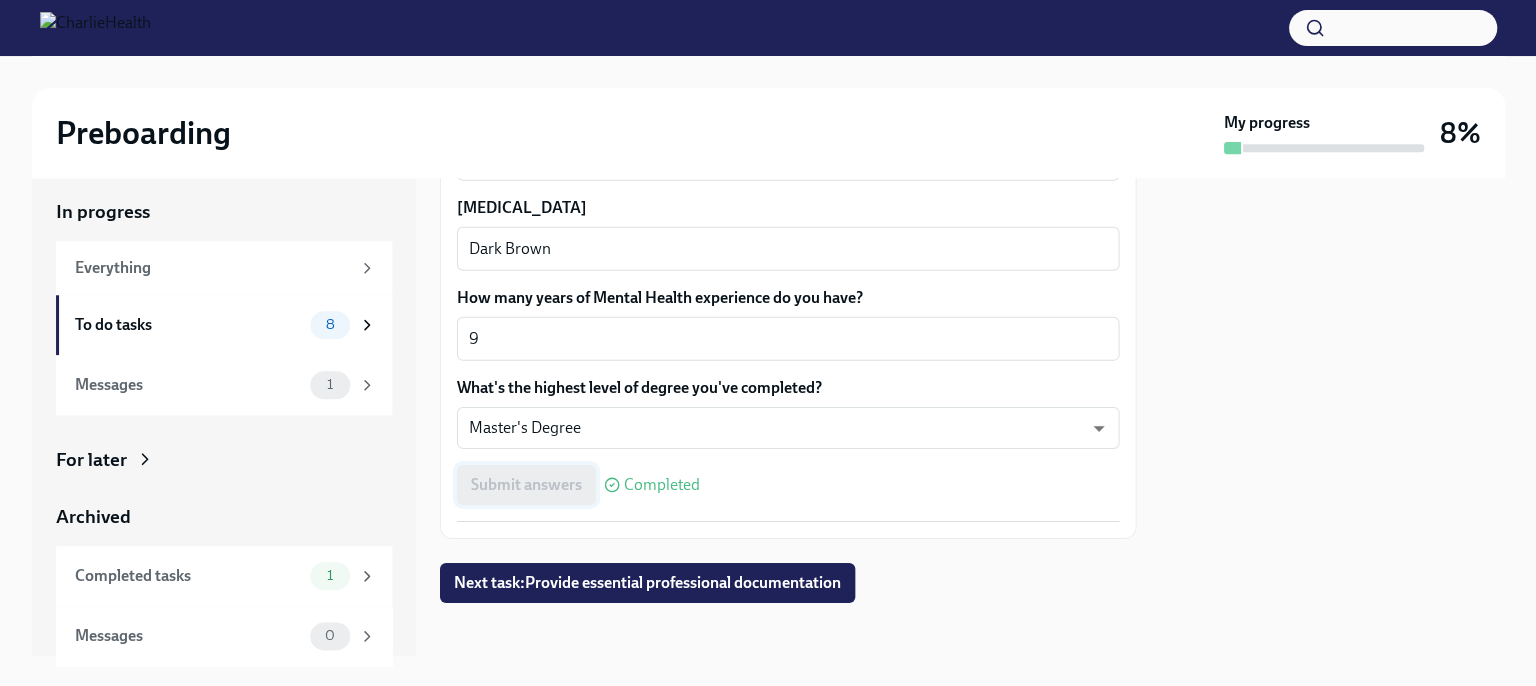 click on "To do tasks 8" at bounding box center [225, 325] 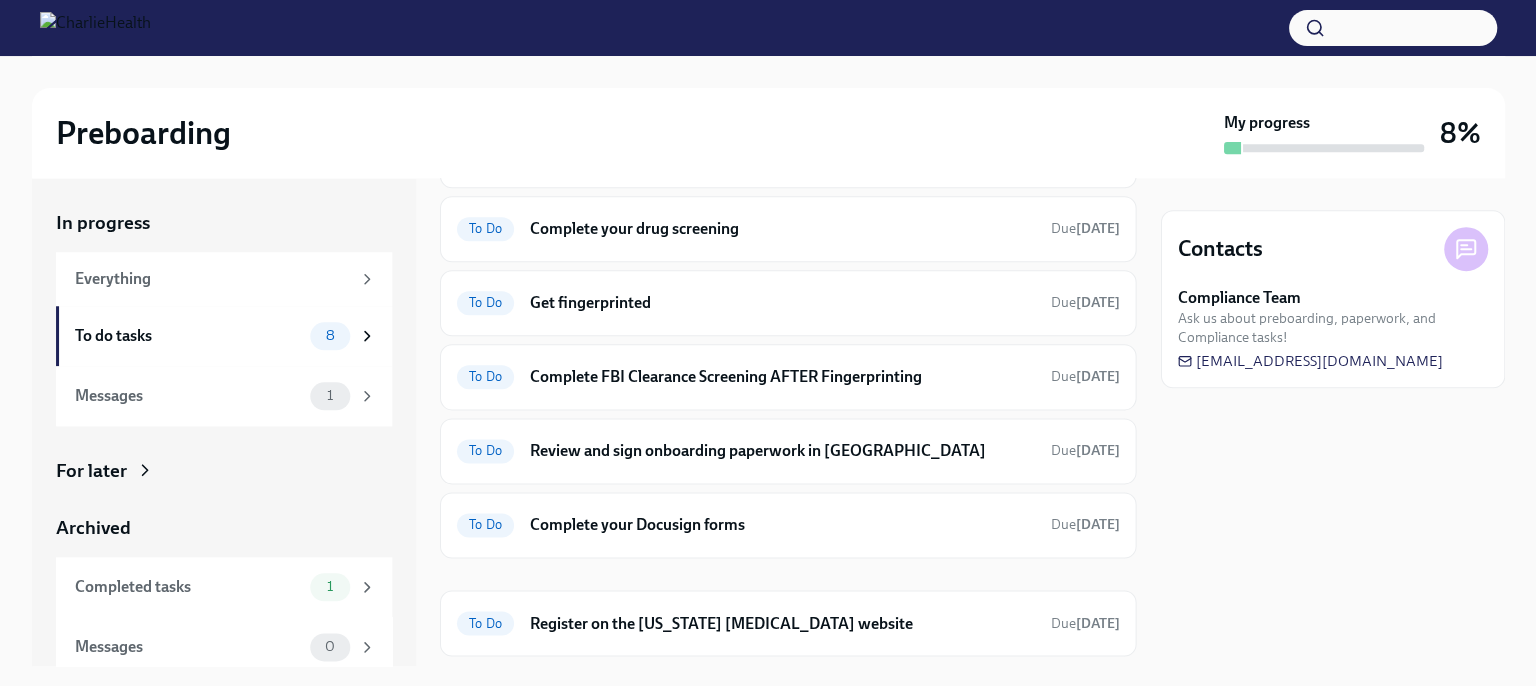 scroll, scrollTop: 254, scrollLeft: 0, axis: vertical 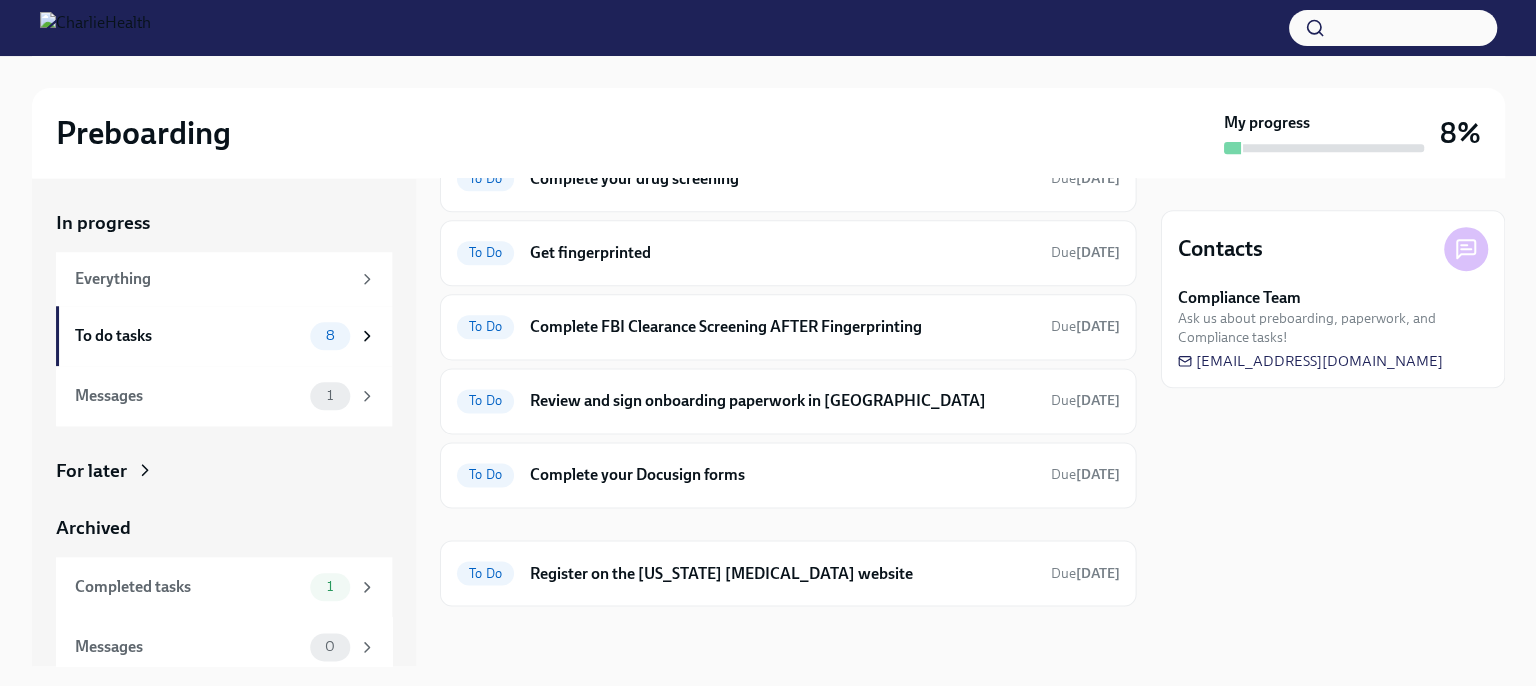 click on "Register on the [US_STATE] [MEDICAL_DATA] website" at bounding box center (782, 573) 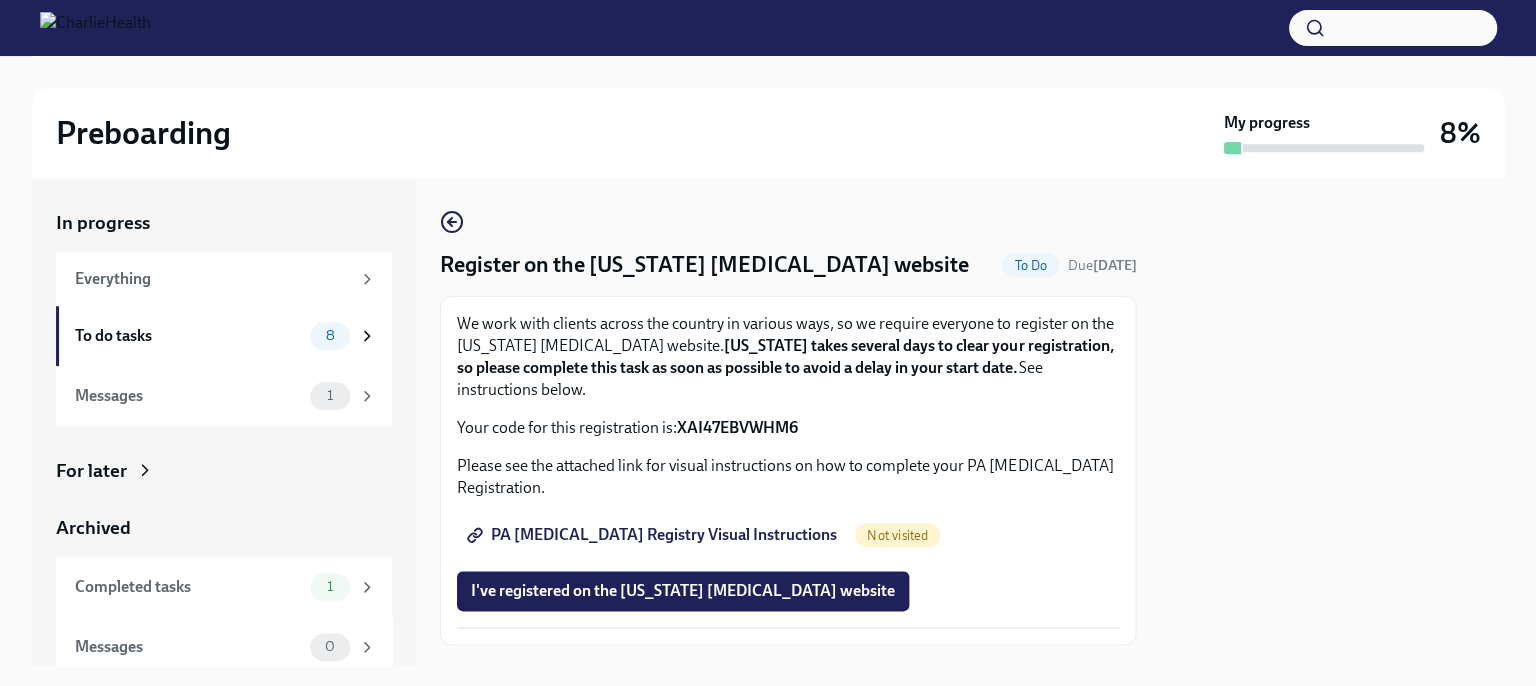 scroll, scrollTop: 43, scrollLeft: 0, axis: vertical 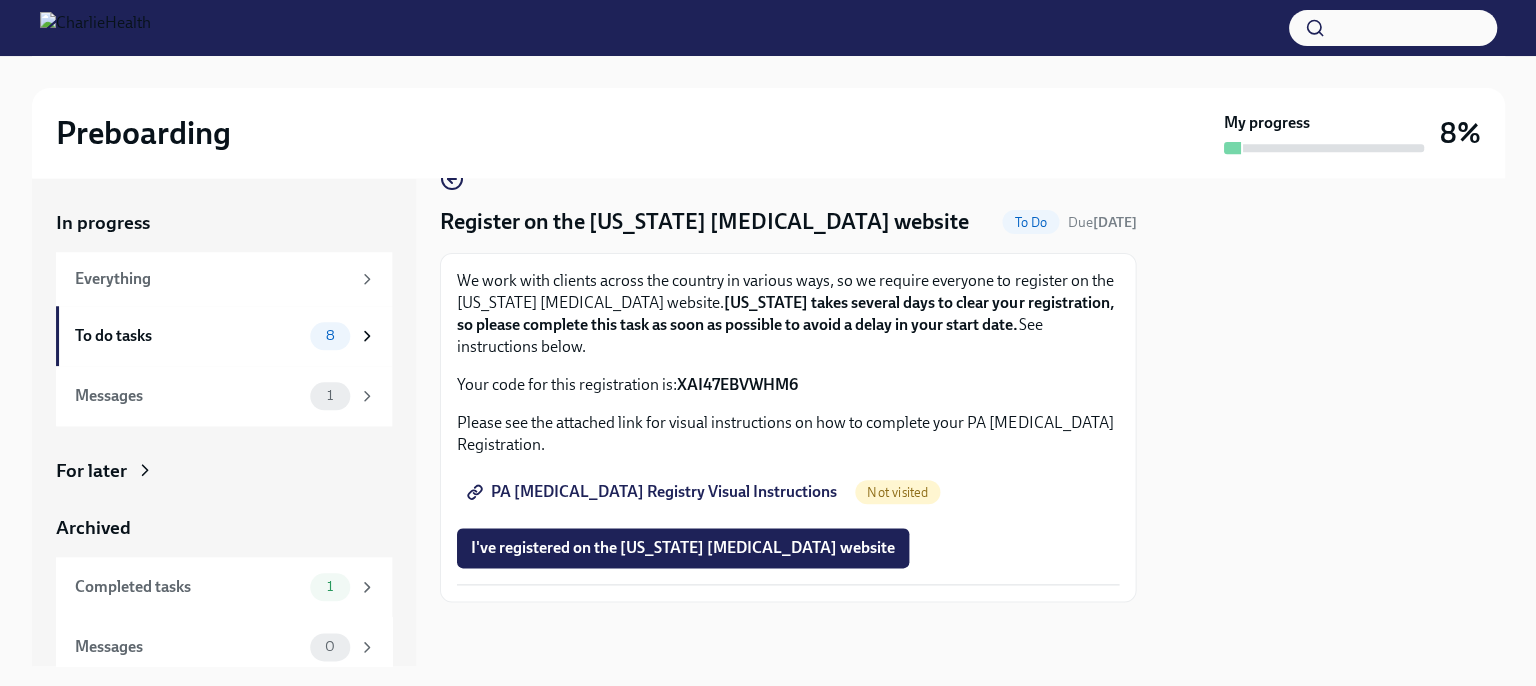 click on "PA [MEDICAL_DATA] Registry Visual Instructions" at bounding box center (654, 492) 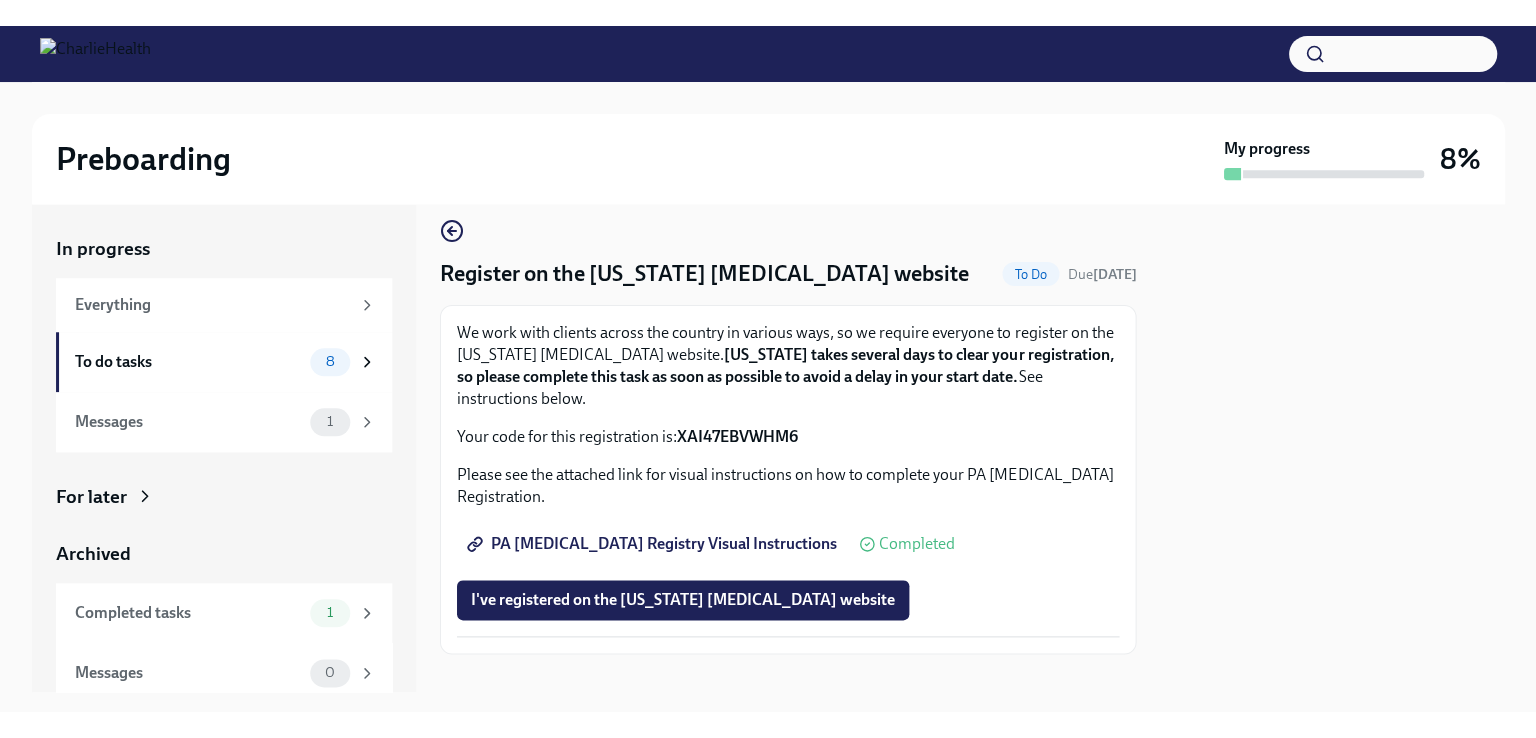 scroll, scrollTop: 43, scrollLeft: 0, axis: vertical 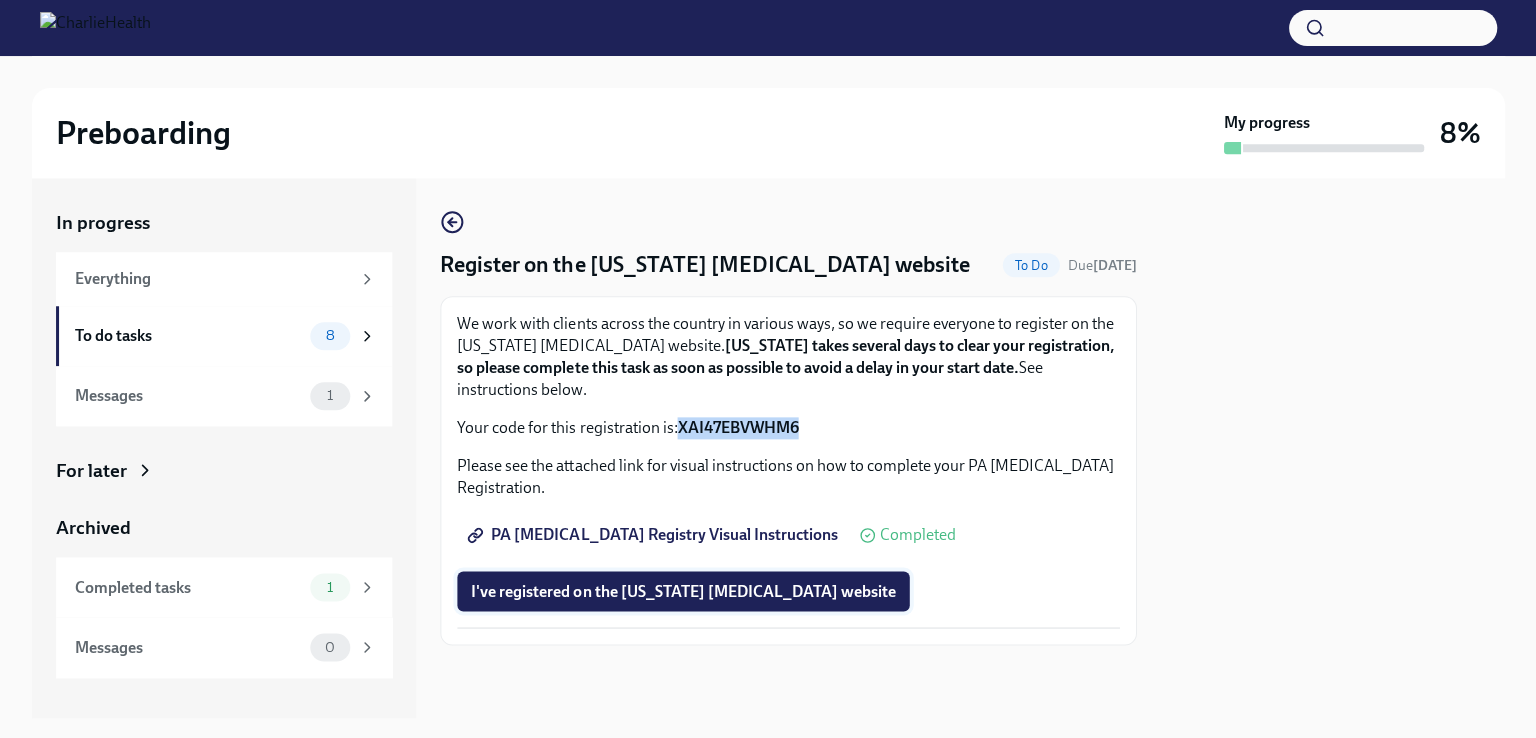 click on "I've registered on the [US_STATE] [MEDICAL_DATA] website" at bounding box center [683, 591] 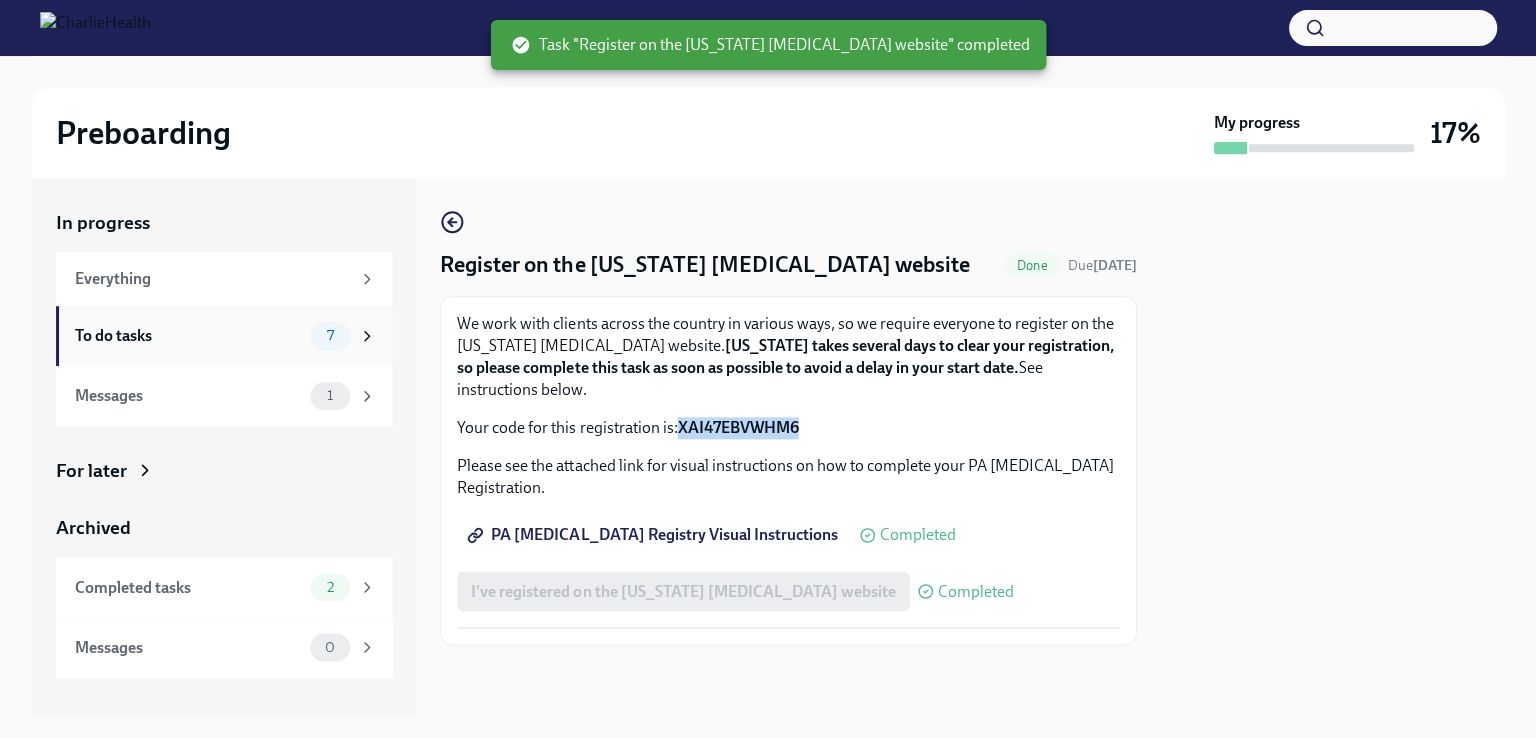 click on "To do tasks 7" at bounding box center (224, 336) 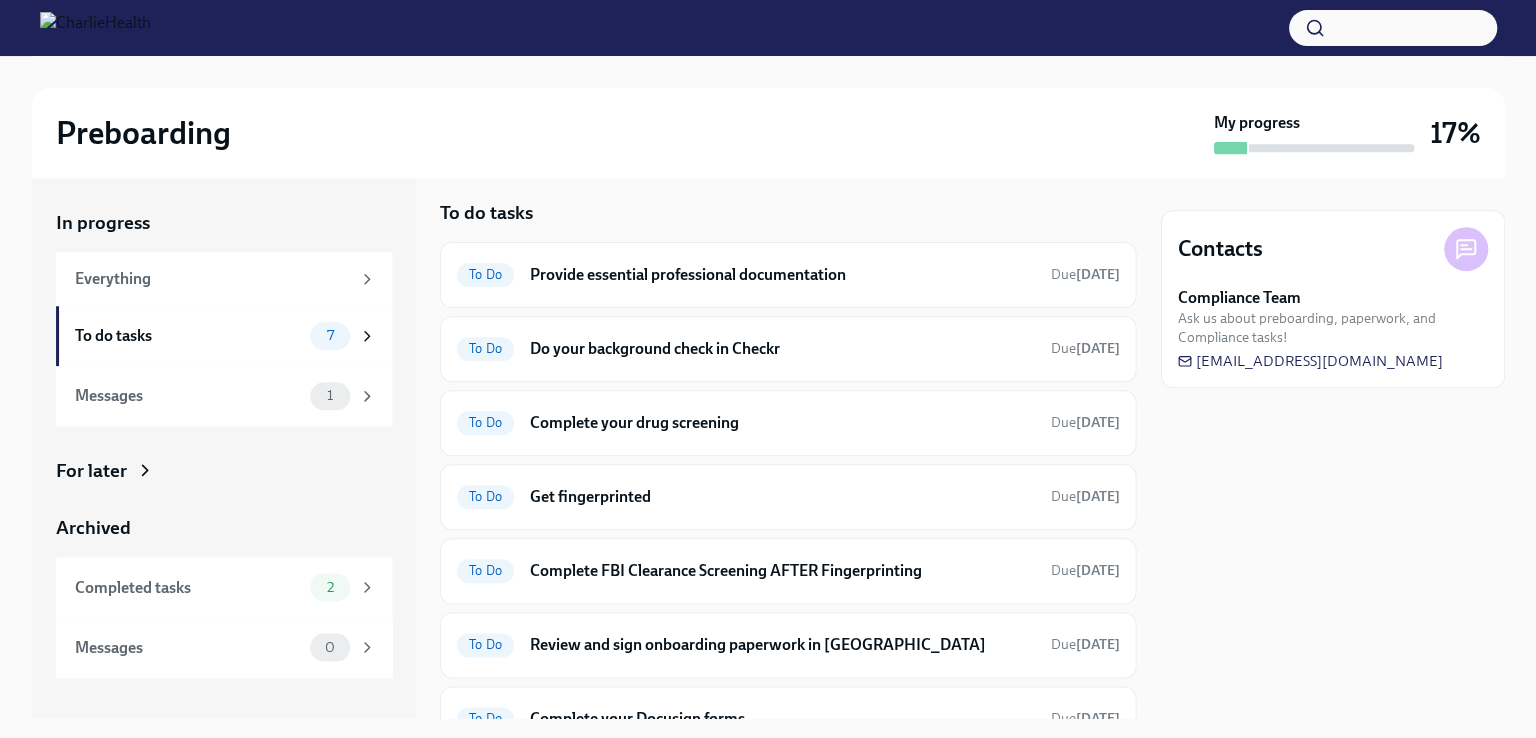 scroll, scrollTop: 0, scrollLeft: 0, axis: both 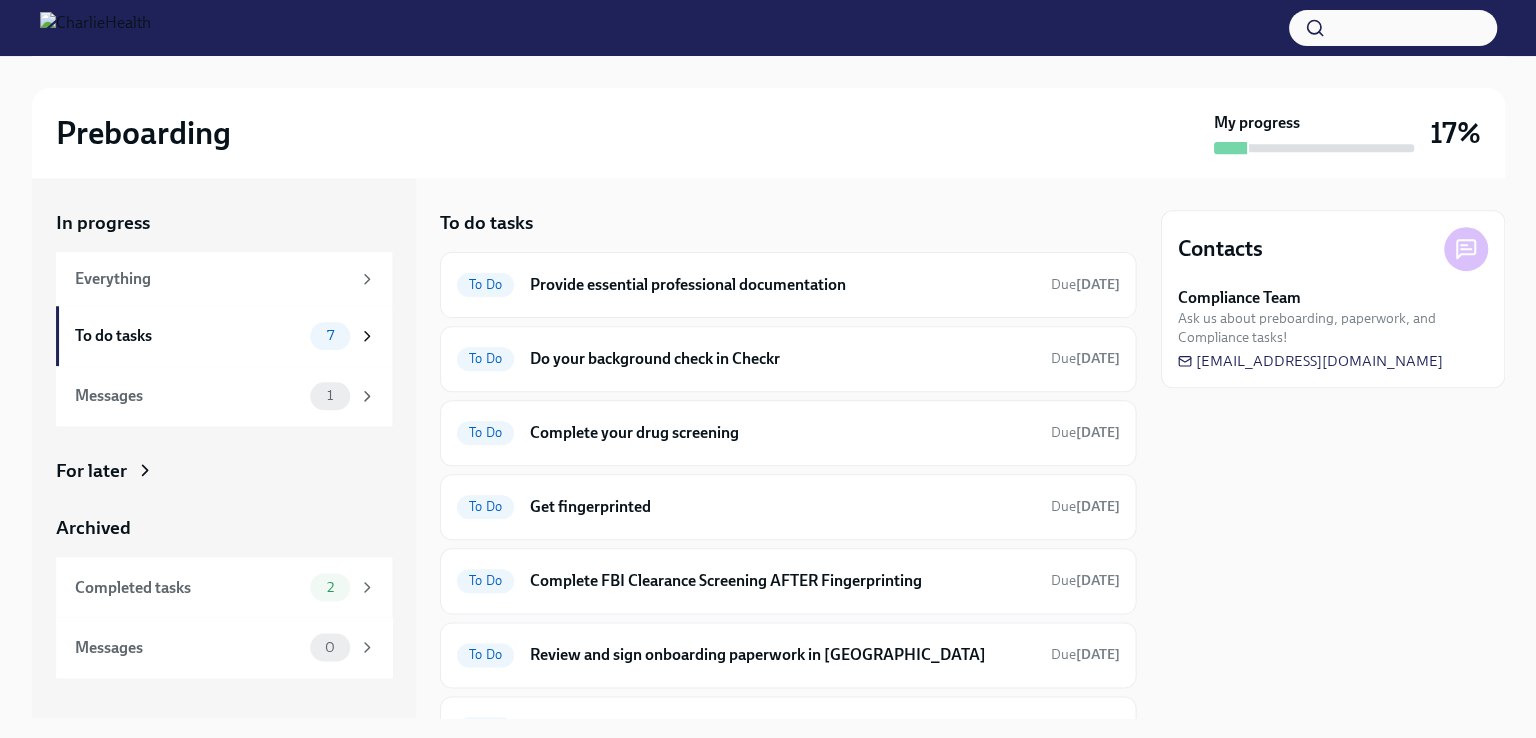 click on "Do your background check in Checkr" at bounding box center (782, 359) 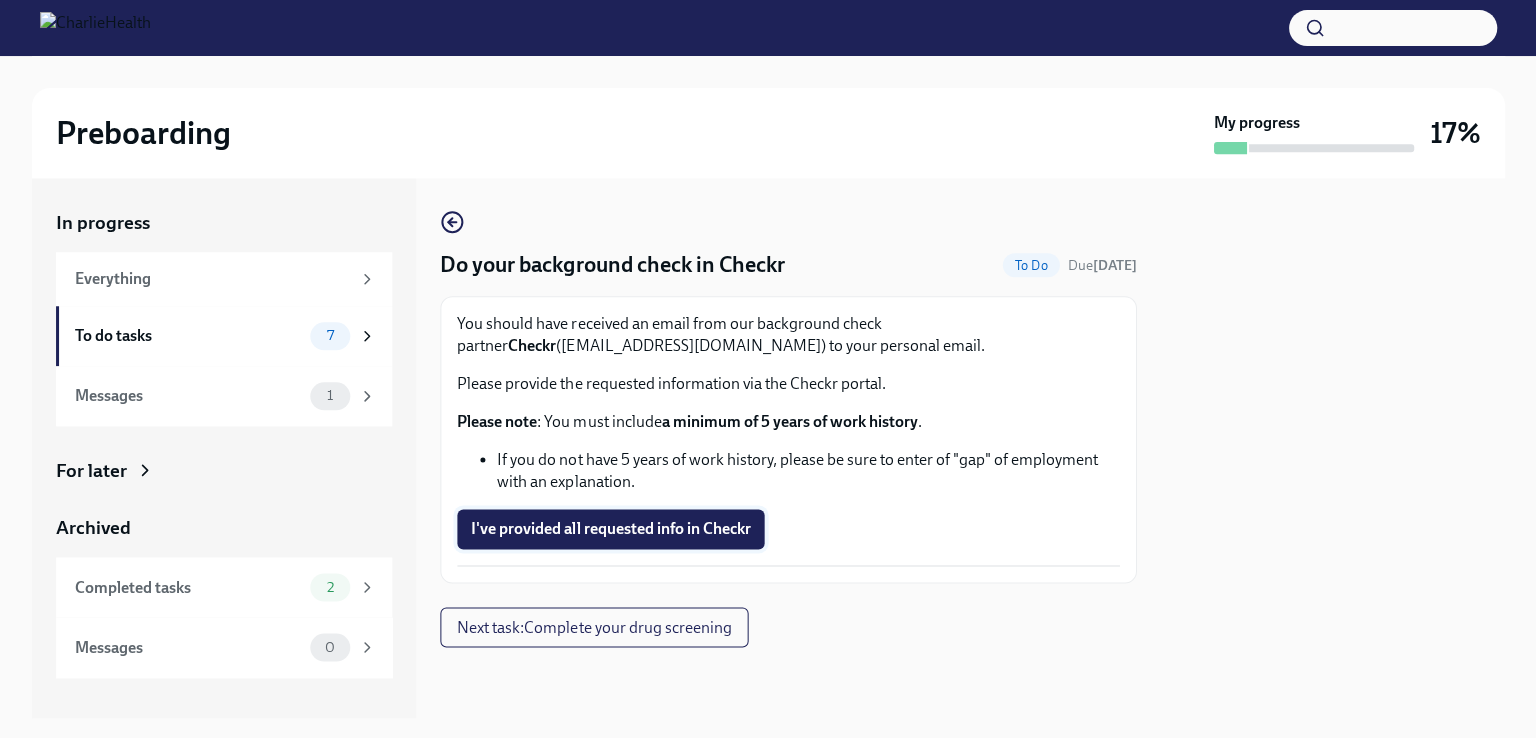 click on "I've provided all requested info in Checkr" at bounding box center (610, 529) 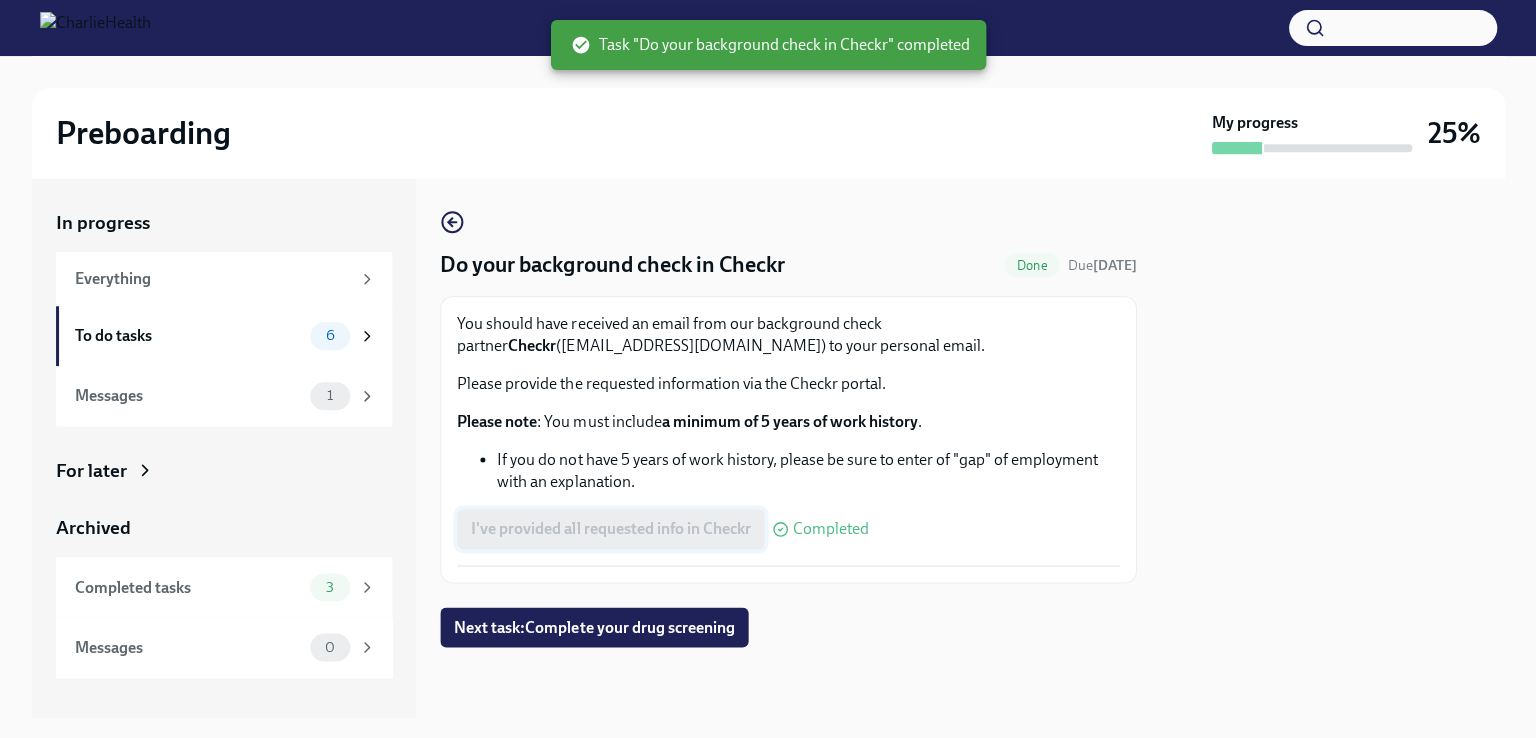 click on "Messages" at bounding box center (188, 396) 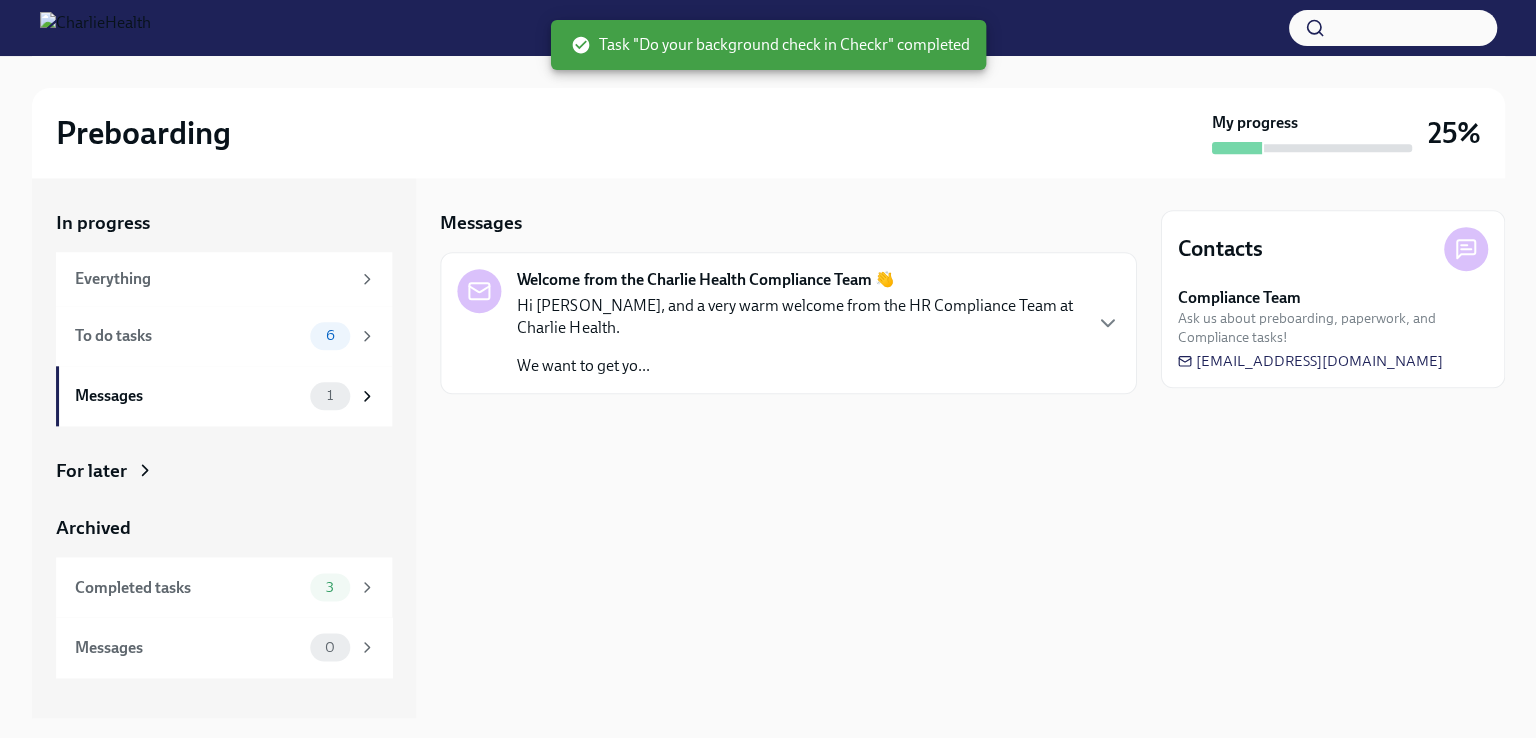 click on "Hi [PERSON_NAME], and a very warm welcome from the HR Compliance Team at Charlie Health.
We want to get yo..." at bounding box center [798, 336] 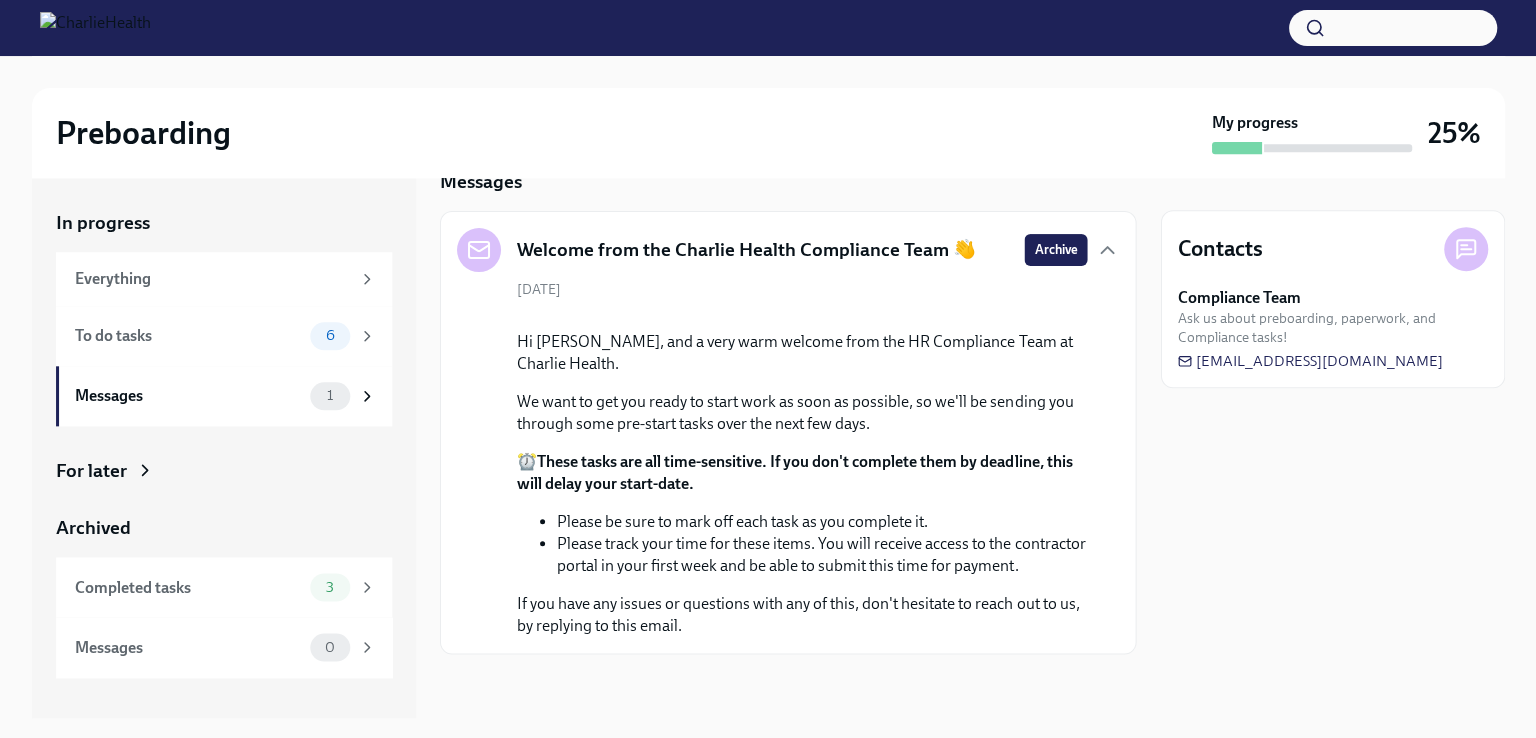 scroll, scrollTop: 221, scrollLeft: 0, axis: vertical 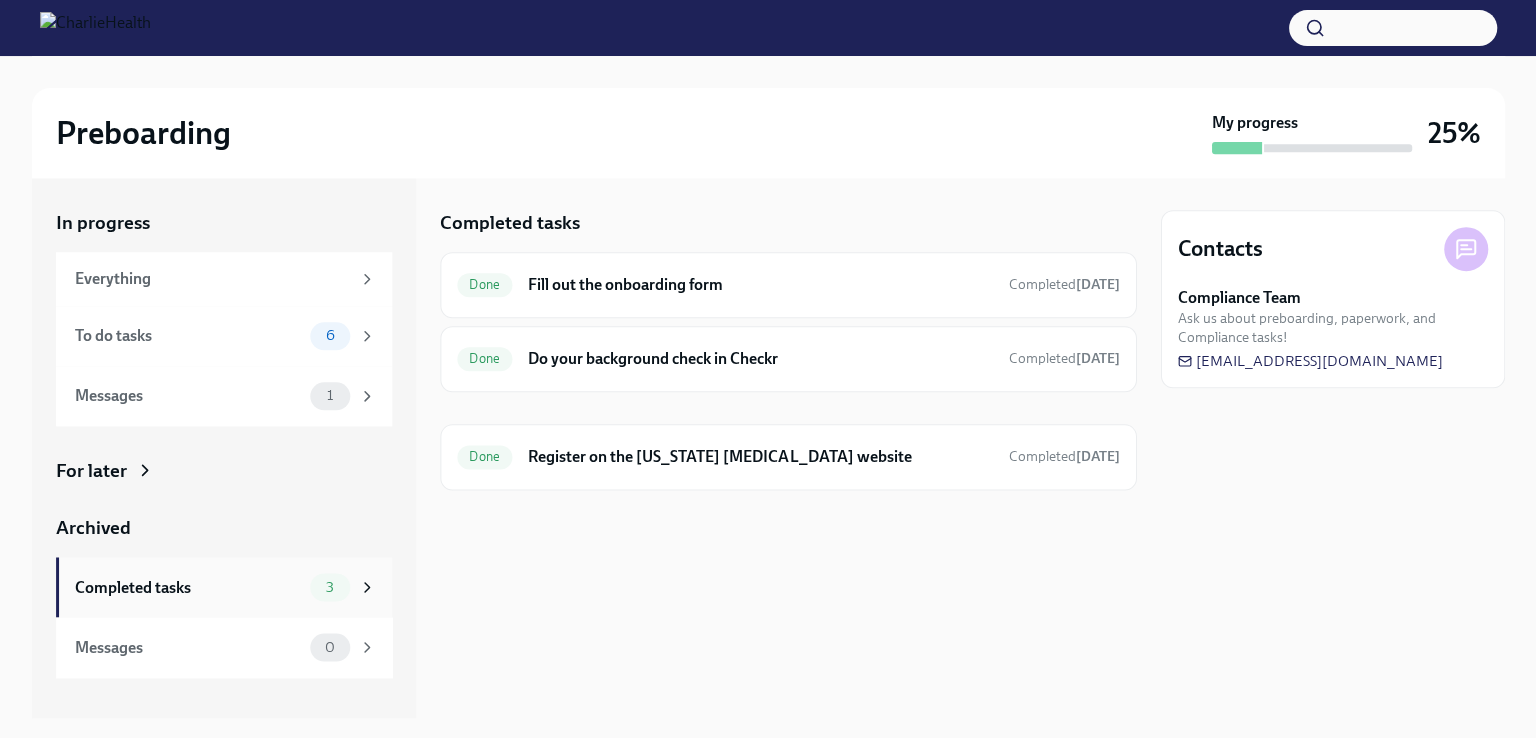 click on "To do tasks" at bounding box center (188, 336) 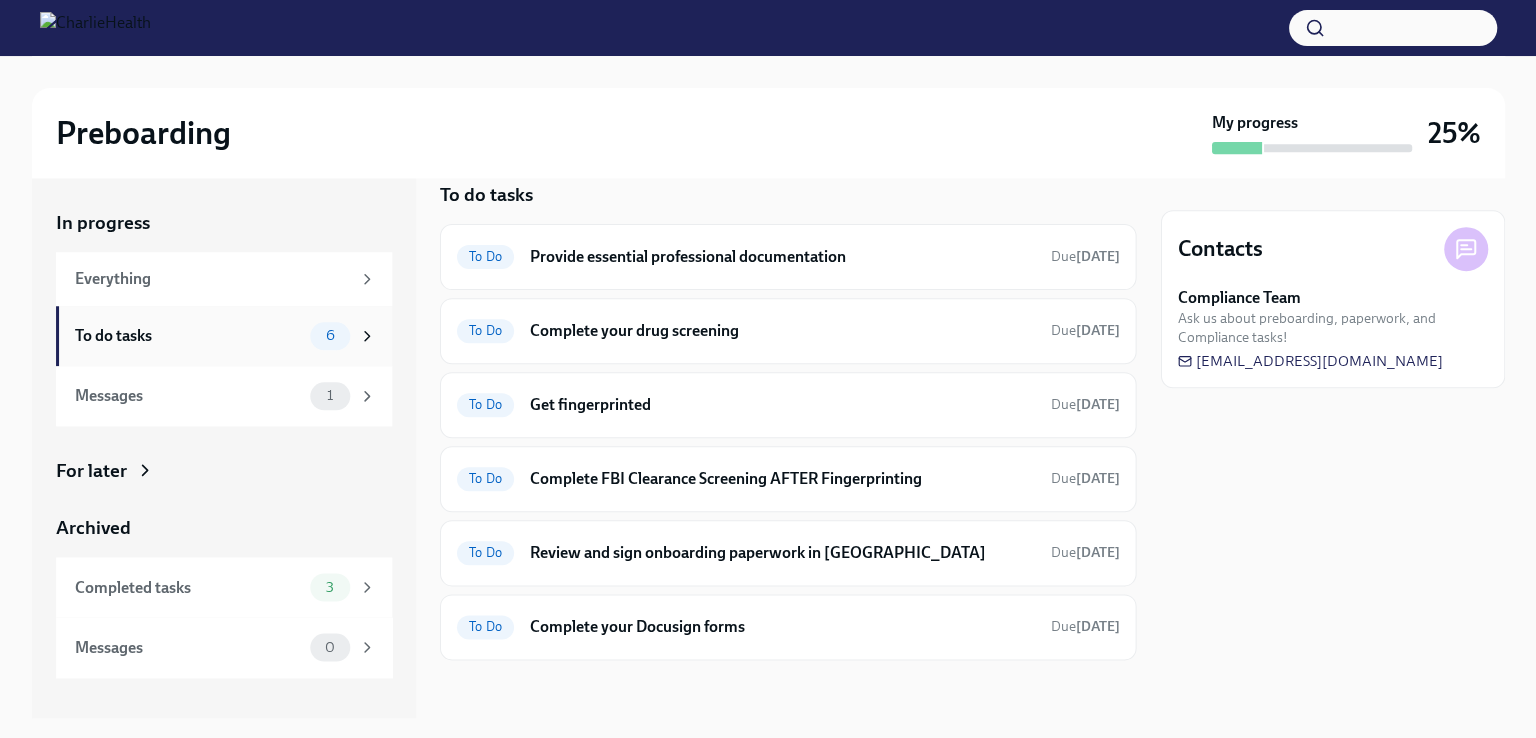 scroll, scrollTop: 31, scrollLeft: 0, axis: vertical 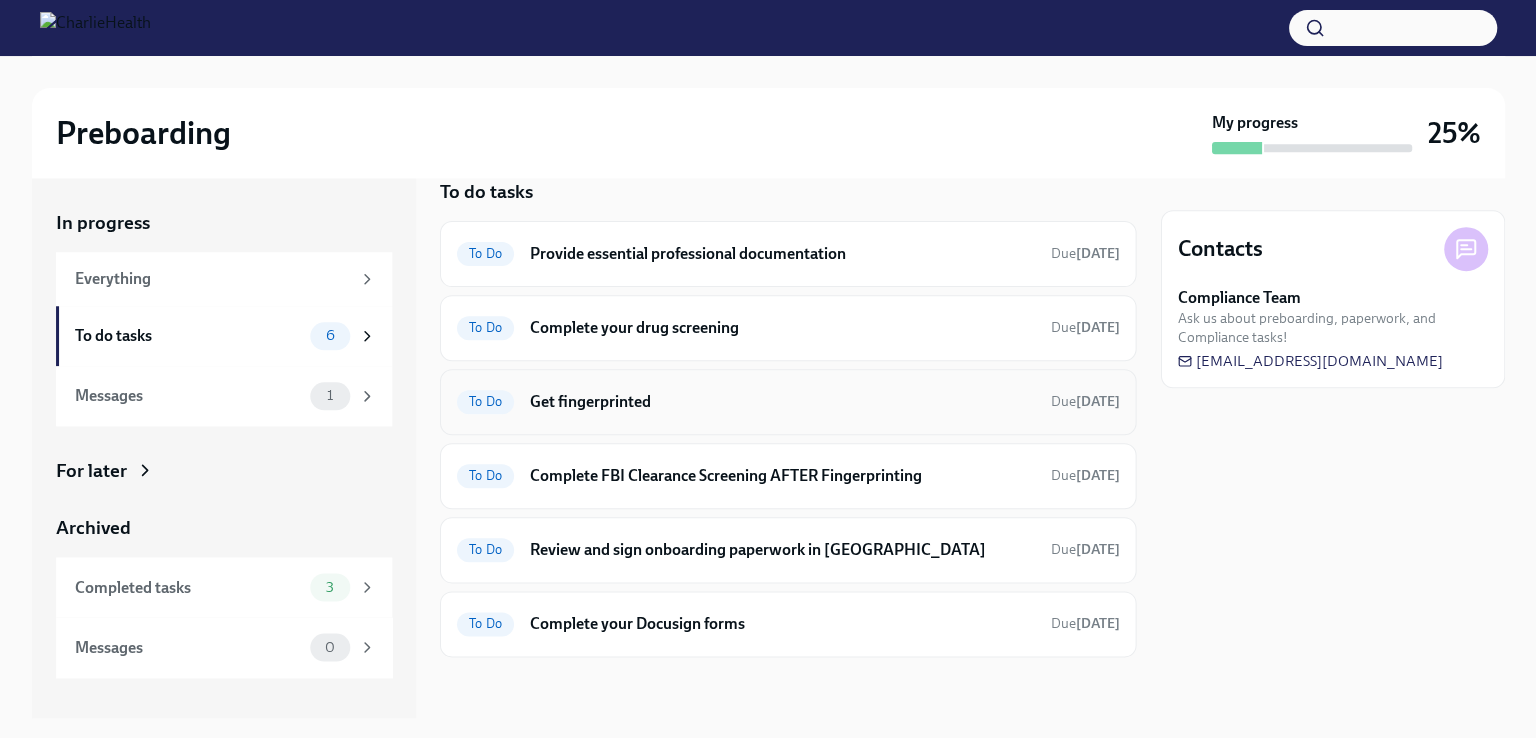click on "Get fingerprinted" at bounding box center [782, 402] 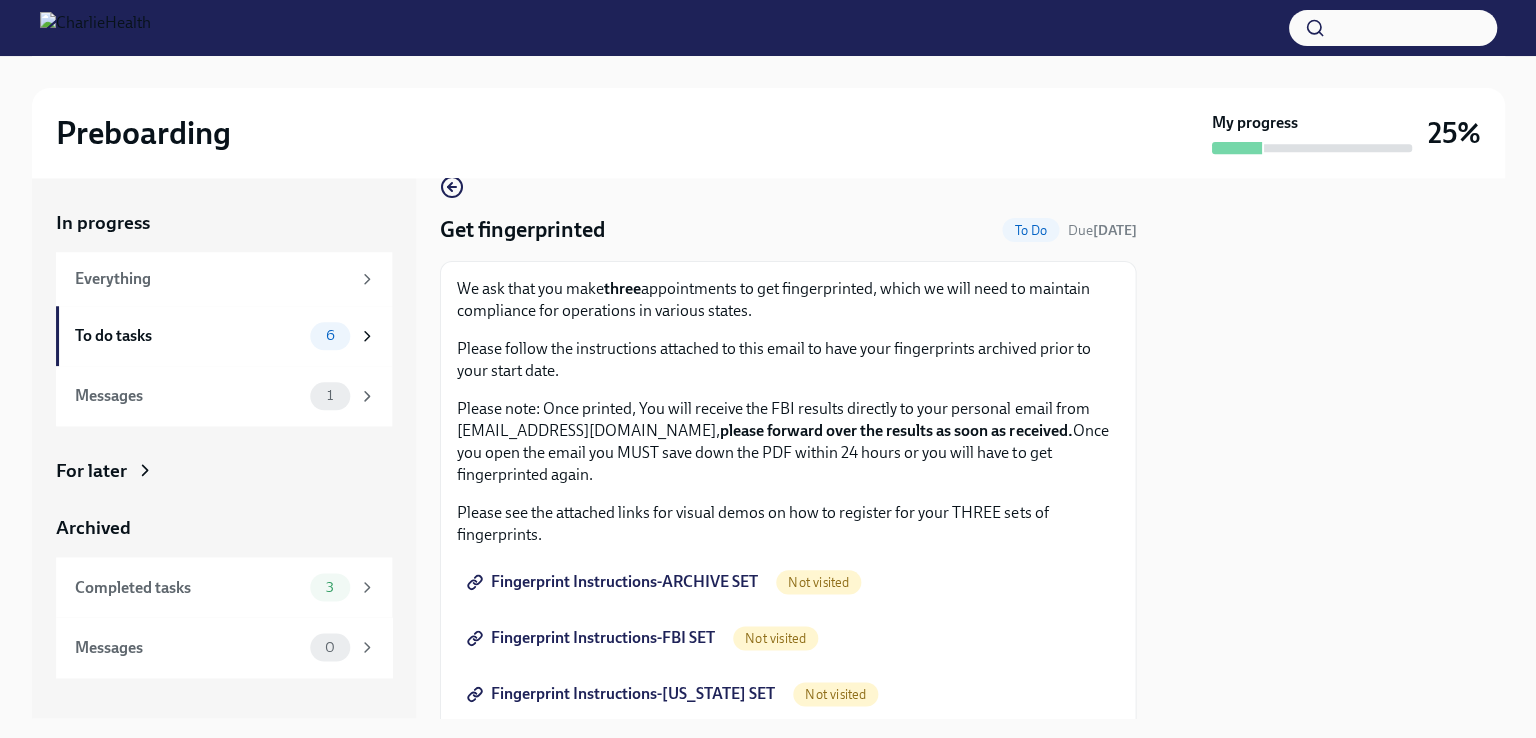 scroll, scrollTop: 0, scrollLeft: 0, axis: both 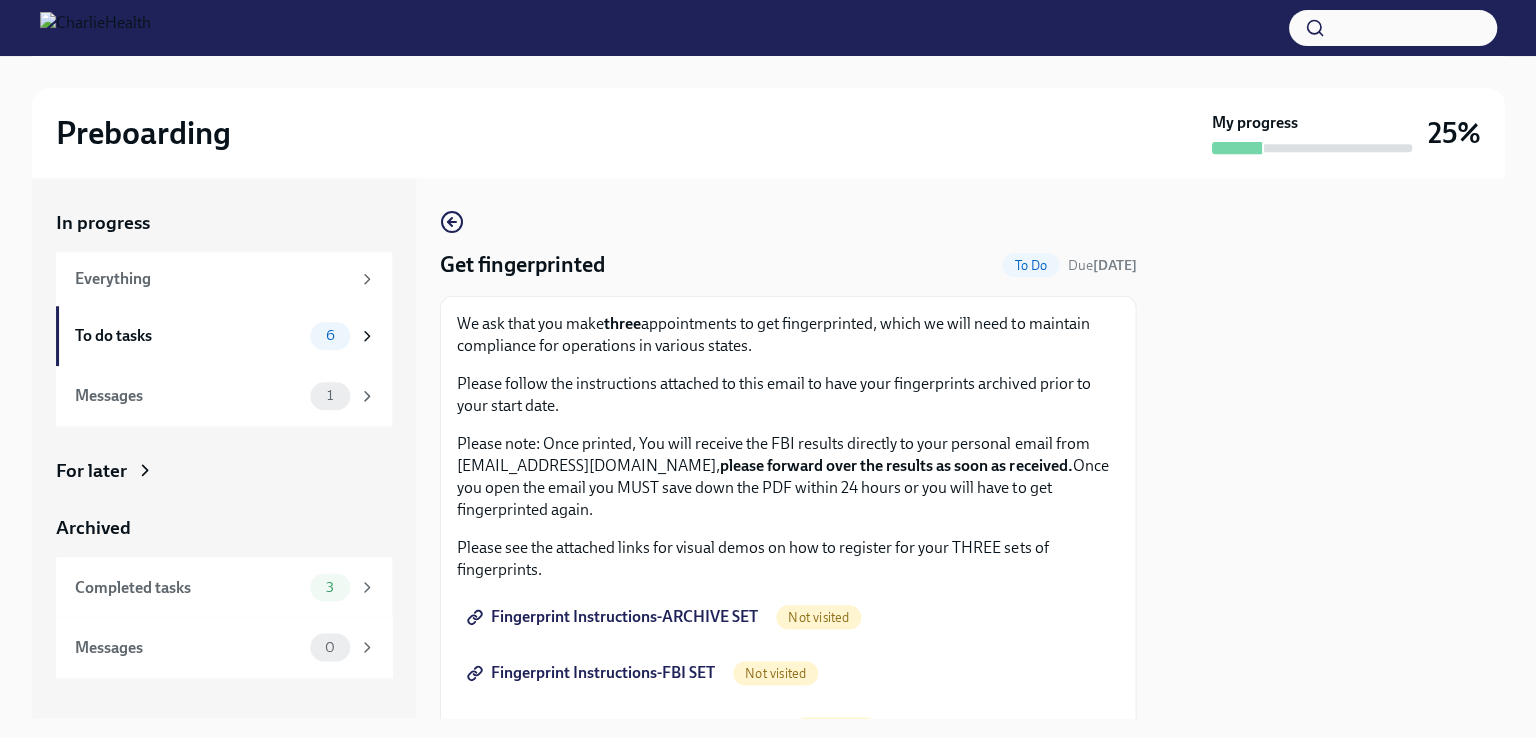 click on "To do tasks" at bounding box center (188, 336) 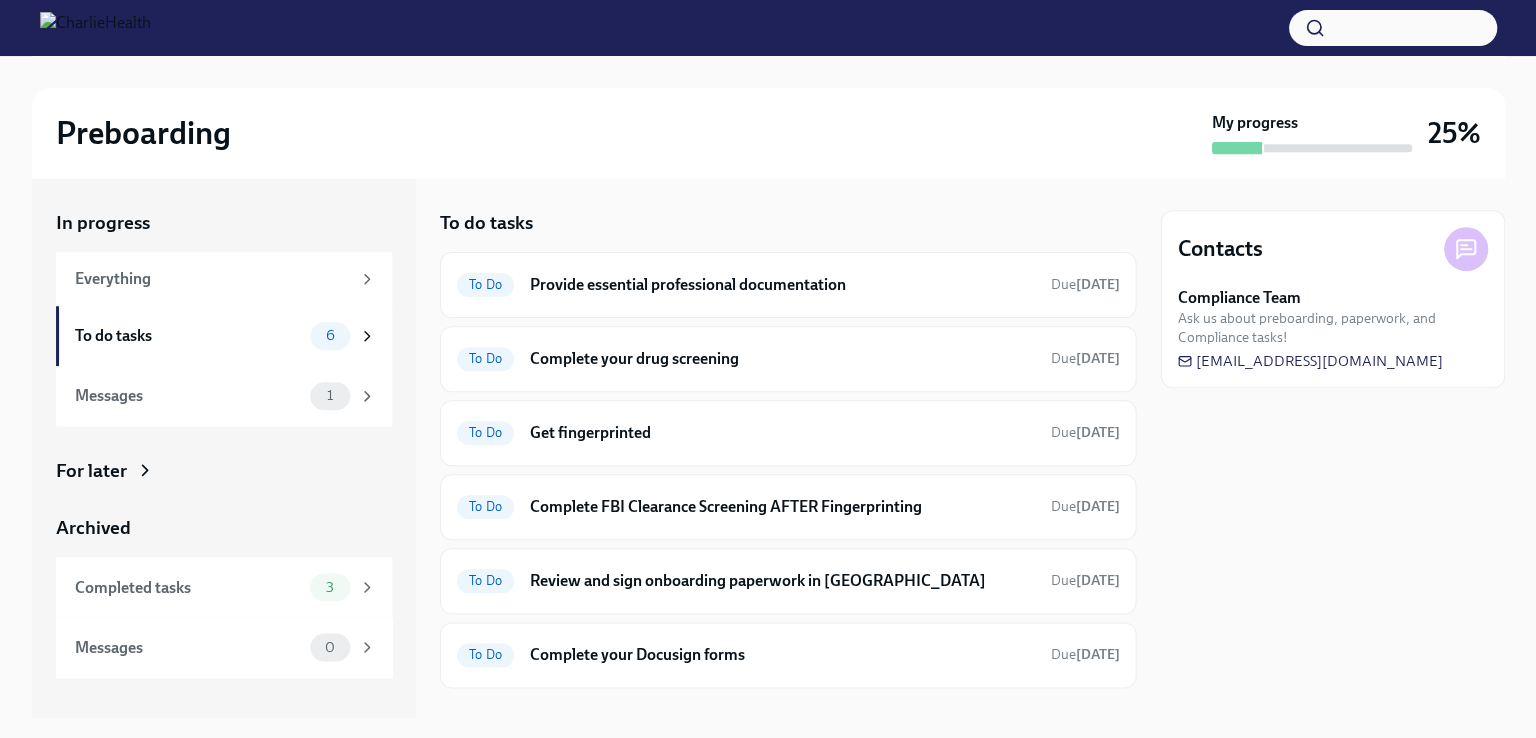 scroll, scrollTop: 31, scrollLeft: 0, axis: vertical 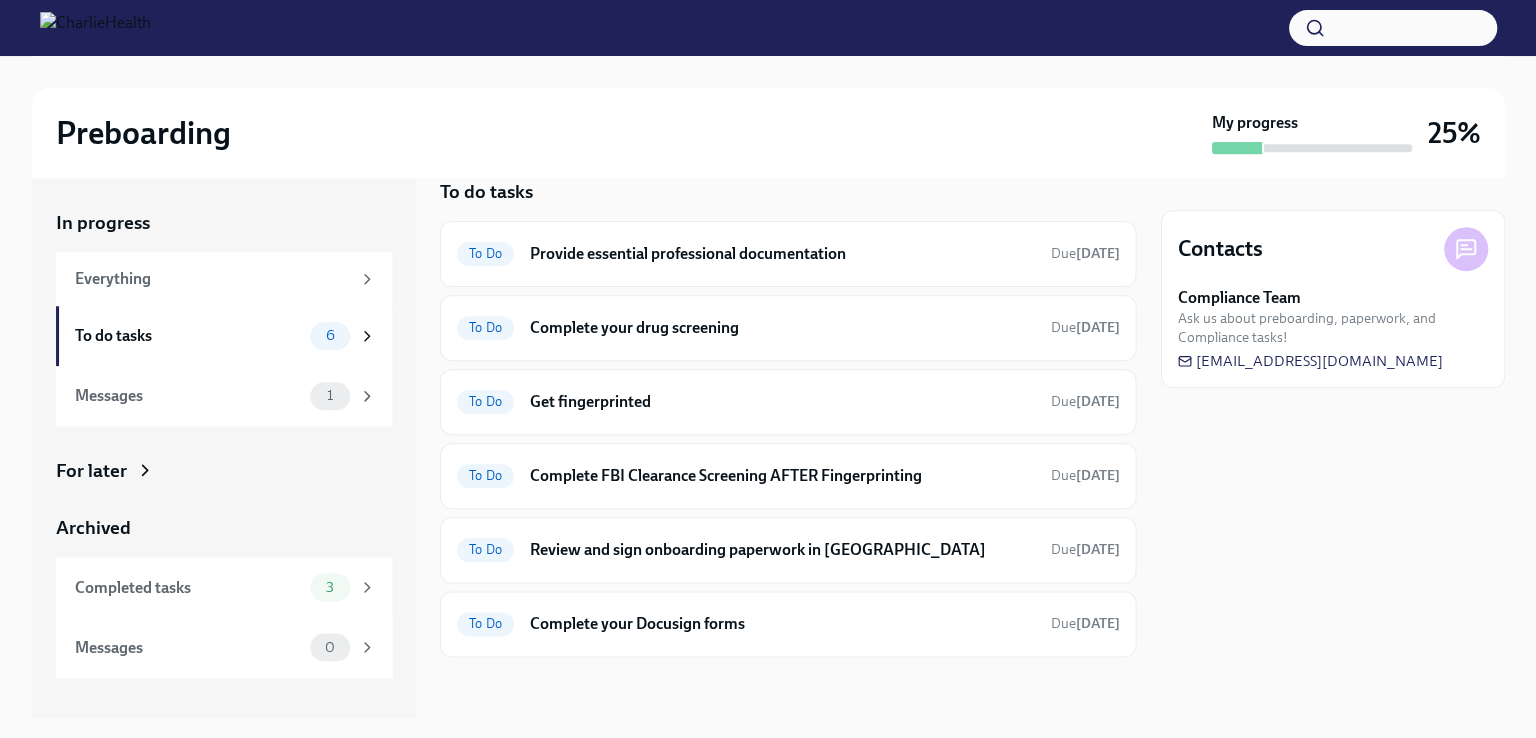 click on "To Do Review and sign onboarding paperwork in [GEOGRAPHIC_DATA] Due  [DATE]" at bounding box center (788, 550) 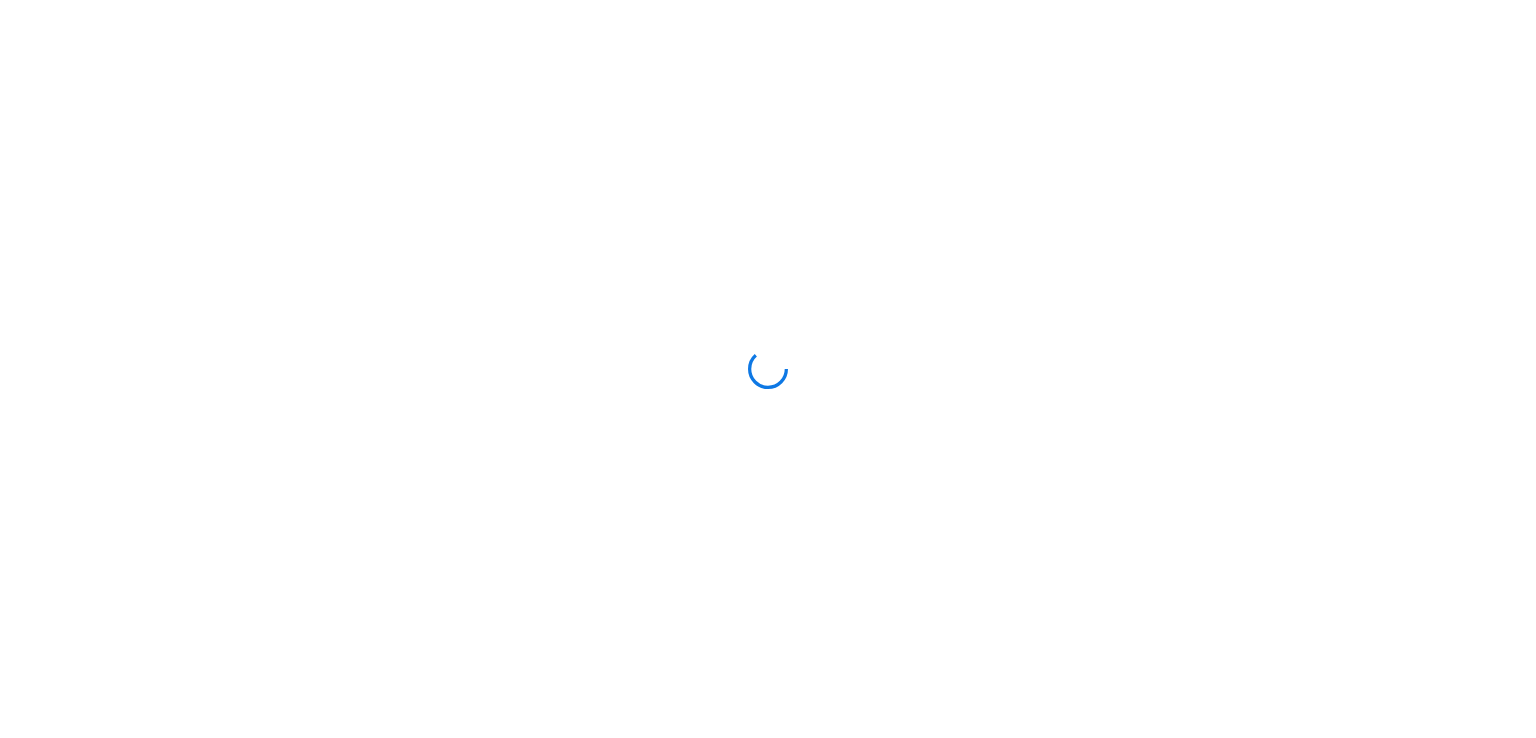 scroll, scrollTop: 0, scrollLeft: 0, axis: both 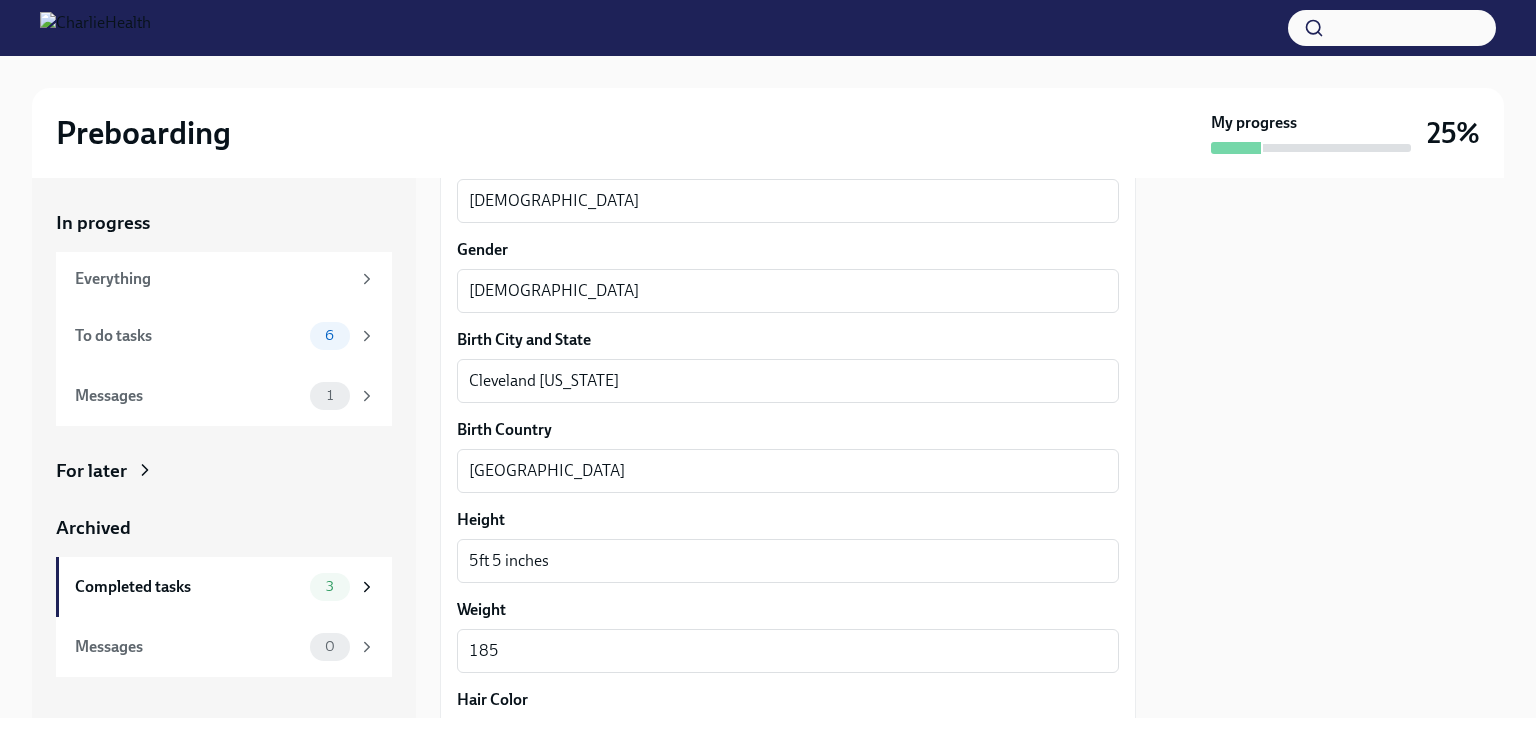 click on "To do tasks" at bounding box center (188, 336) 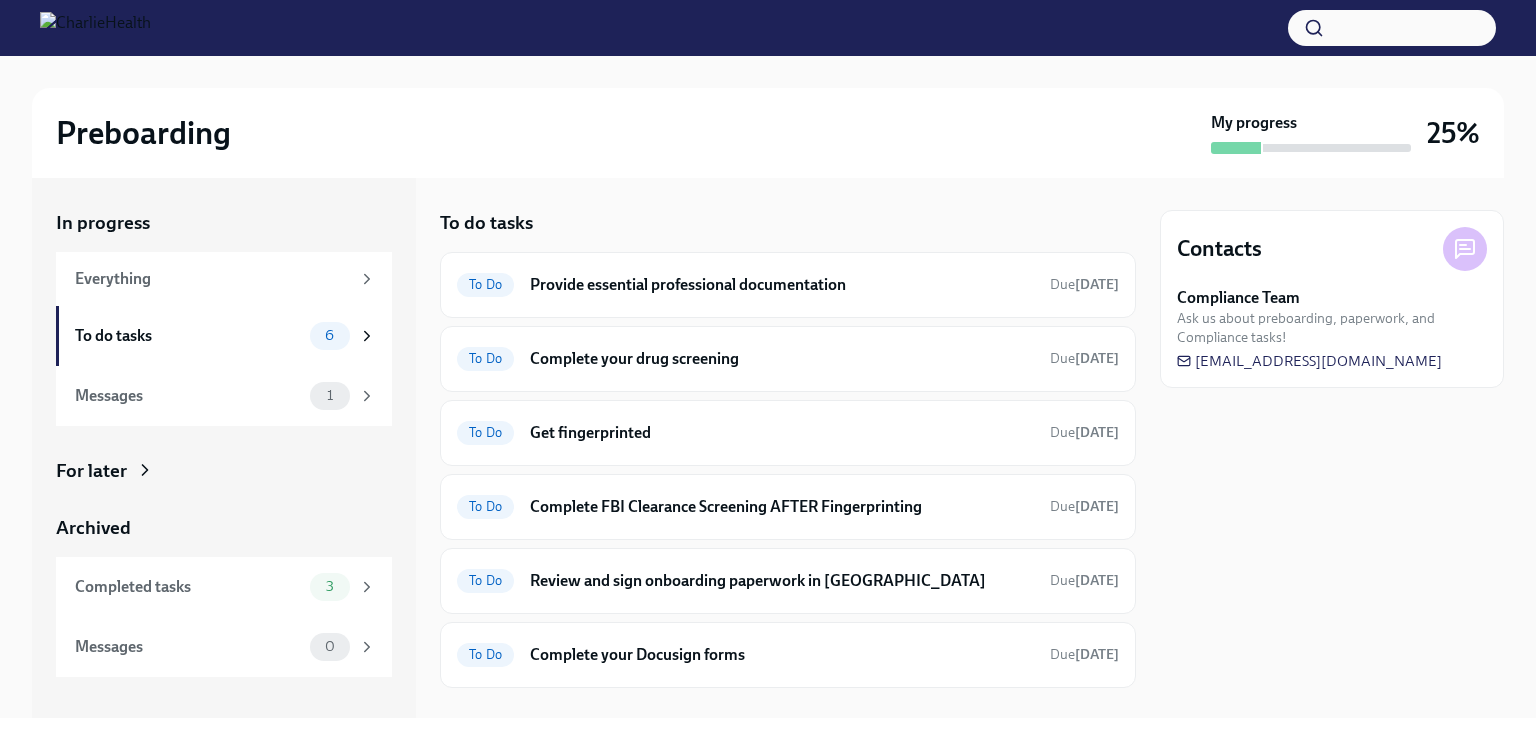 scroll, scrollTop: 31, scrollLeft: 0, axis: vertical 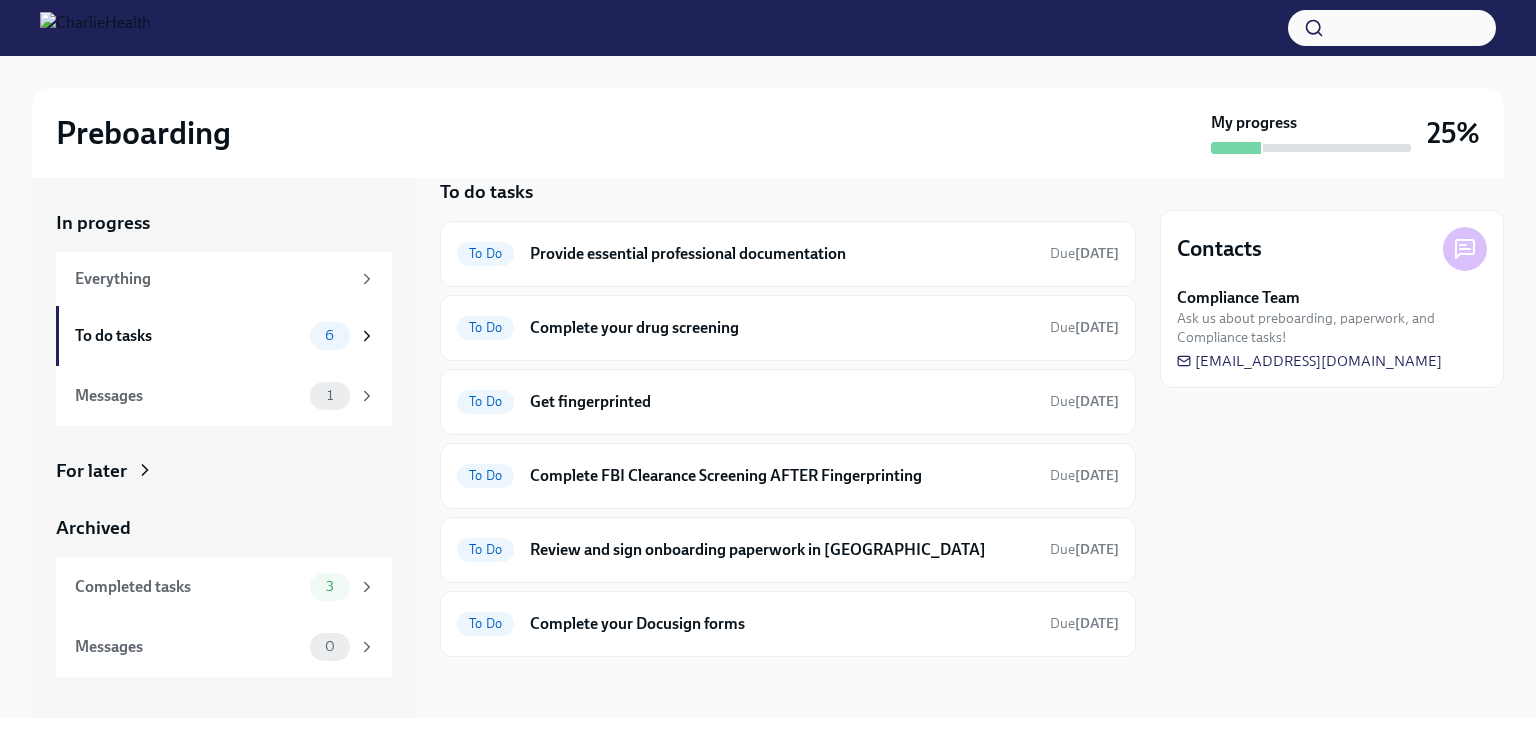 click on "To Do Review and sign onboarding paperwork in [GEOGRAPHIC_DATA] Due  [DATE]" at bounding box center (788, 550) 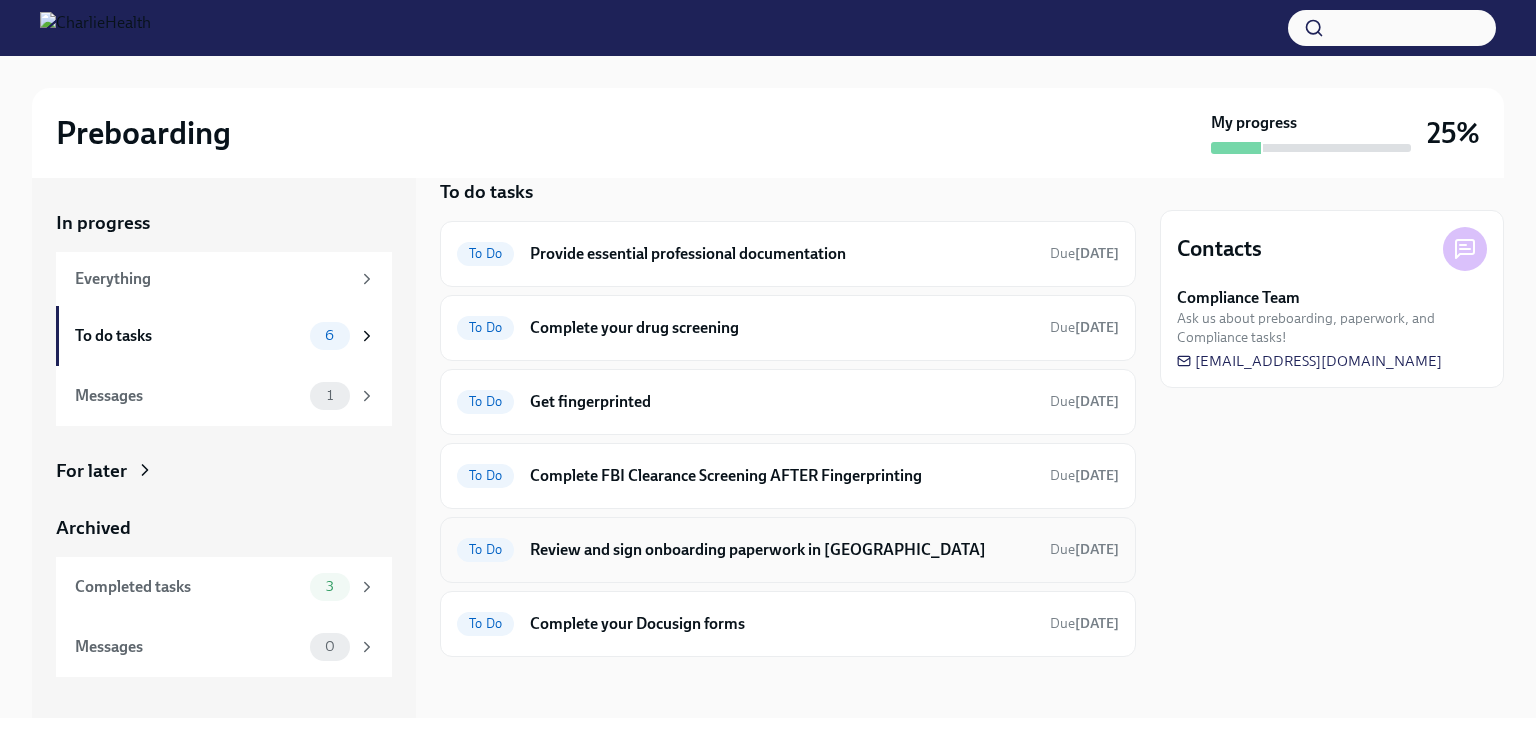 click on "To Do" at bounding box center [485, 550] 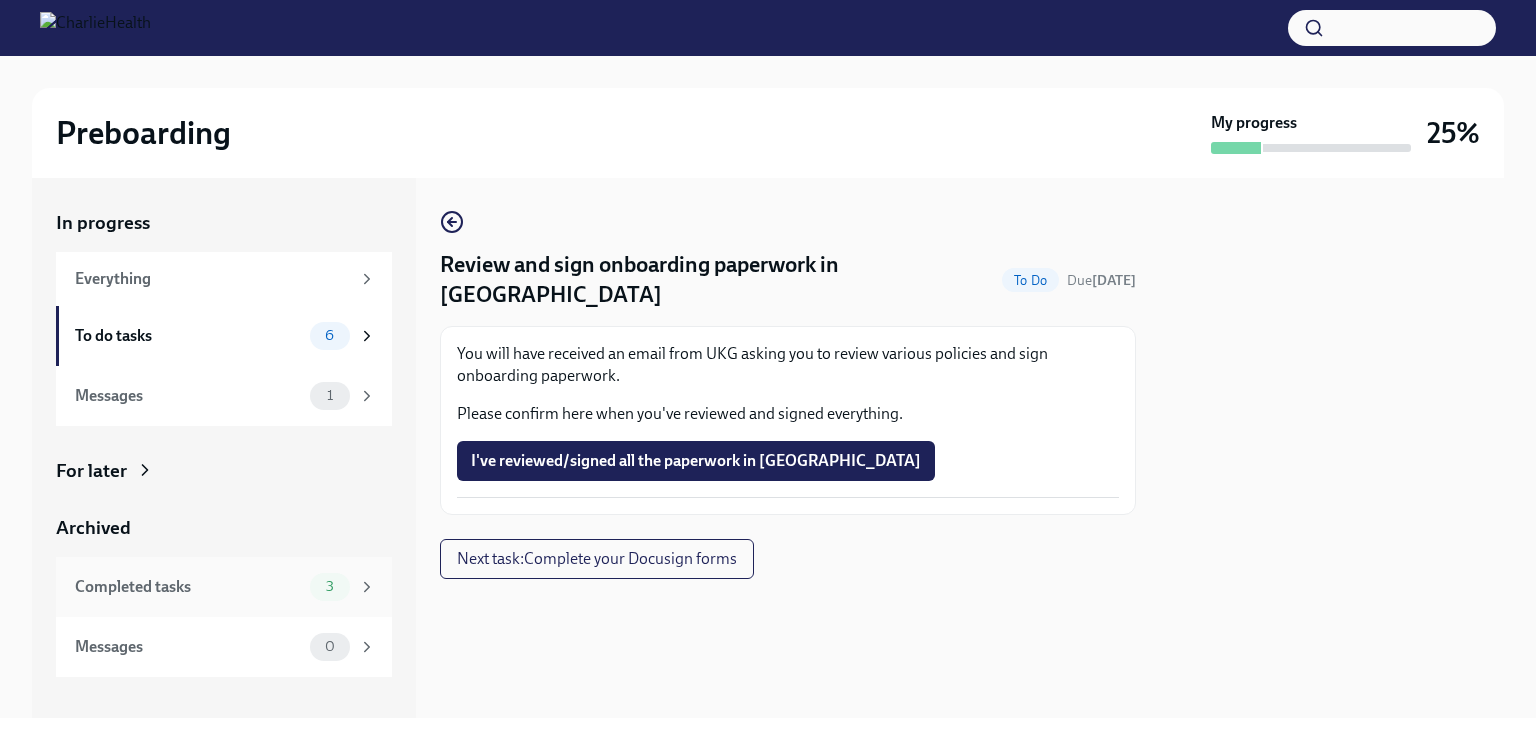 click on "Completed tasks" at bounding box center [188, 587] 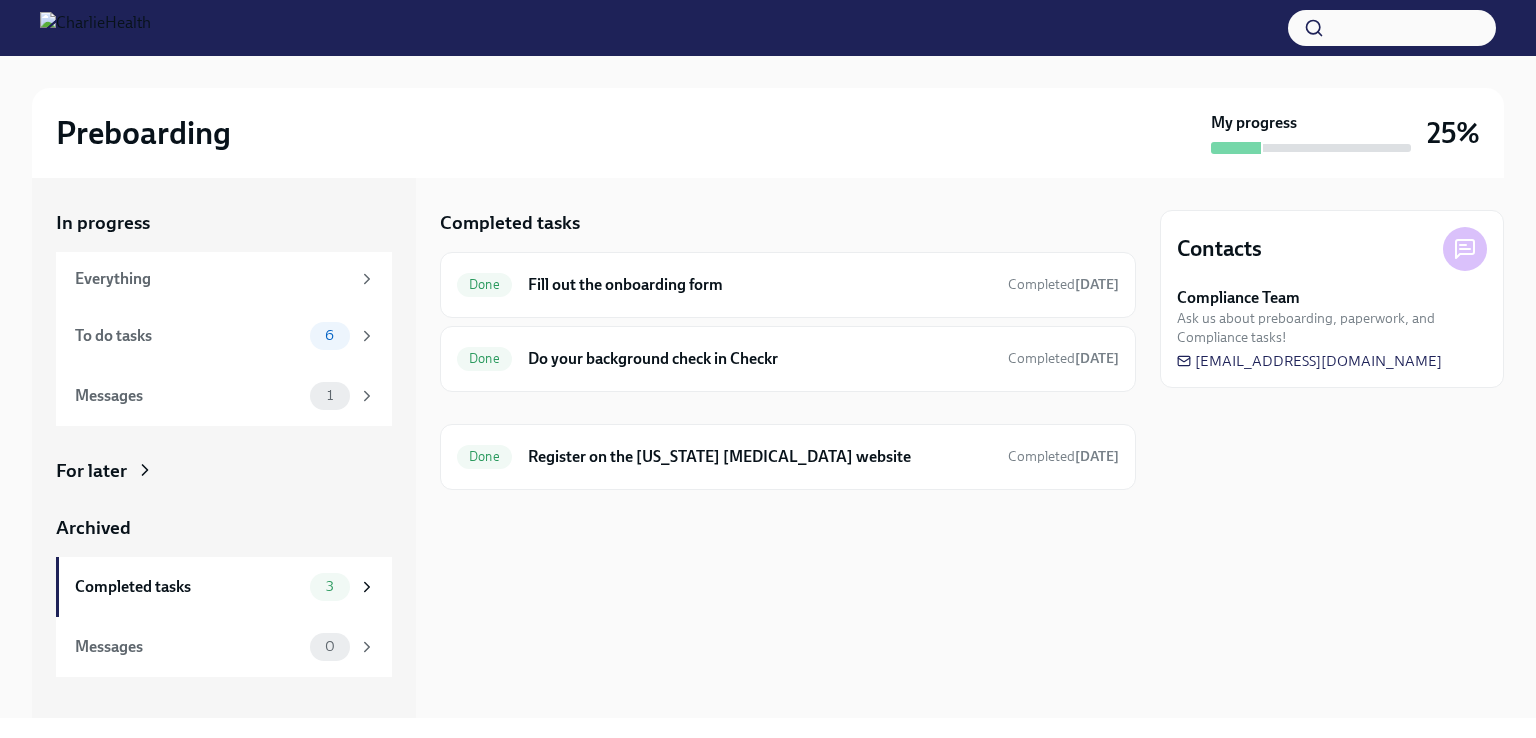 click on "Fill out the onboarding form" at bounding box center (760, 285) 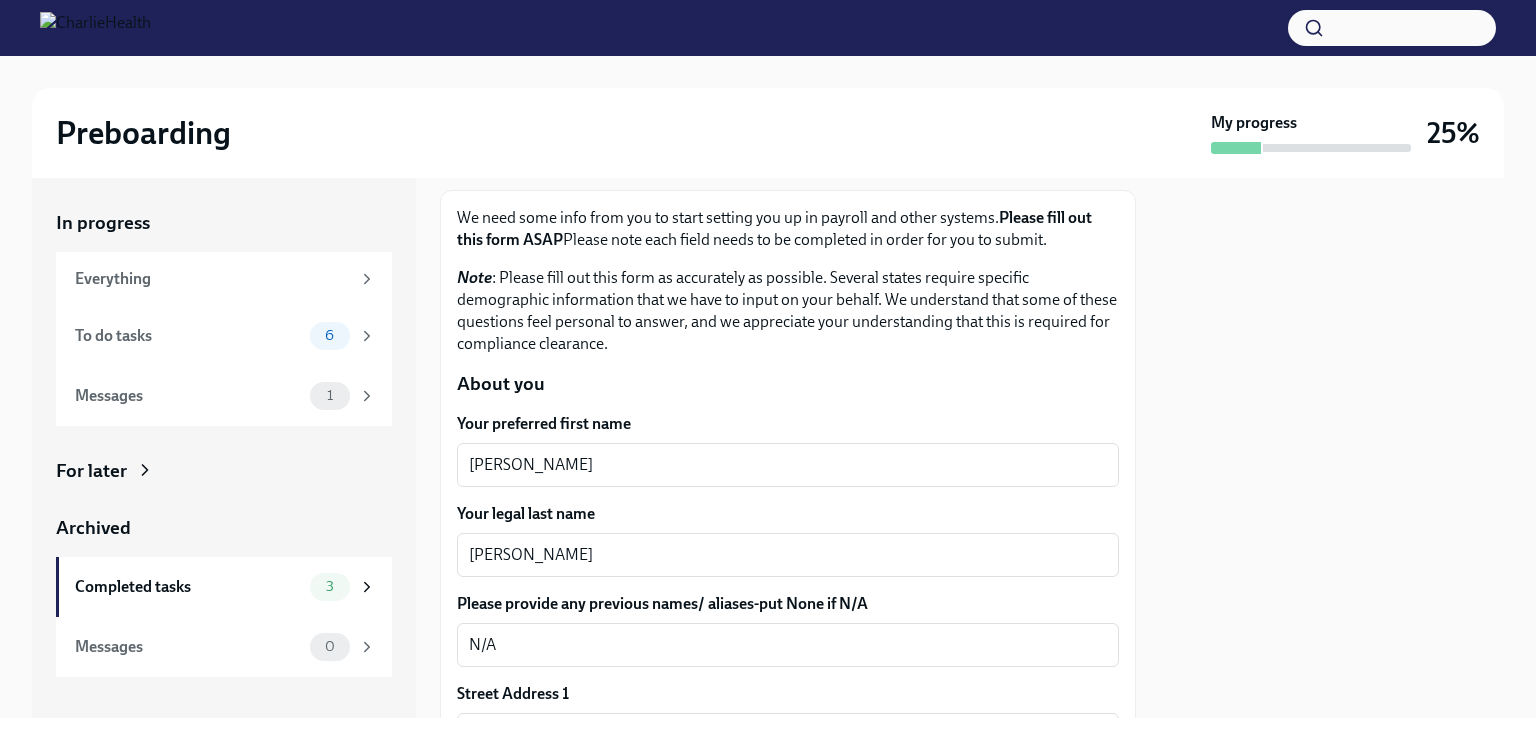 scroll, scrollTop: 0, scrollLeft: 0, axis: both 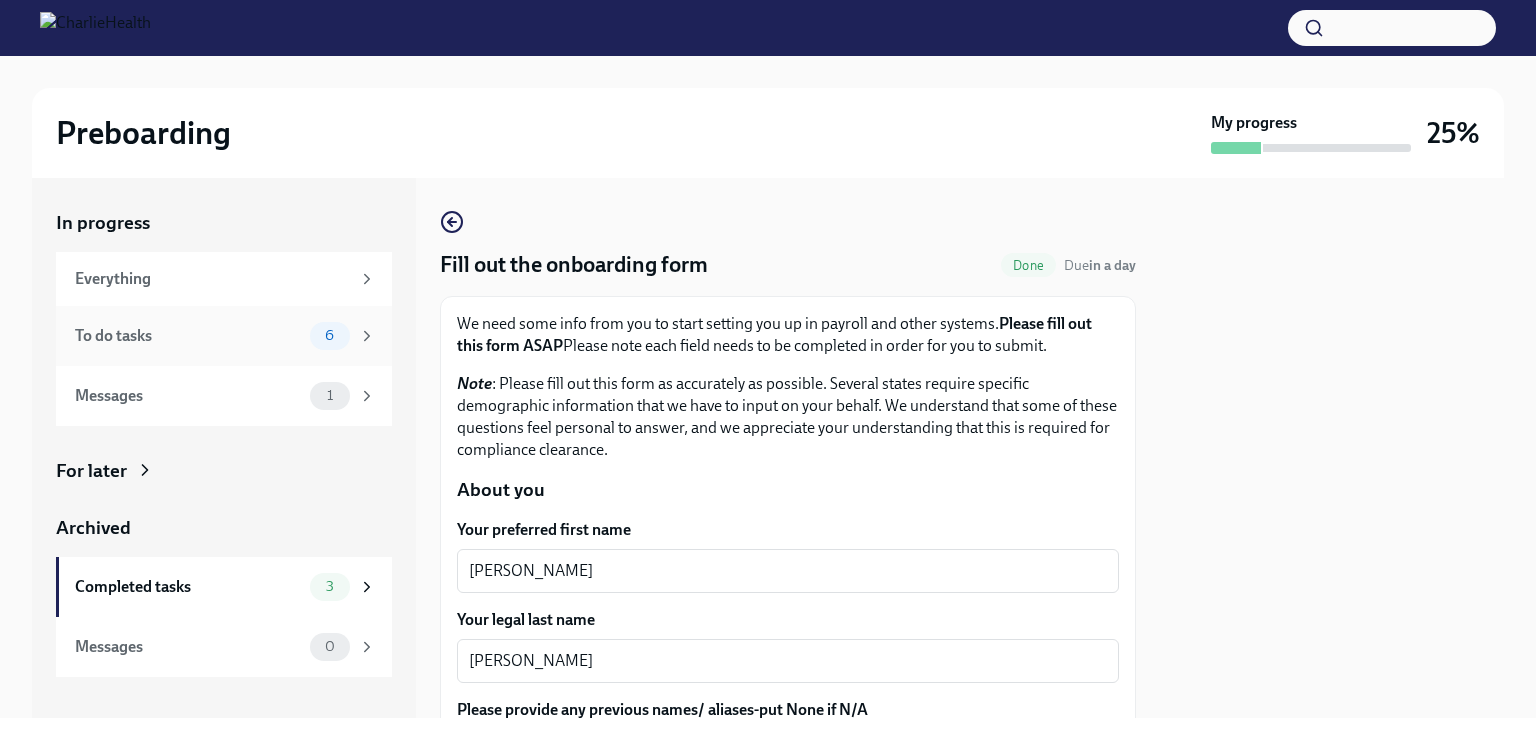 click on "To do tasks 6" at bounding box center (224, 336) 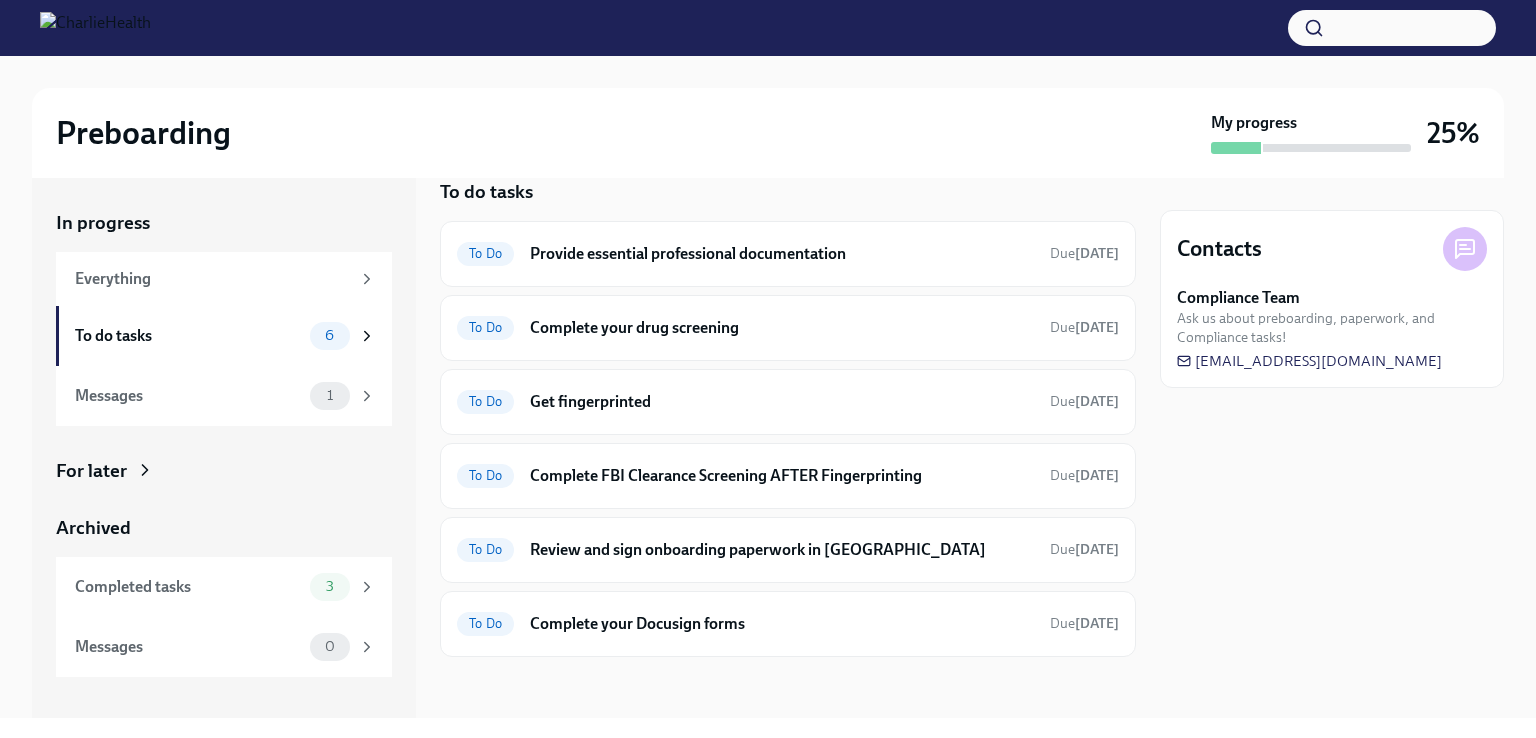 scroll, scrollTop: 0, scrollLeft: 0, axis: both 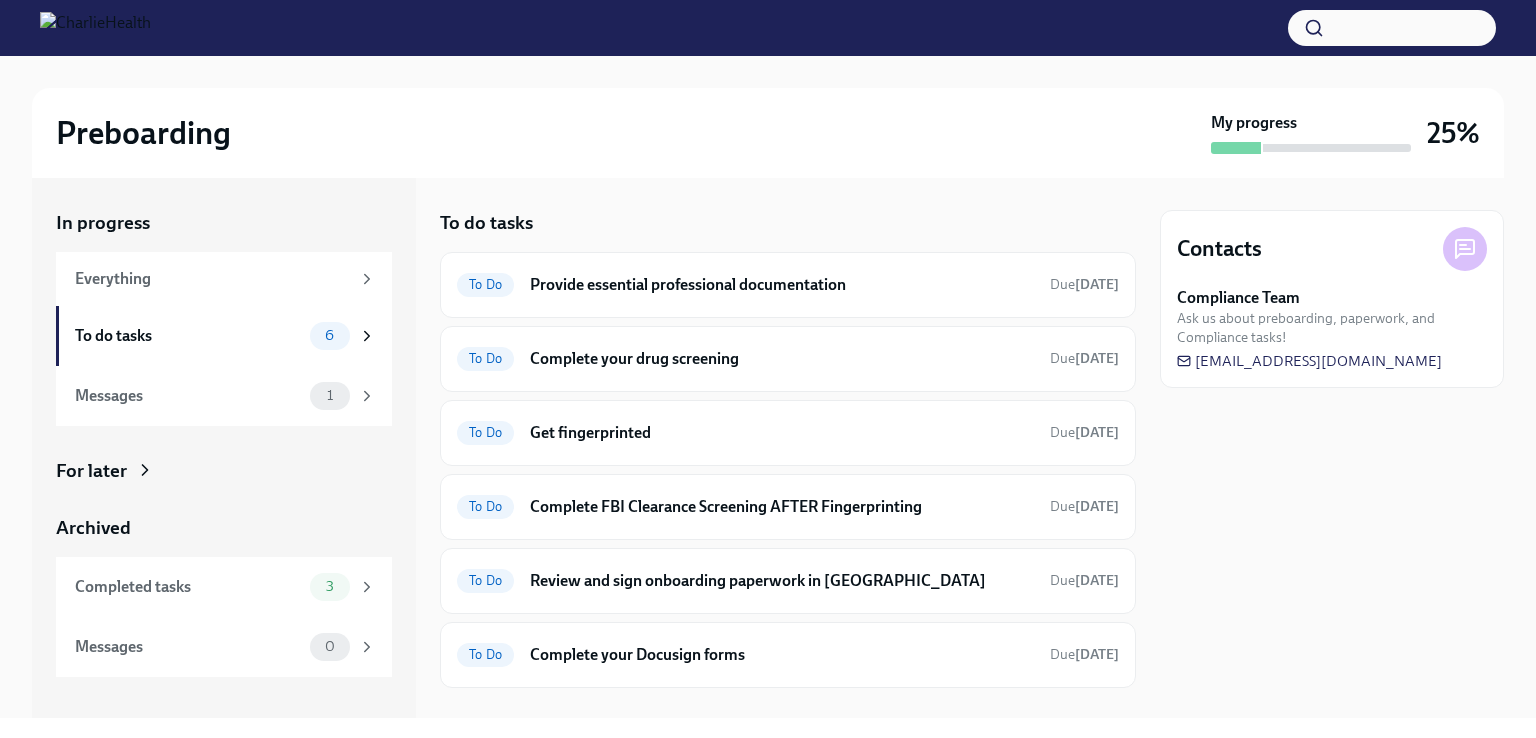 click on "To Do Provide essential professional documentation Due  in 5 days" at bounding box center (788, 285) 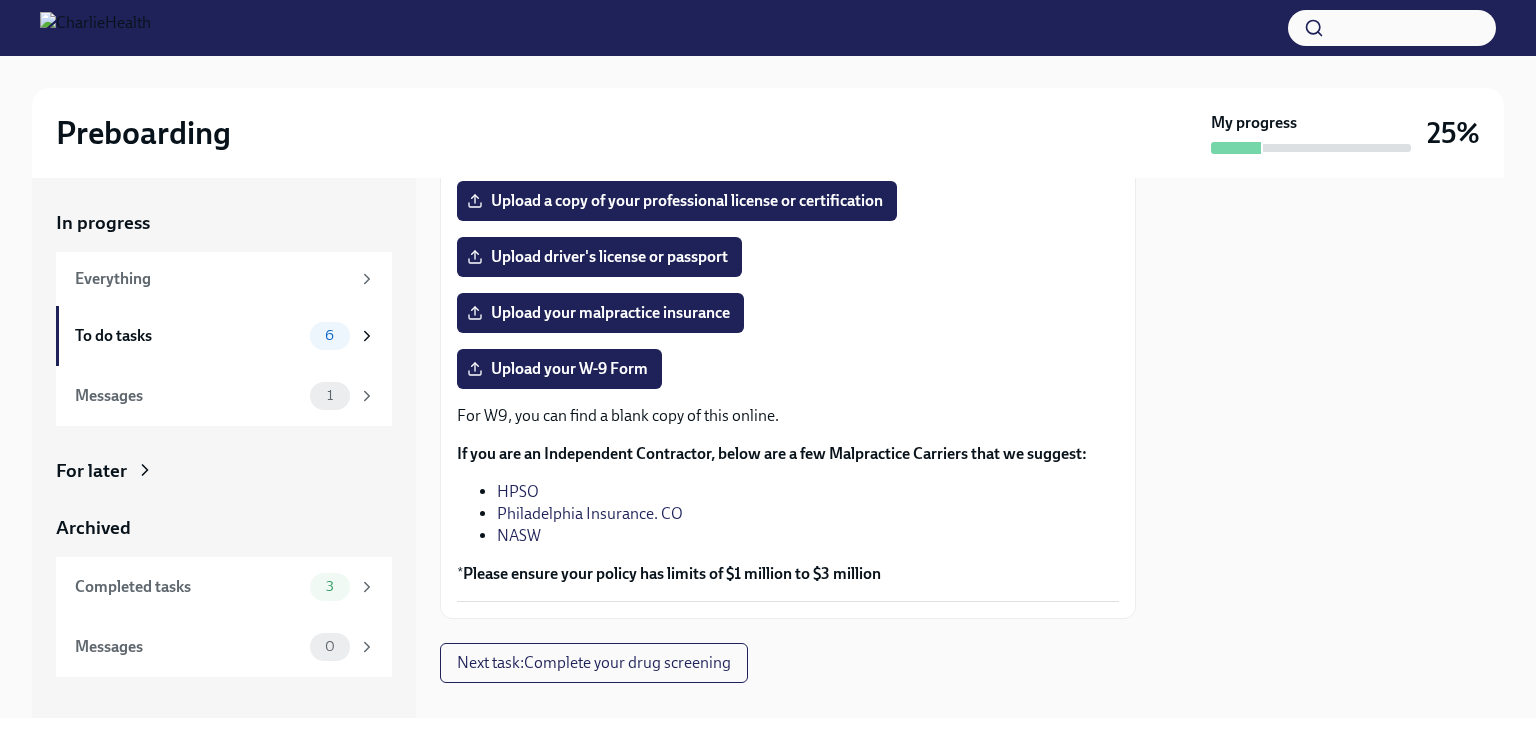 scroll, scrollTop: 448, scrollLeft: 0, axis: vertical 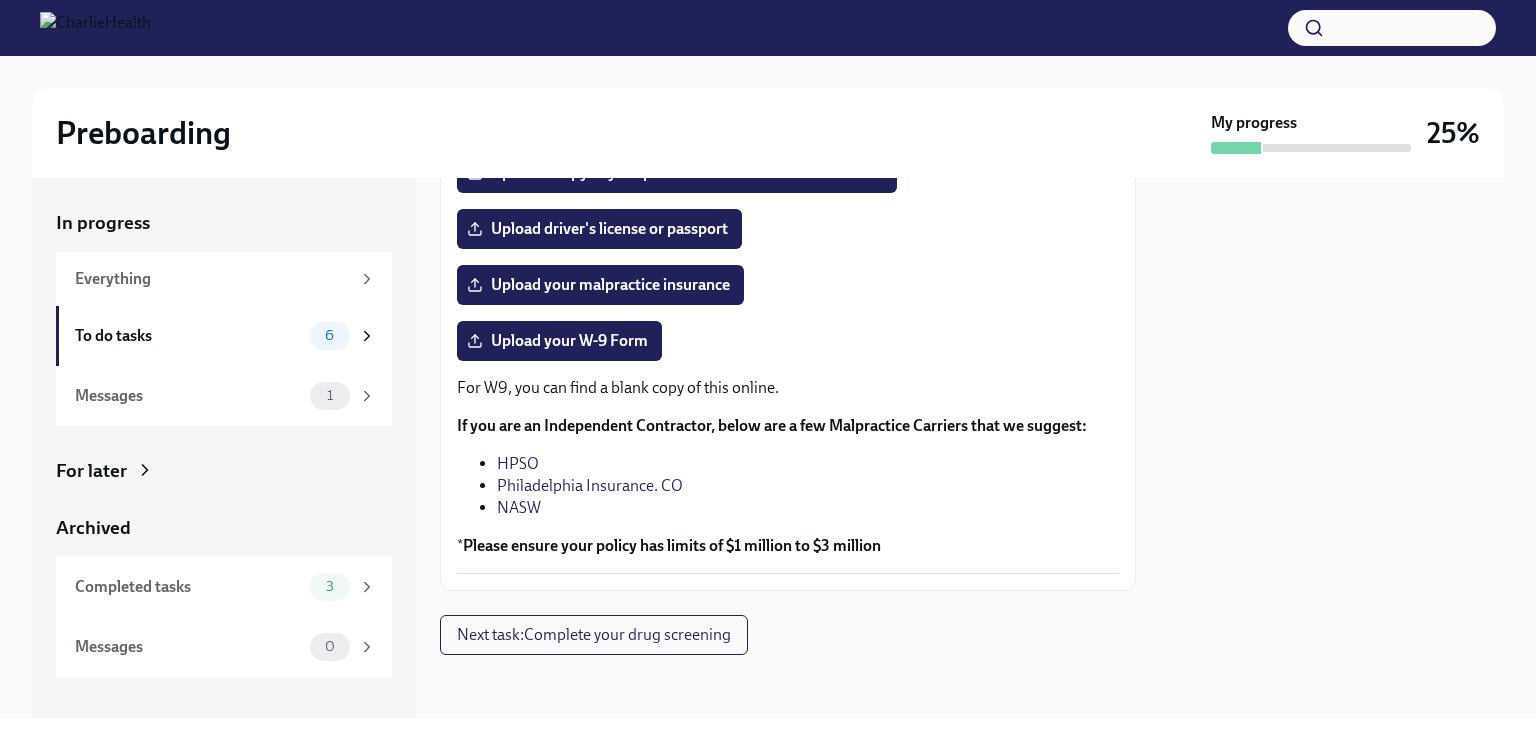click on "To do tasks" at bounding box center [188, 336] 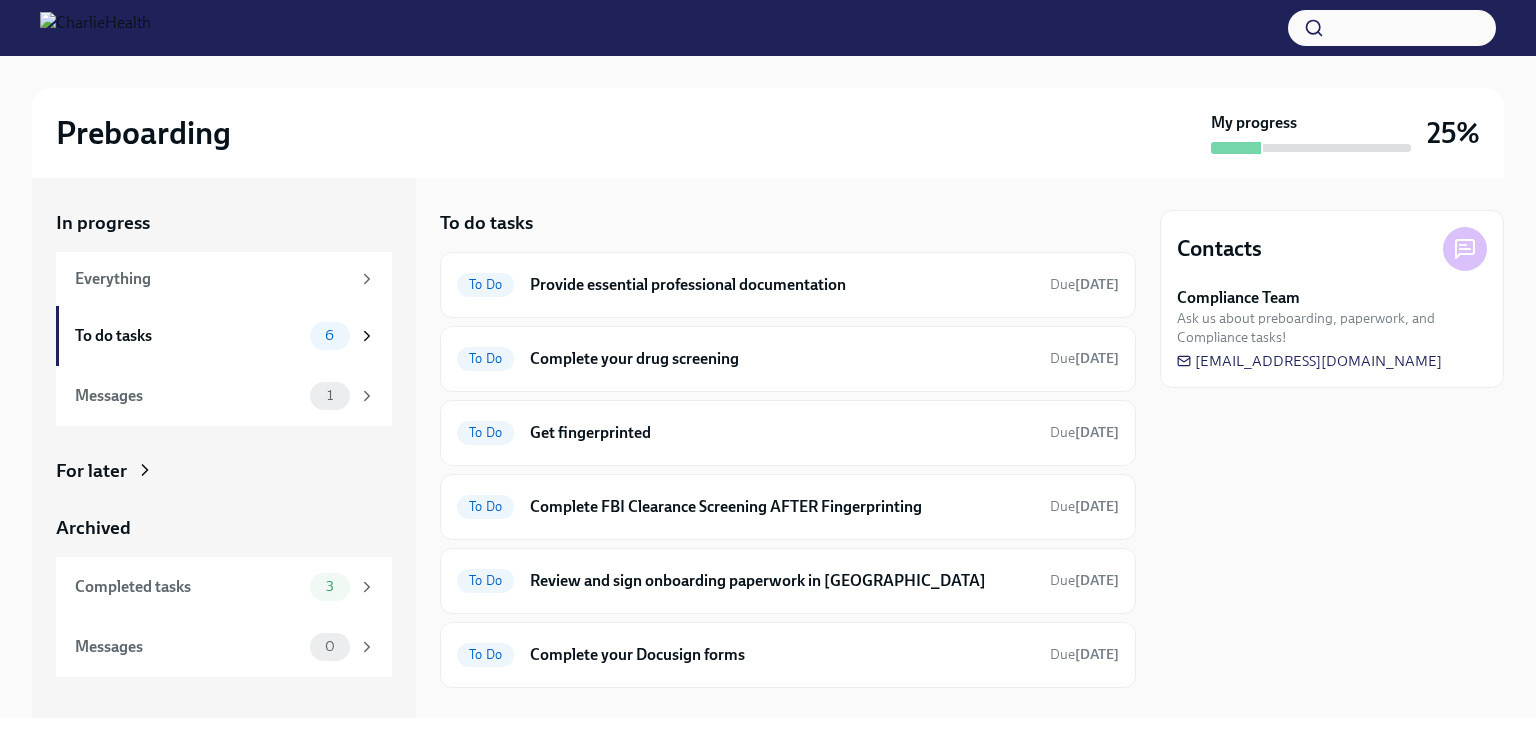 click on "Get fingerprinted" at bounding box center [782, 433] 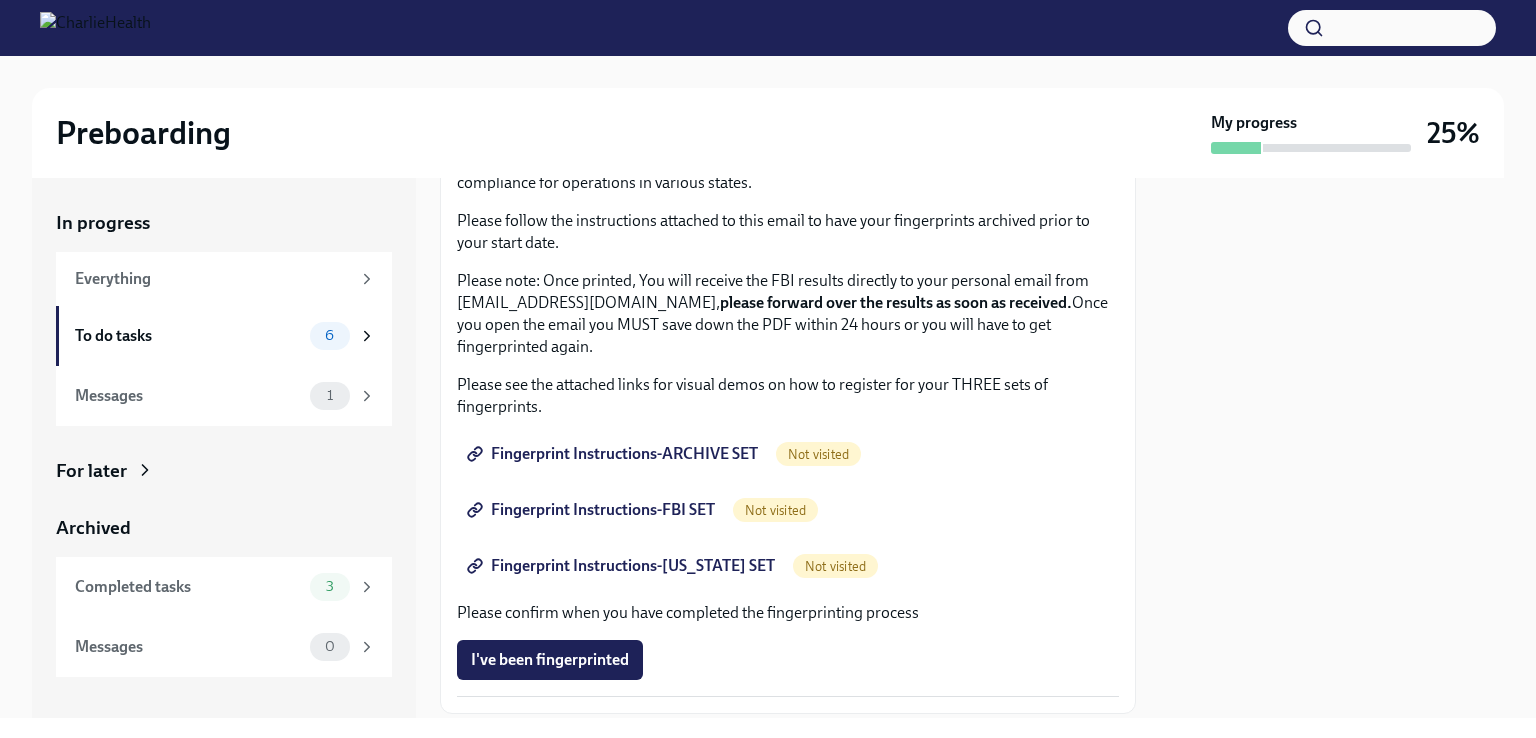 scroll, scrollTop: 169, scrollLeft: 0, axis: vertical 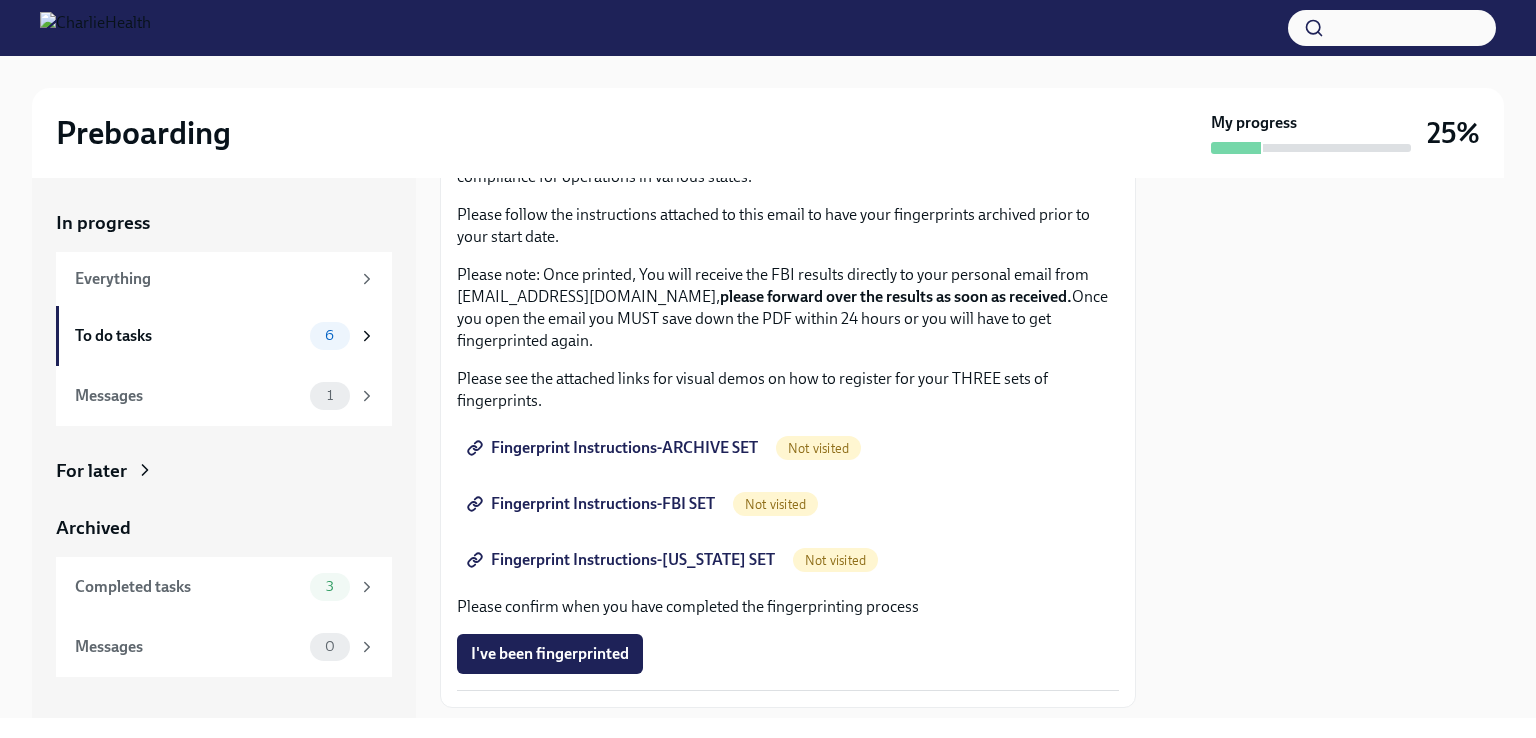 click on "Fingerprint Instructions-ARCHIVE SET" at bounding box center [614, 448] 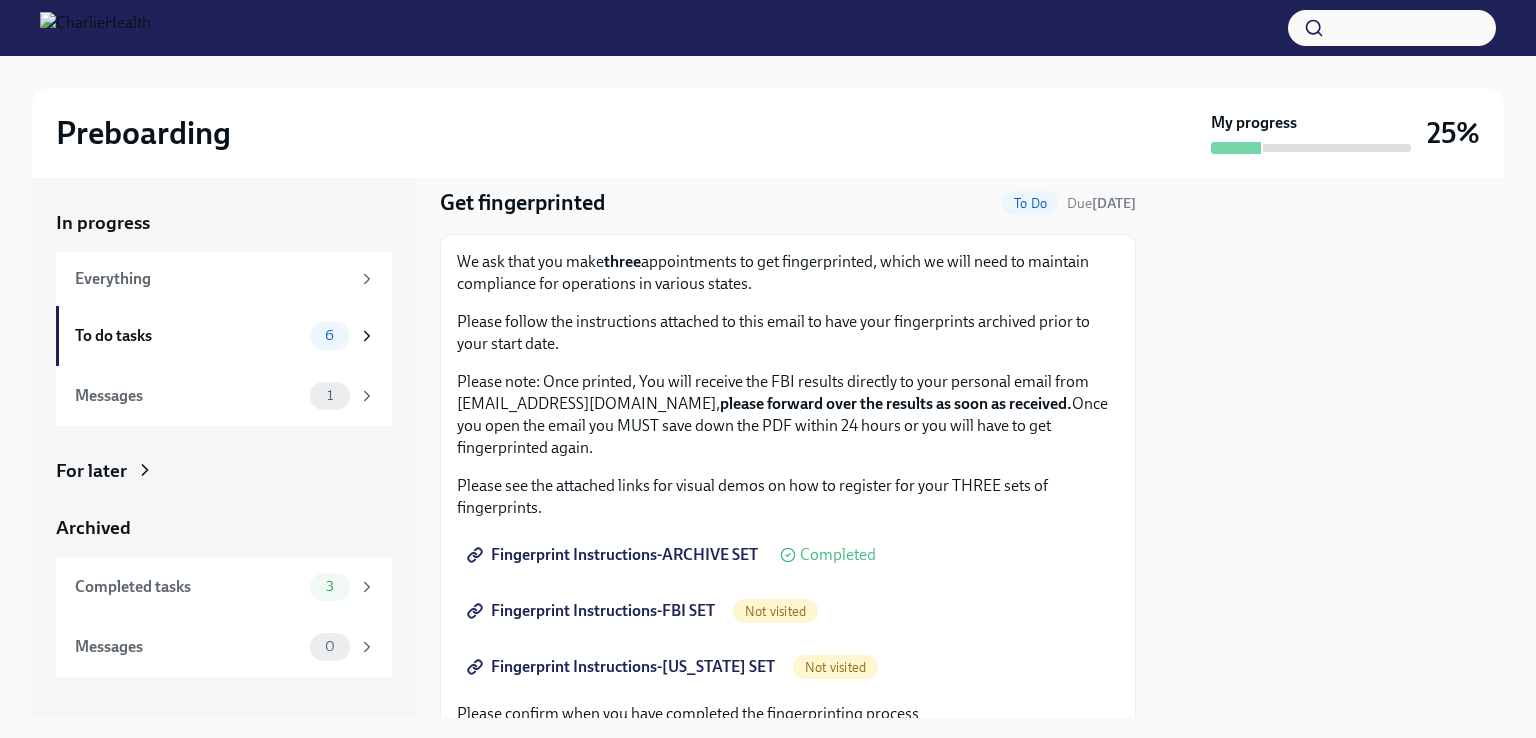 scroll, scrollTop: 0, scrollLeft: 0, axis: both 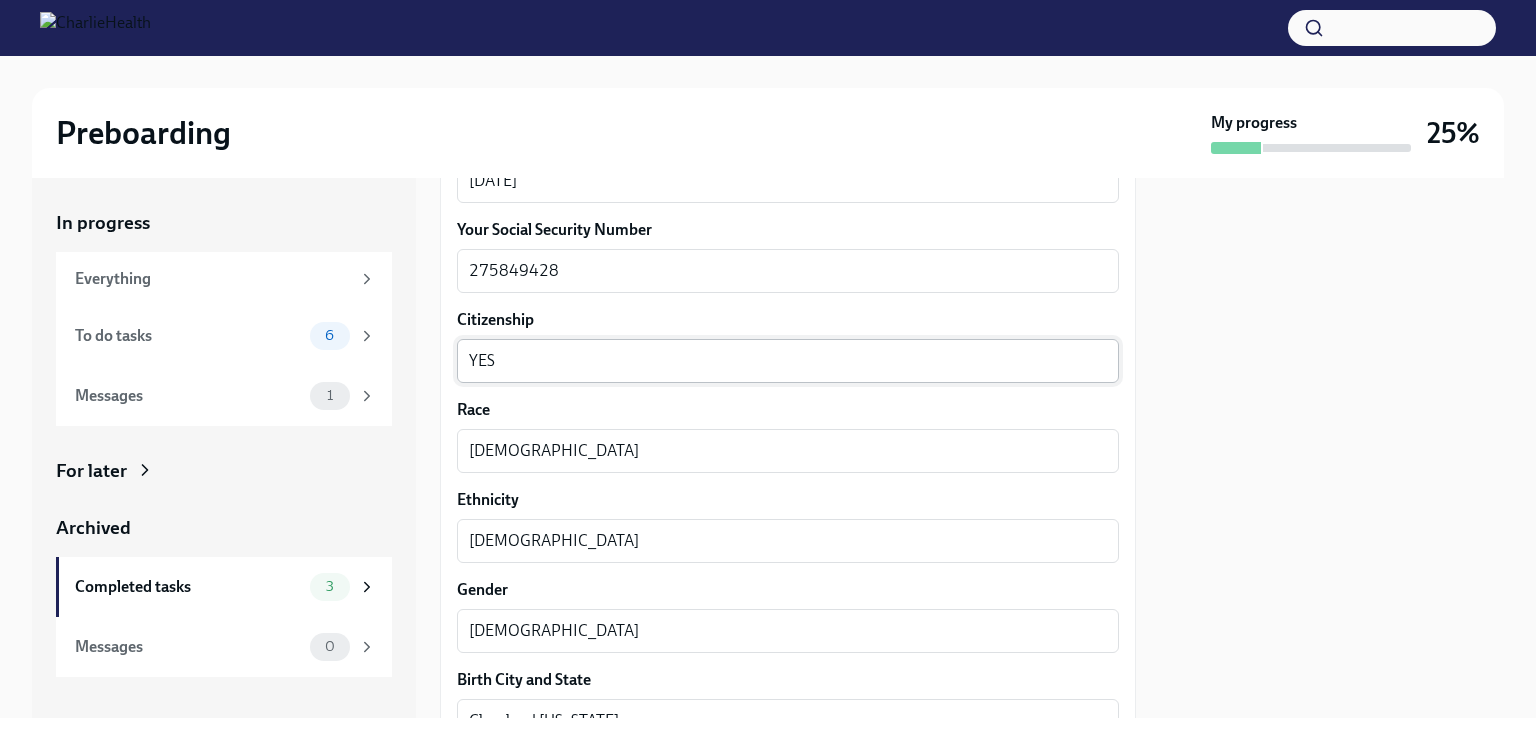 click on "YES" at bounding box center (788, 361) 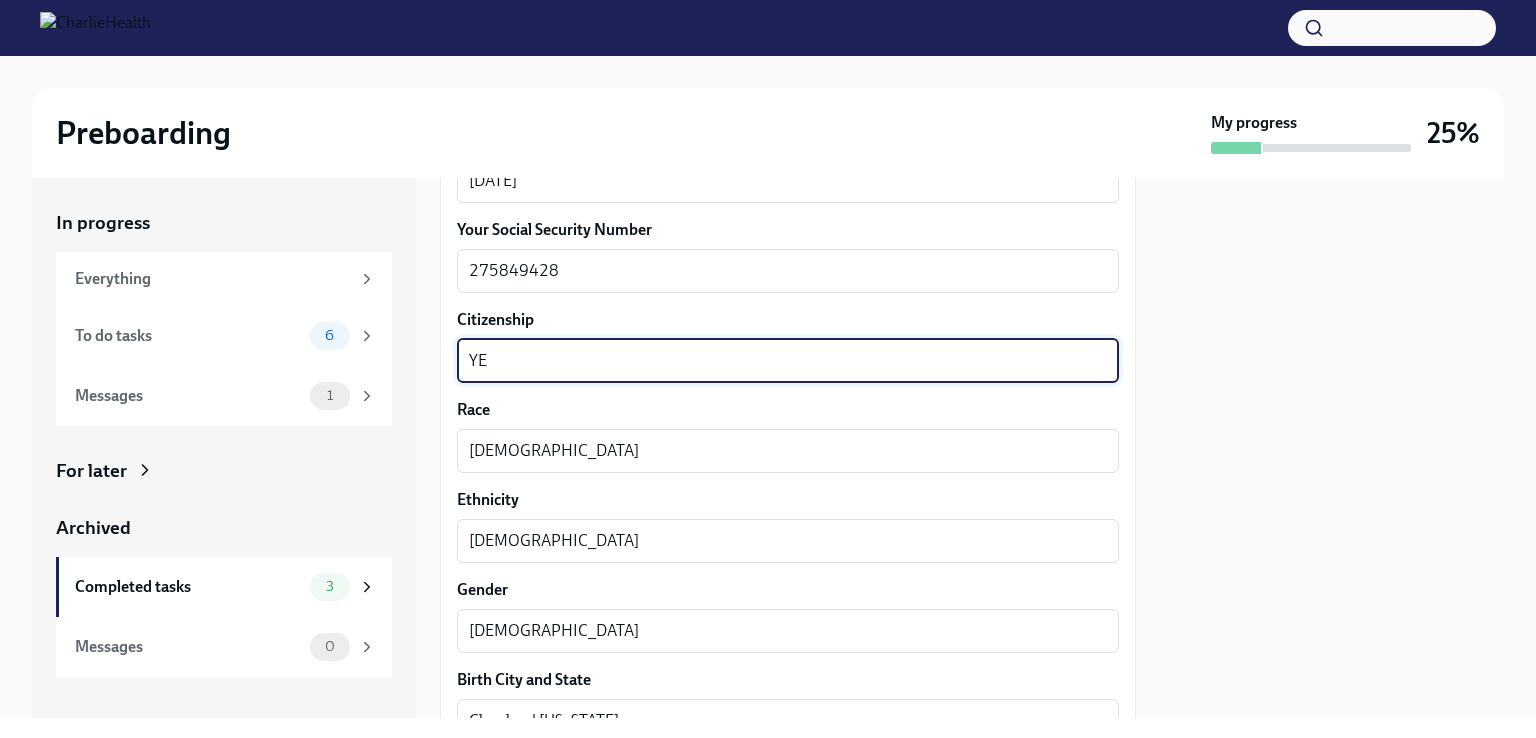 type on "Y" 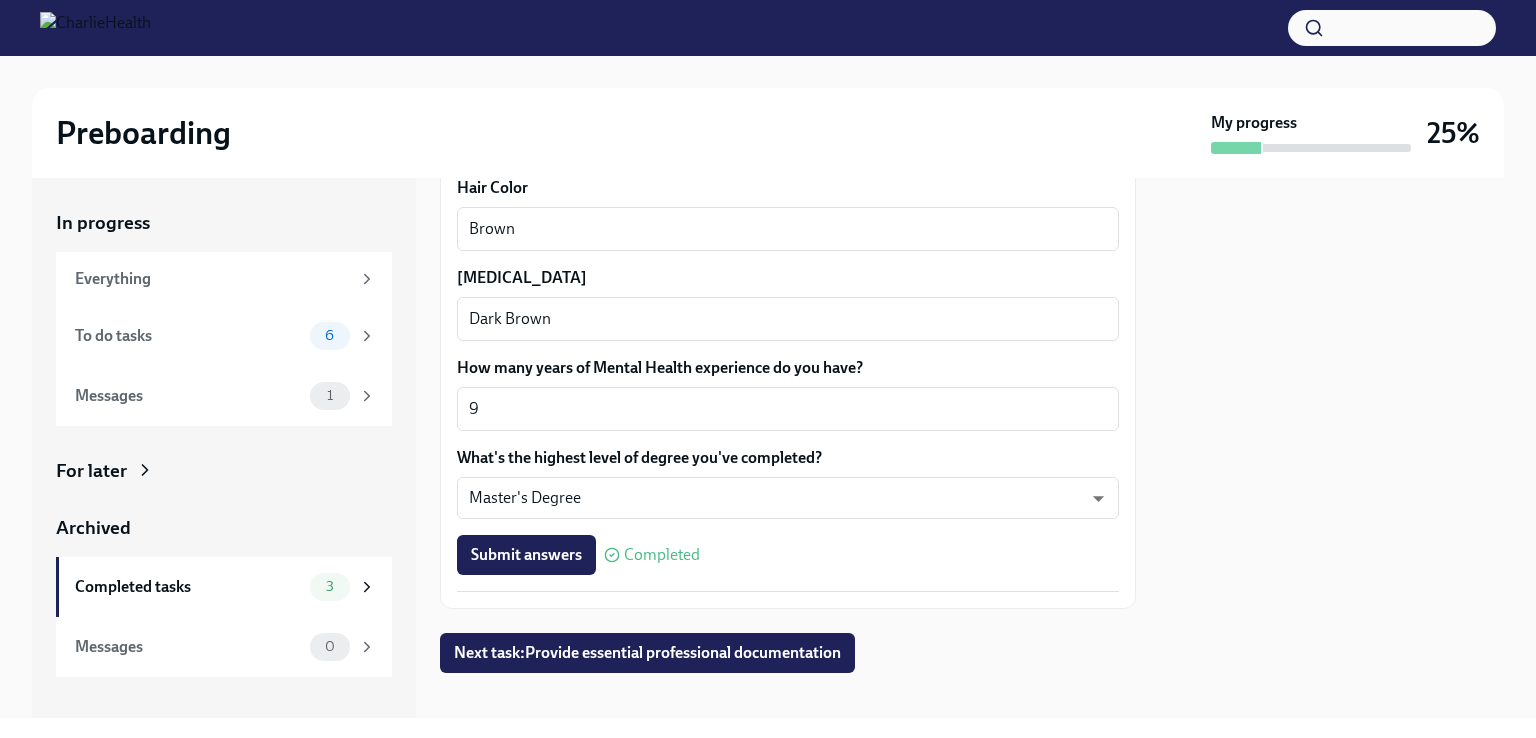 scroll, scrollTop: 1870, scrollLeft: 0, axis: vertical 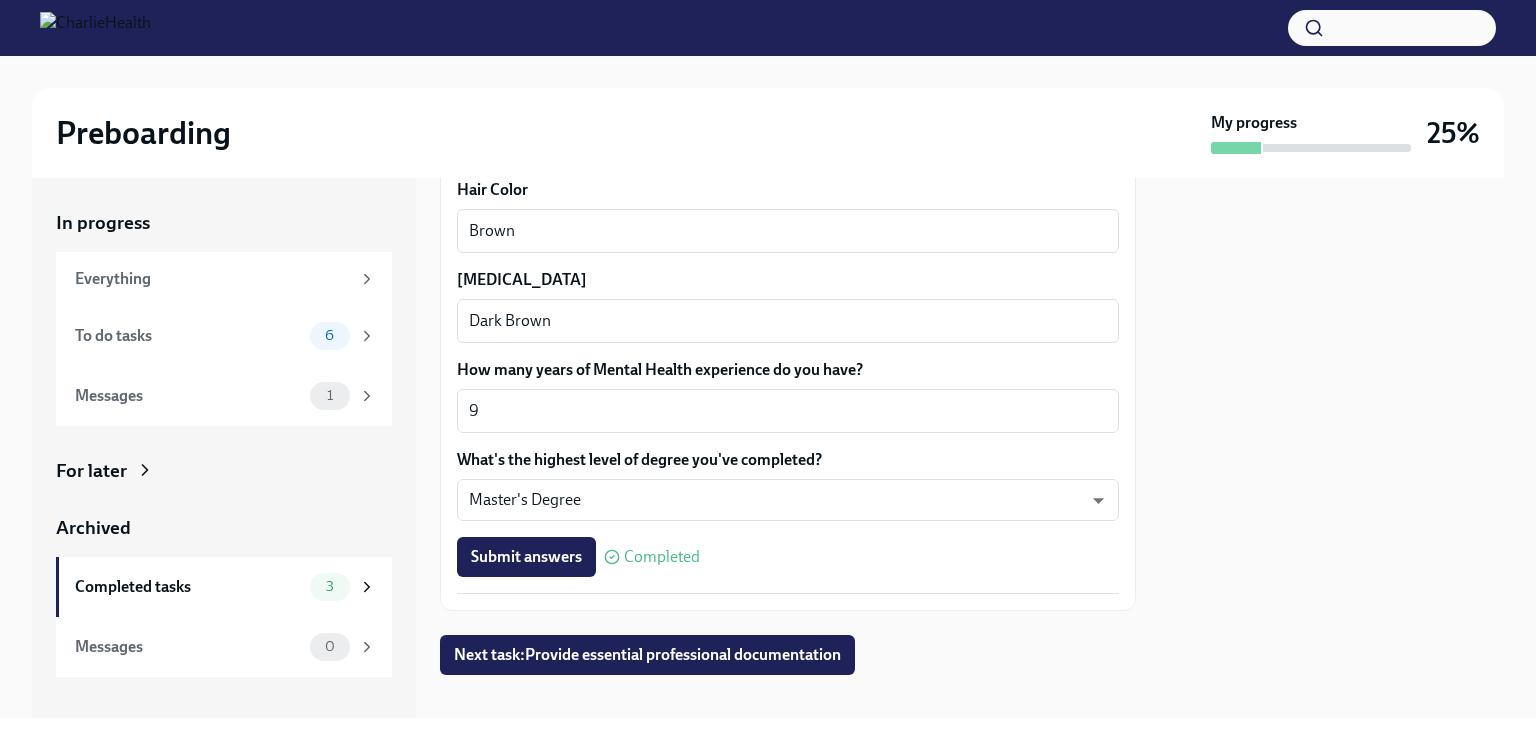 type on "U.S." 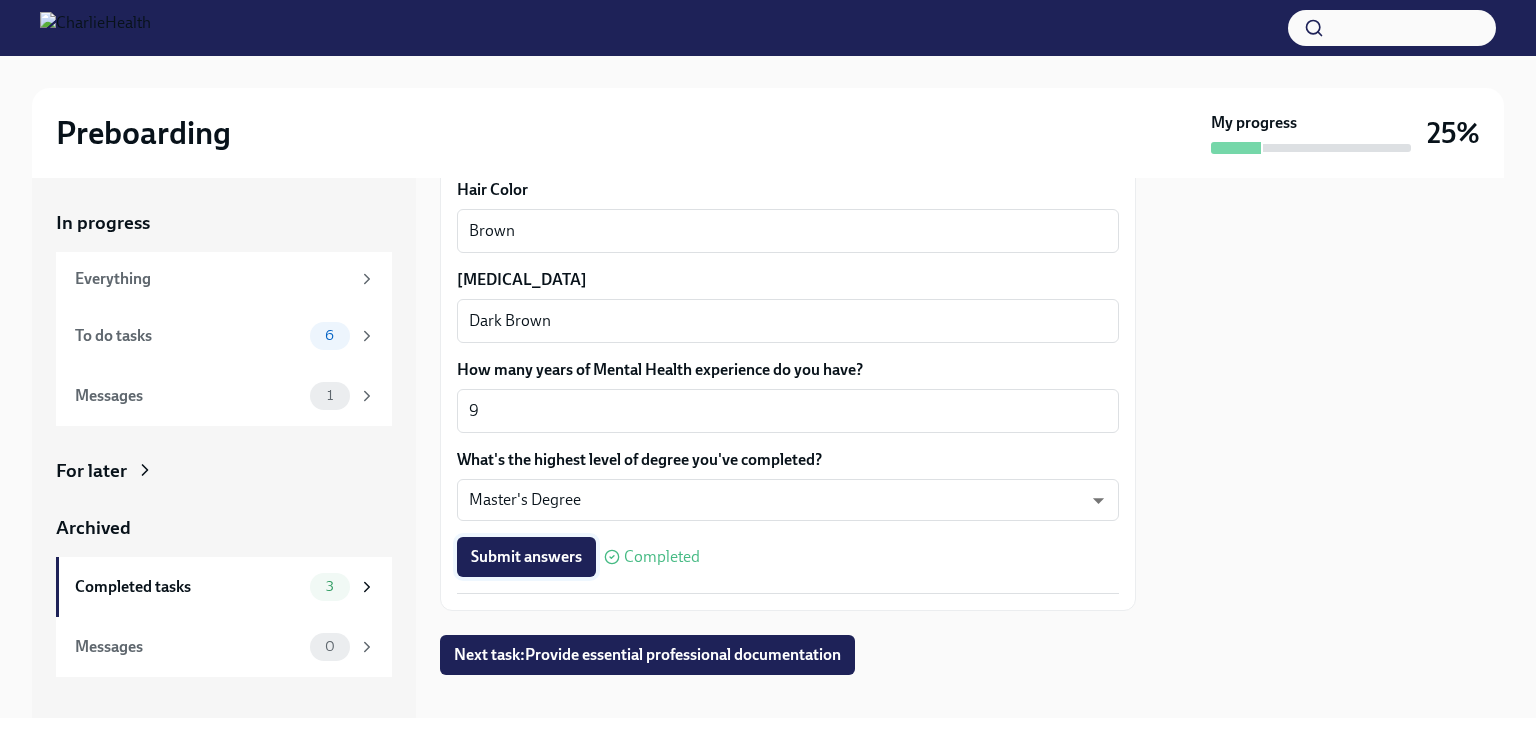 click on "Submit answers" at bounding box center (526, 557) 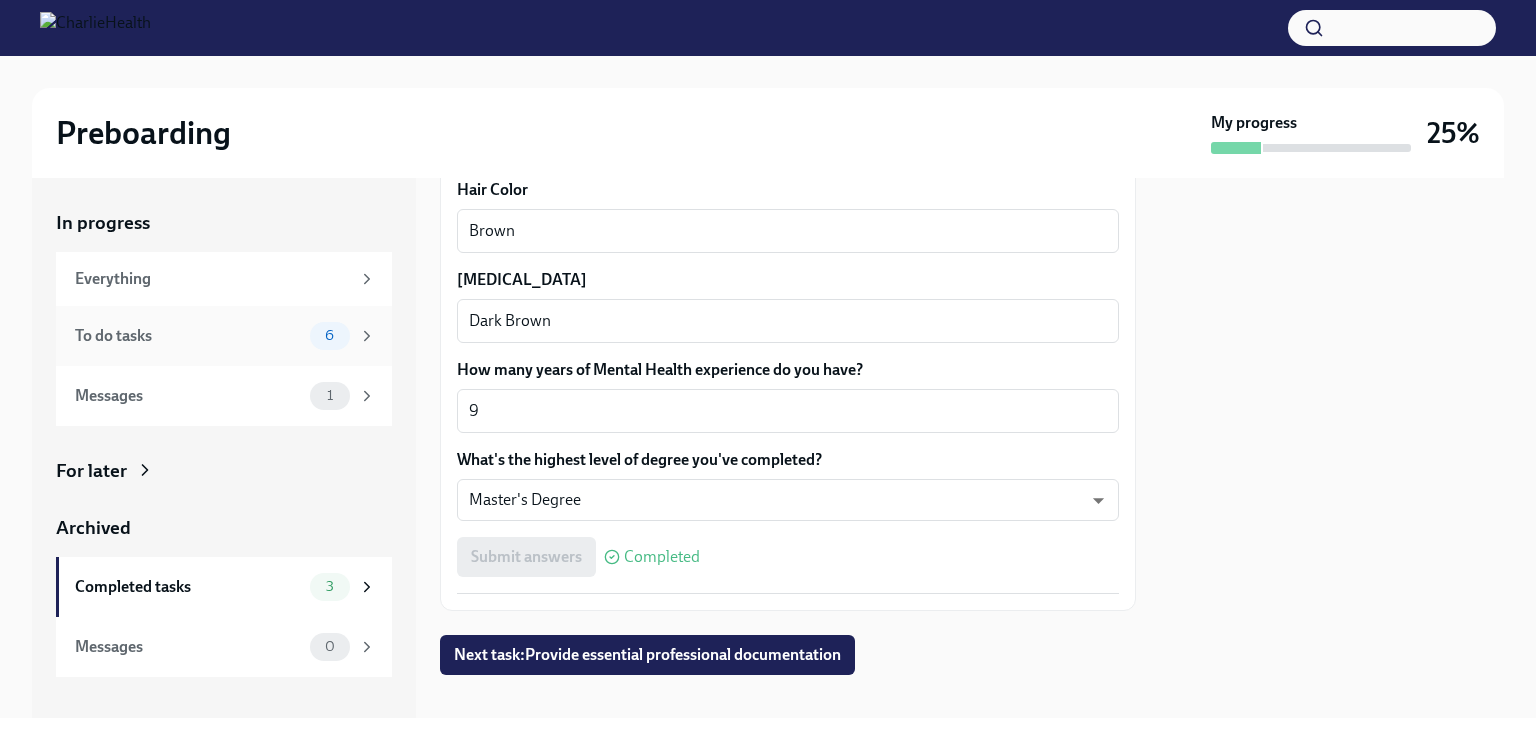 click on "To do tasks" at bounding box center [188, 336] 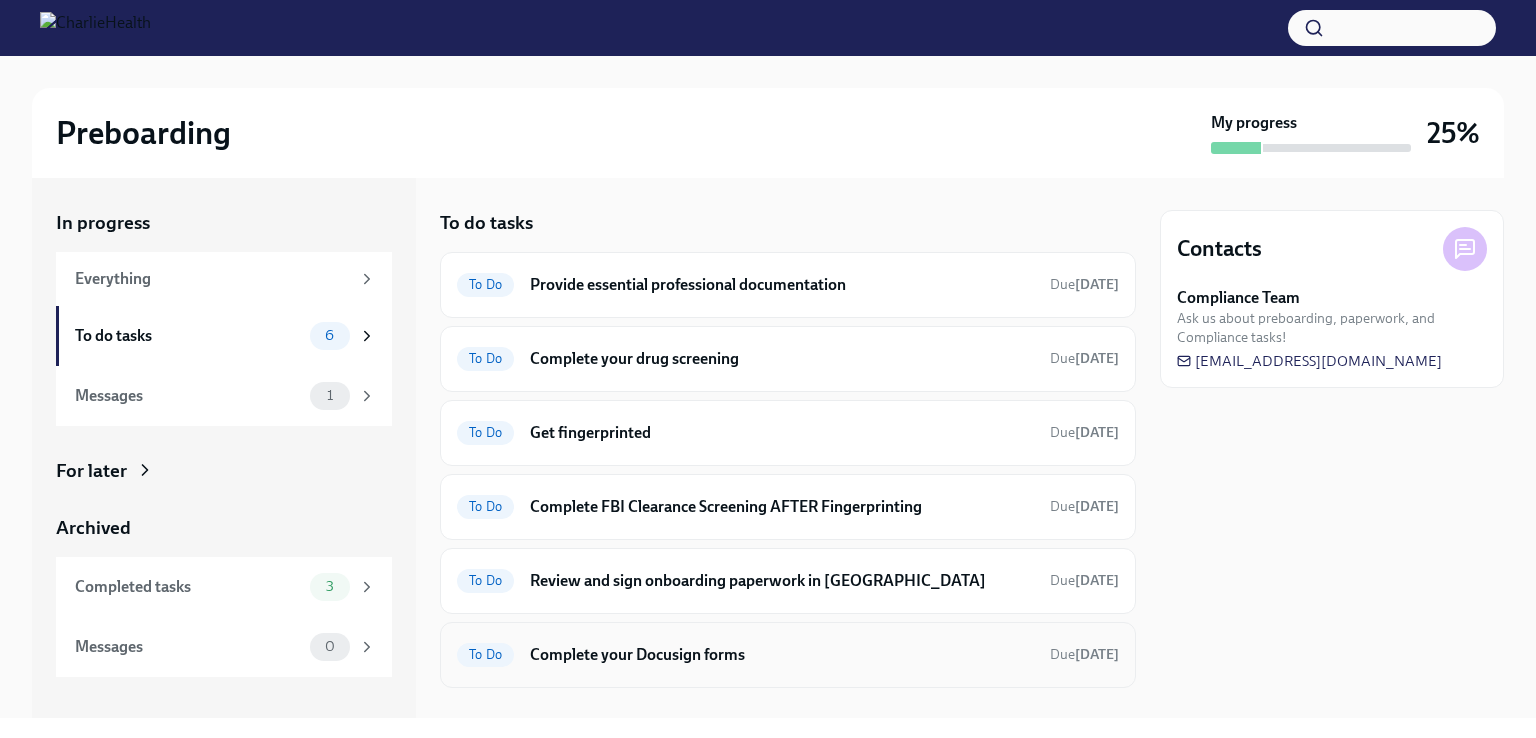 click on "Complete your Docusign forms" at bounding box center [782, 655] 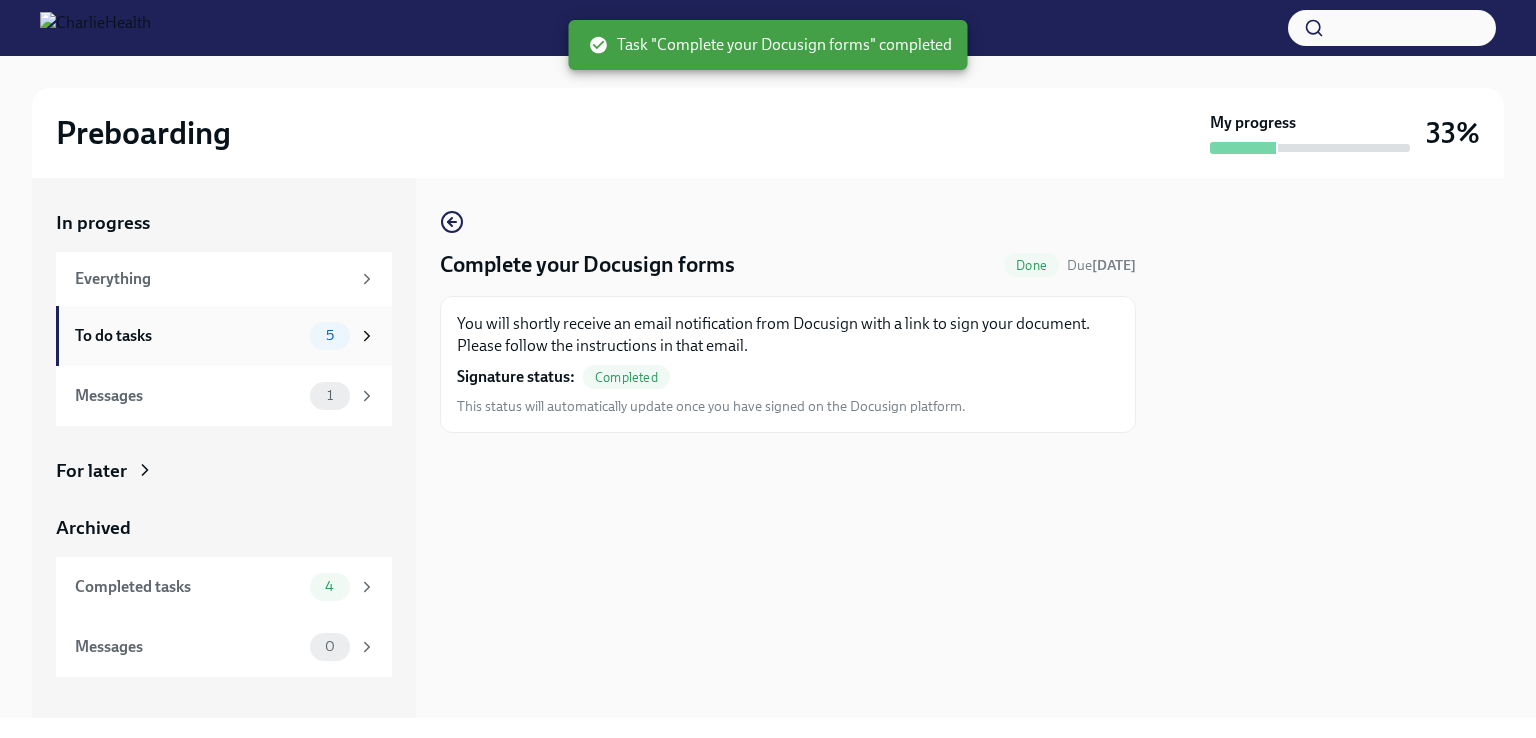 click on "To do tasks 5" at bounding box center (225, 336) 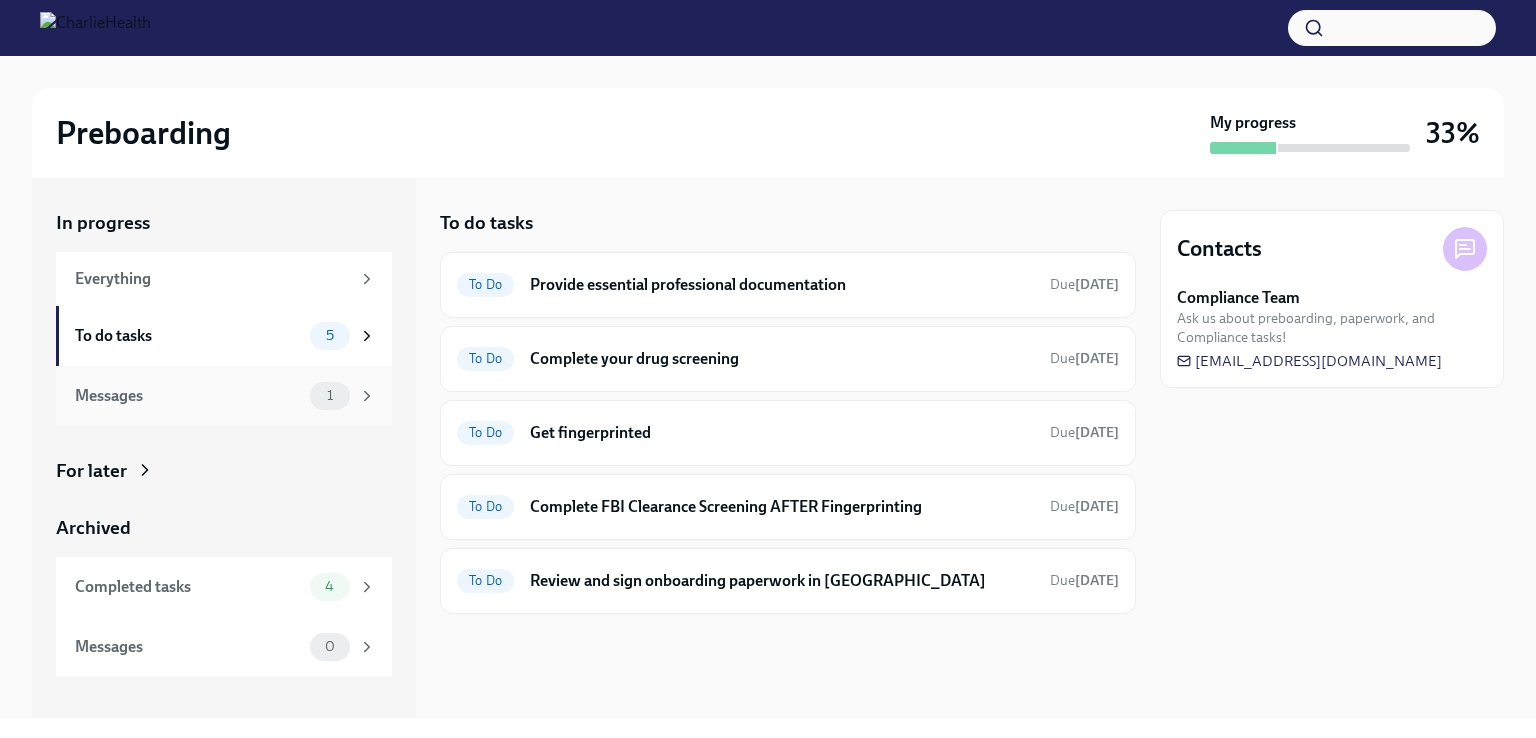 click on "Messages 1" at bounding box center [225, 396] 